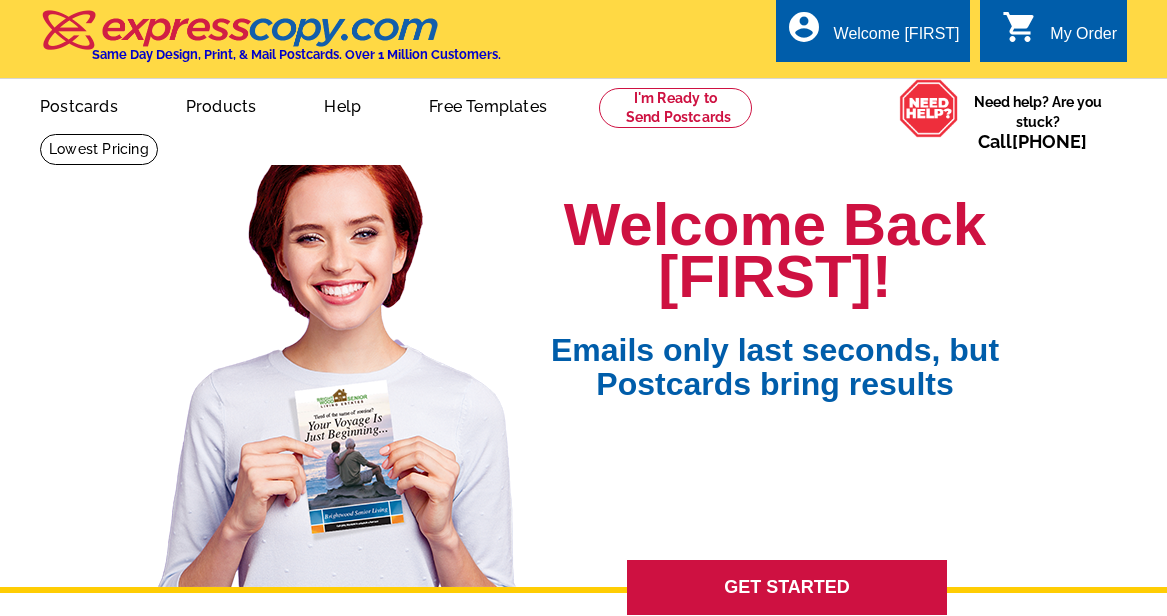 scroll, scrollTop: 0, scrollLeft: 0, axis: both 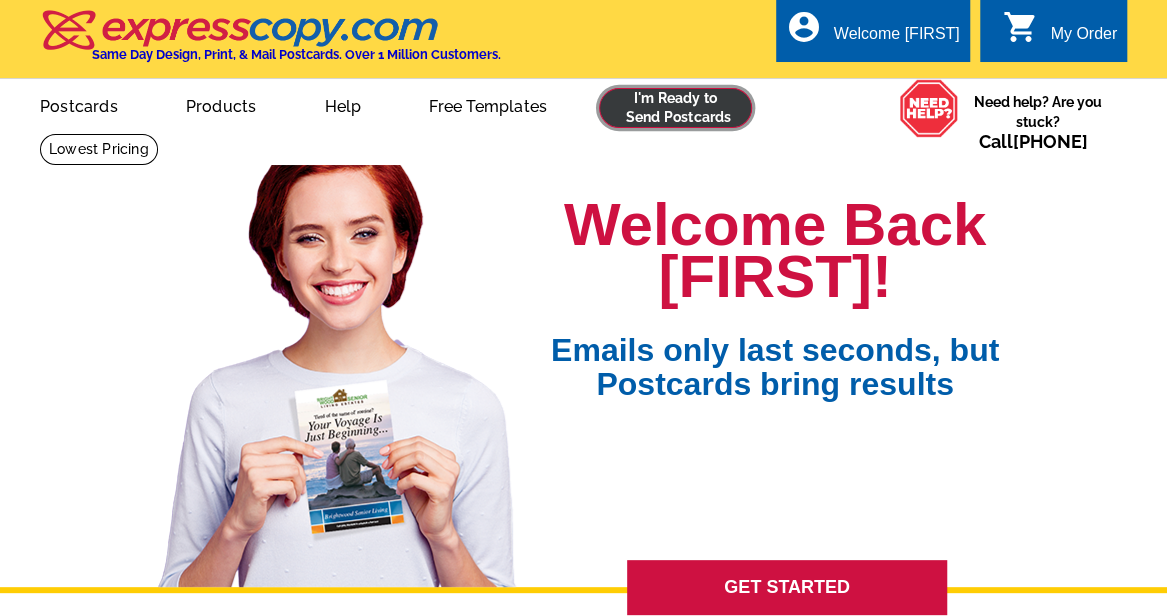 click at bounding box center [675, 108] 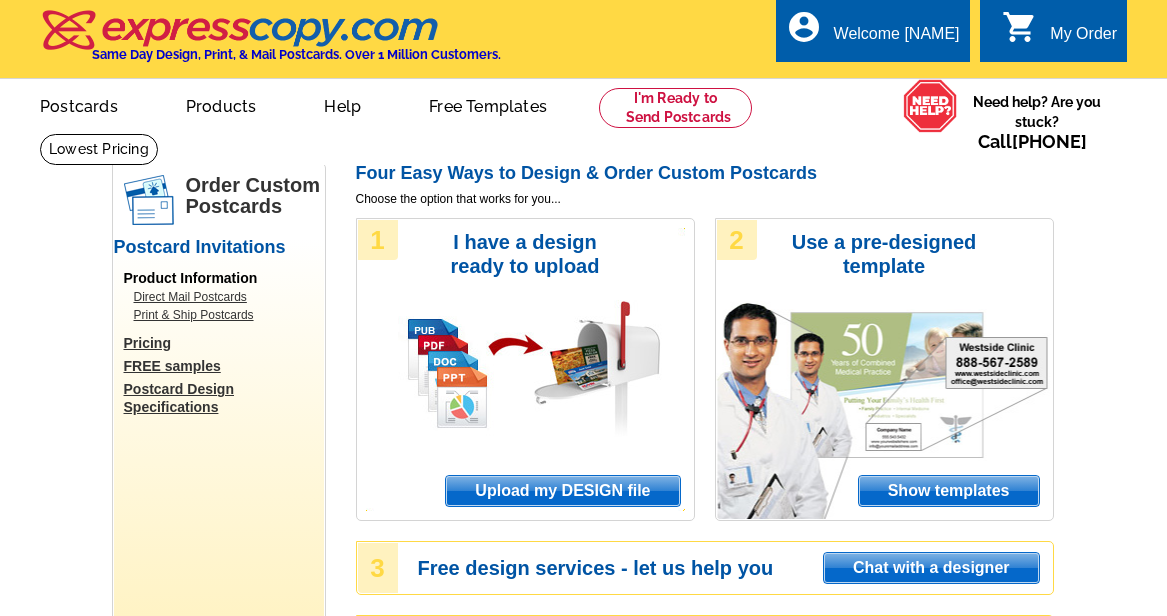 scroll, scrollTop: 0, scrollLeft: 0, axis: both 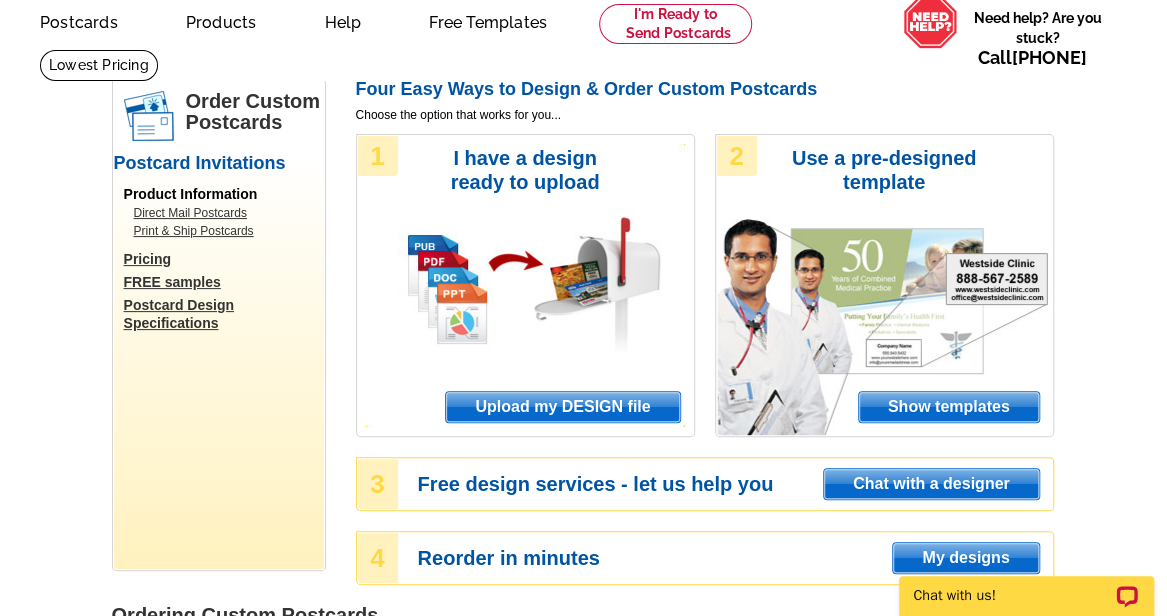 click on "1
I have a design ready to upload
Upload my DESIGN file" at bounding box center (525, 285) 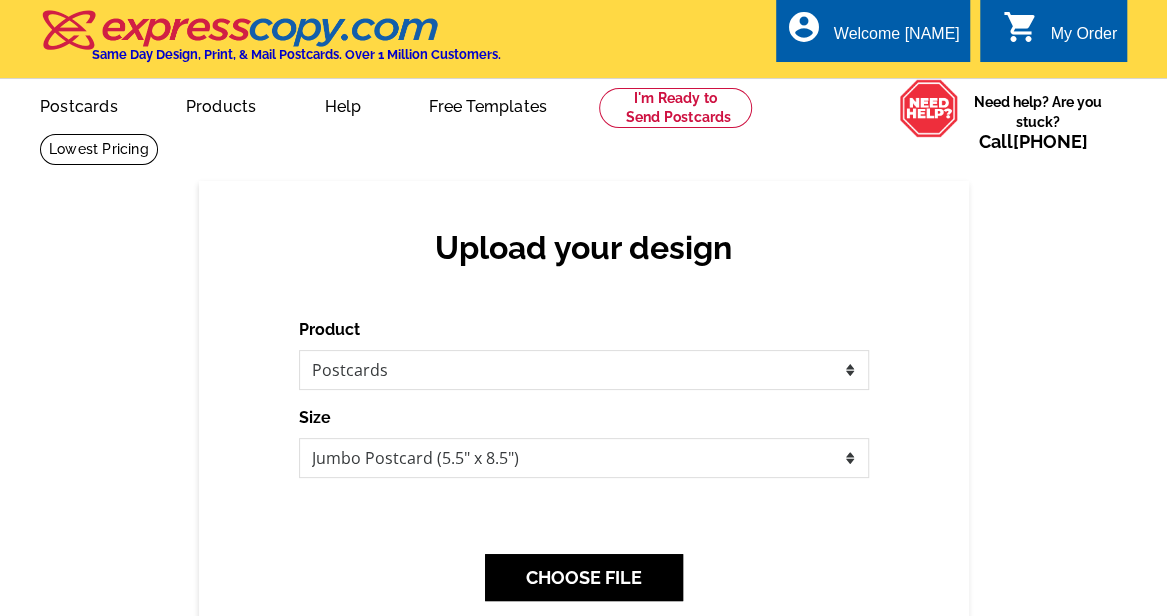 scroll, scrollTop: 170, scrollLeft: 0, axis: vertical 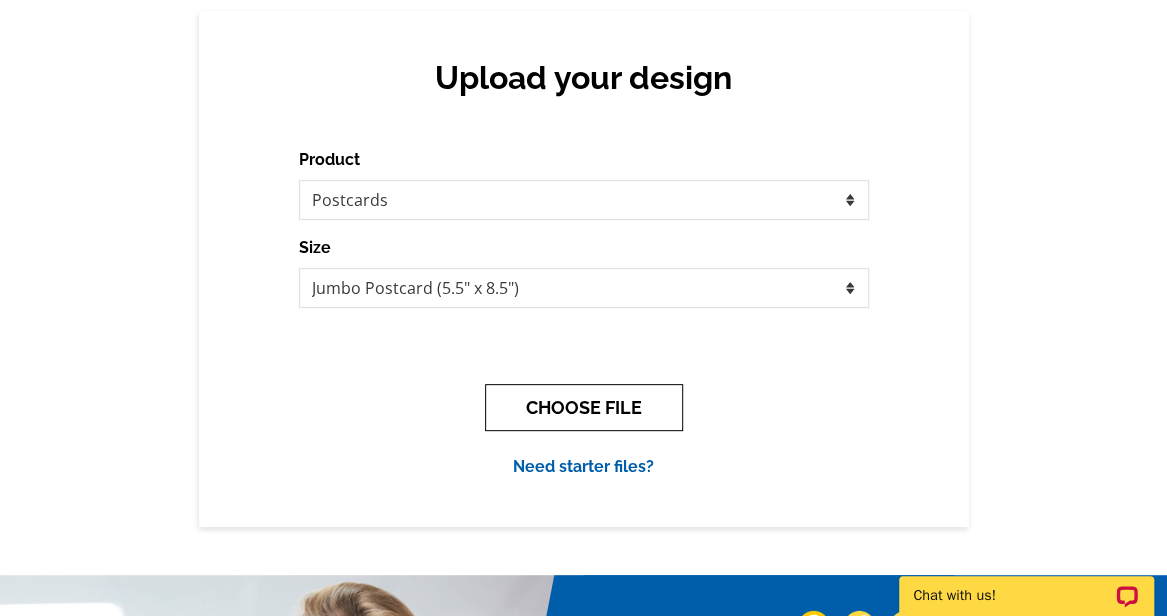 click on "CHOOSE FILE" at bounding box center [584, 407] 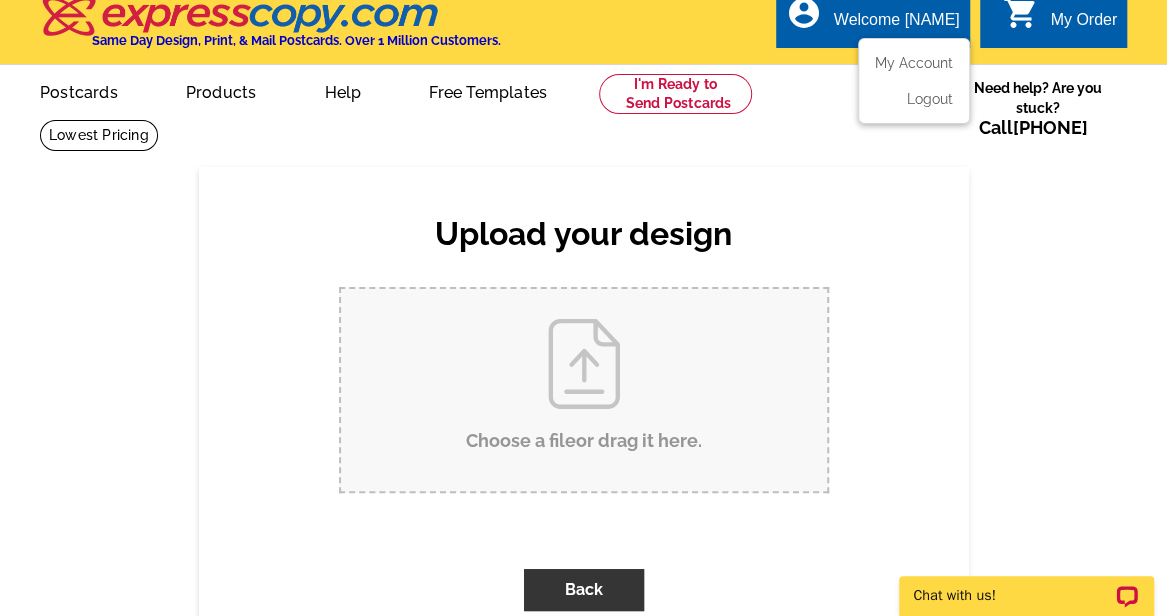 scroll, scrollTop: 0, scrollLeft: 0, axis: both 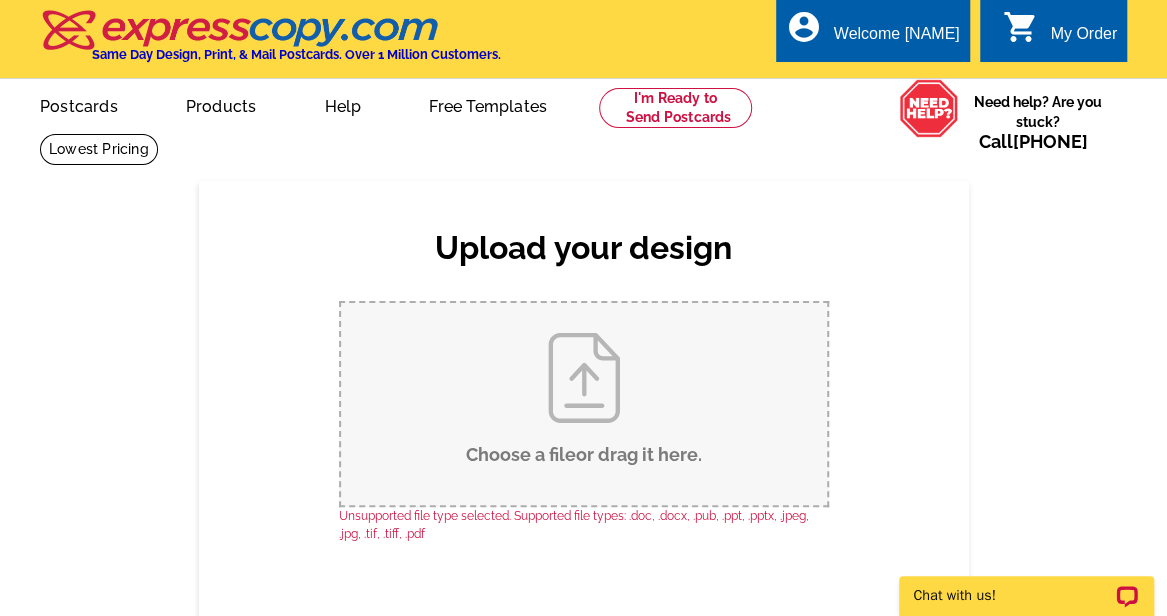 click on "Choose a file  or drag it here ." at bounding box center (584, 404) 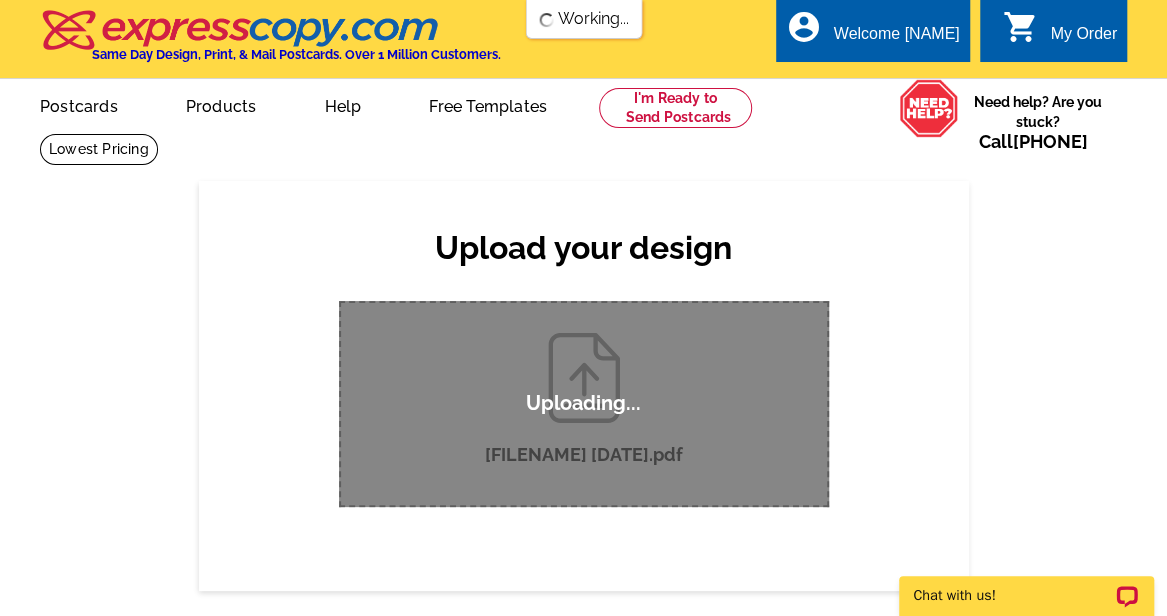 scroll, scrollTop: 0, scrollLeft: 0, axis: both 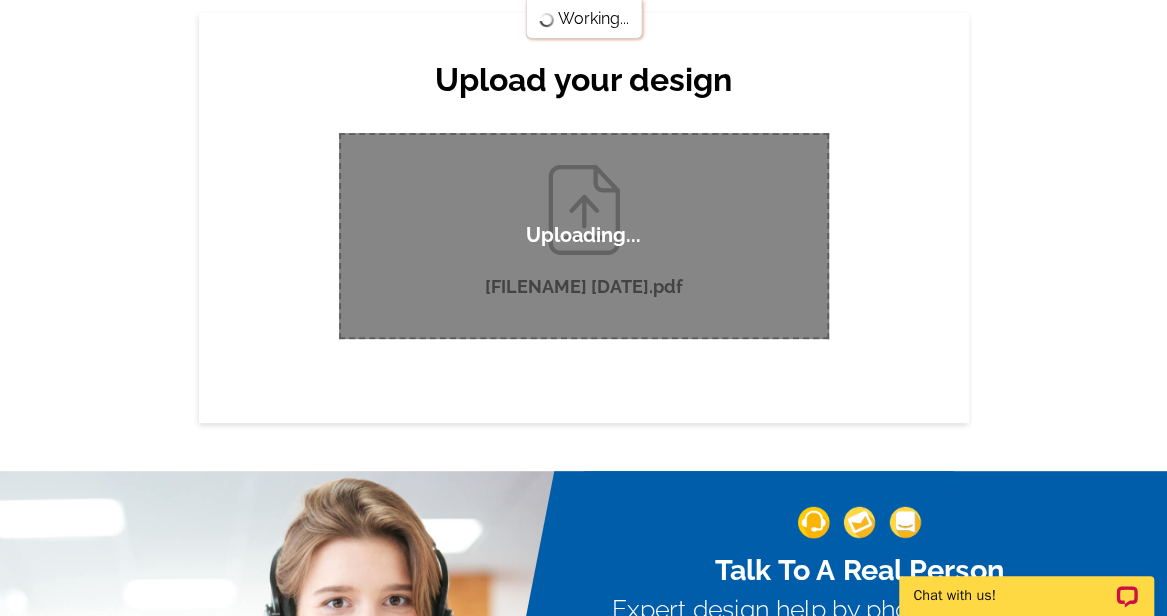 type 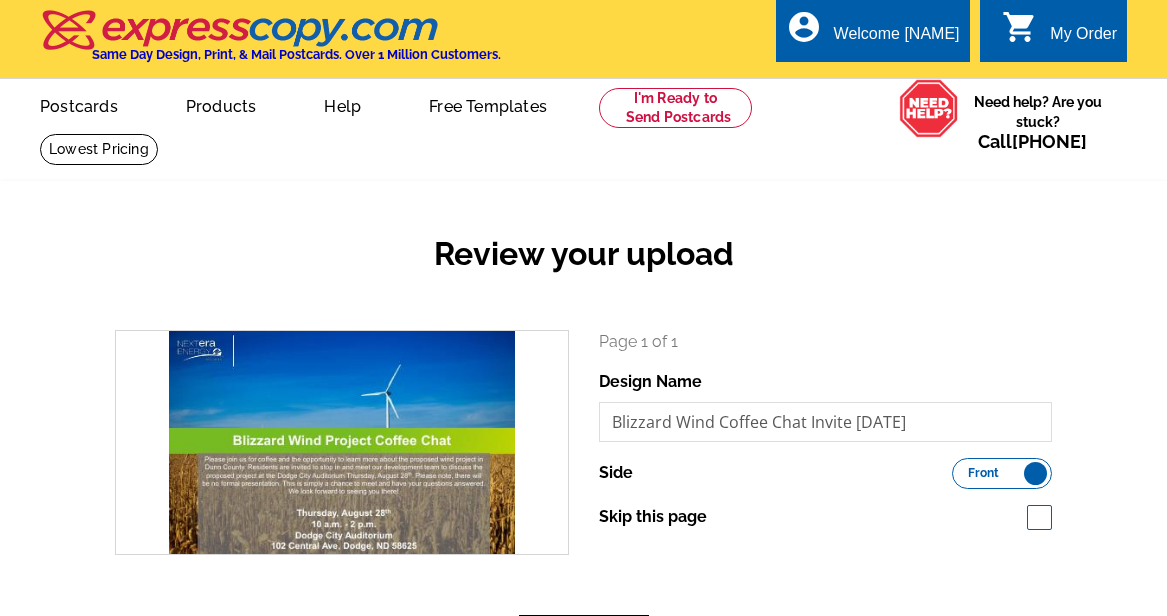 scroll, scrollTop: 0, scrollLeft: 0, axis: both 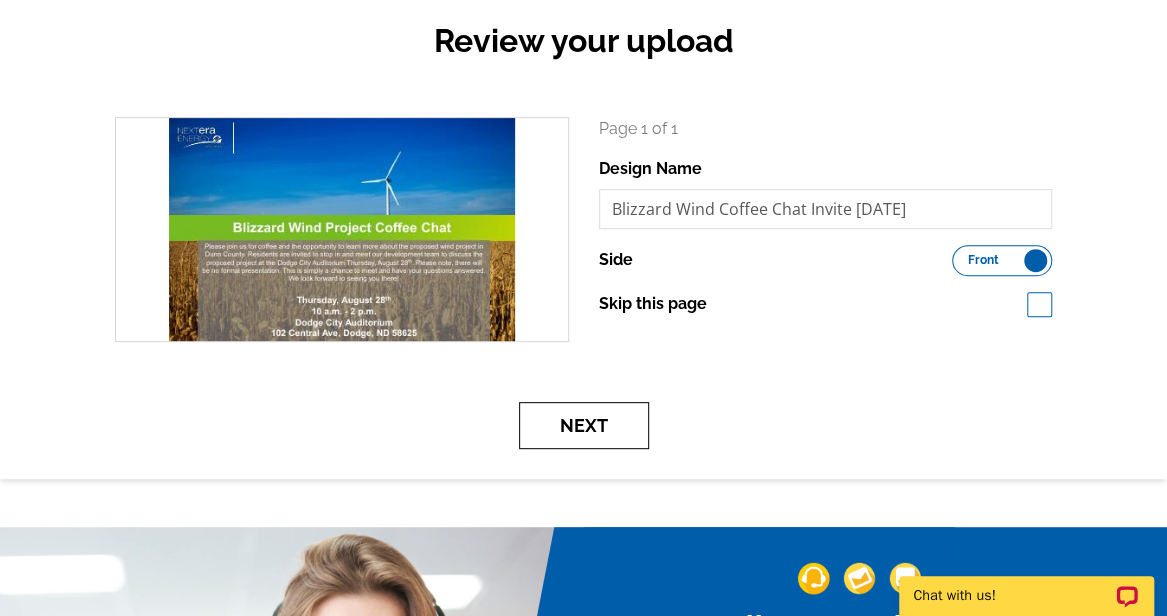click on "Next" at bounding box center [584, 425] 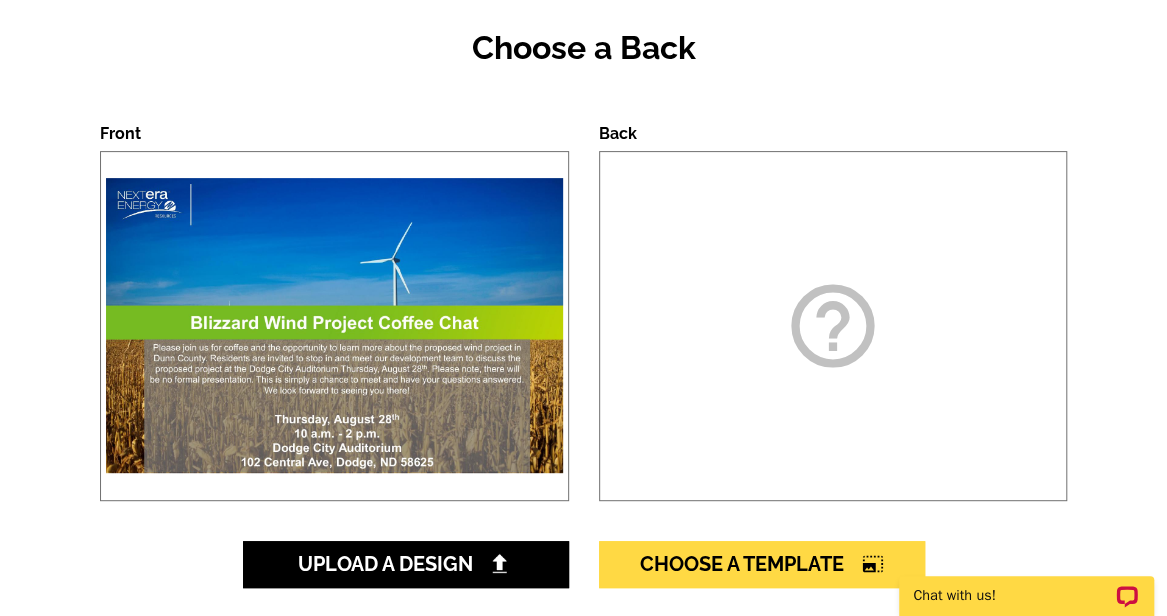 scroll, scrollTop: 230, scrollLeft: 0, axis: vertical 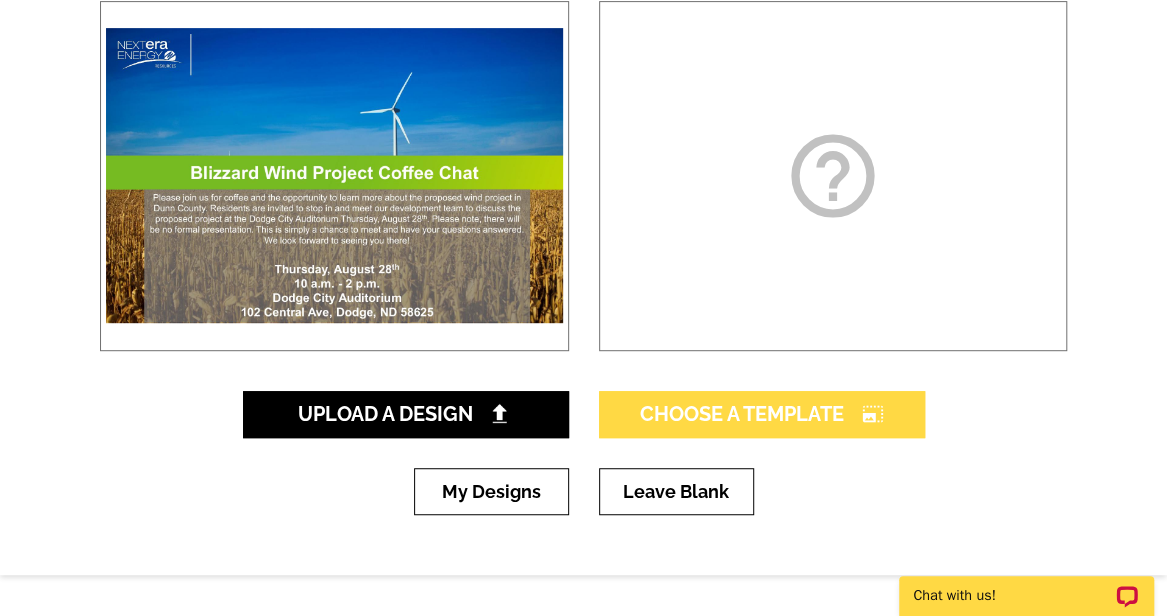 click on "Choose A Template                     photo_size_select_large" at bounding box center [762, 414] 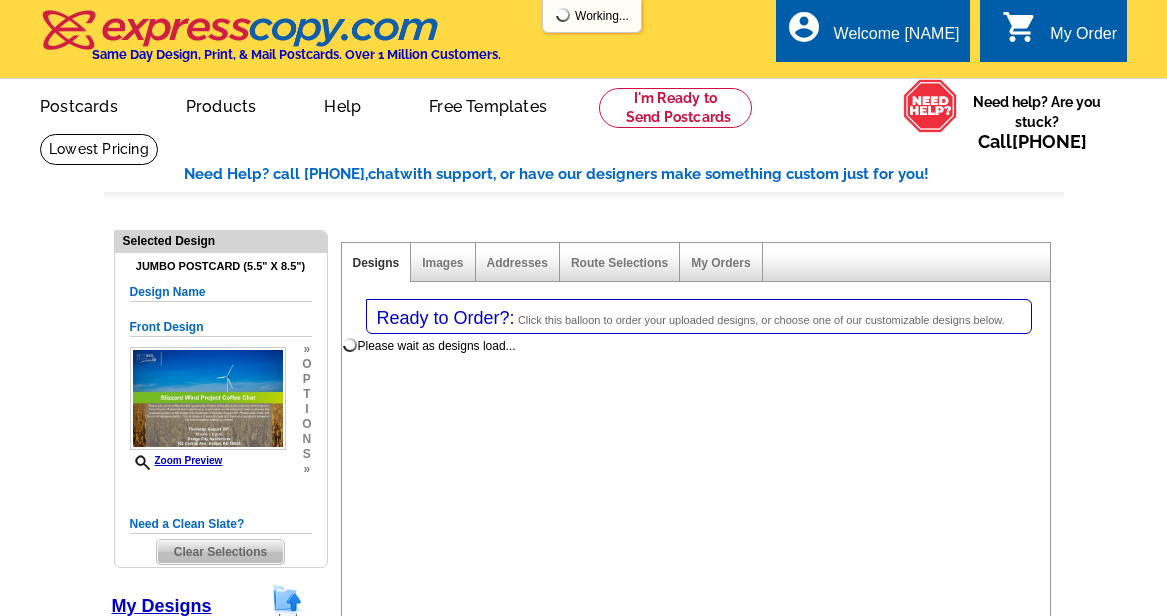 select on "1" 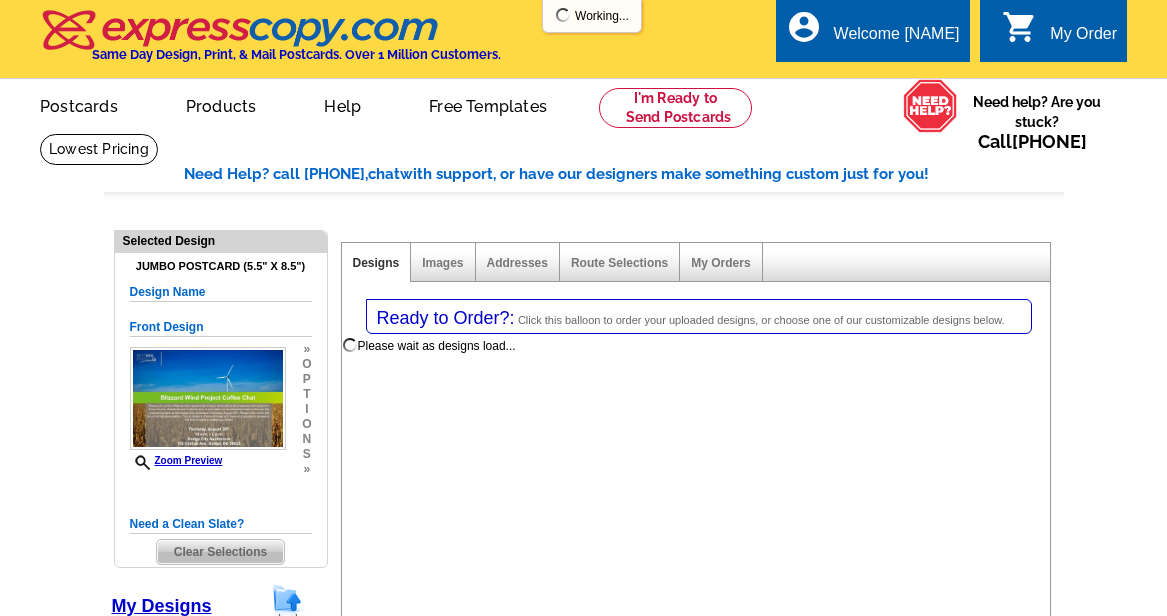 select on "2" 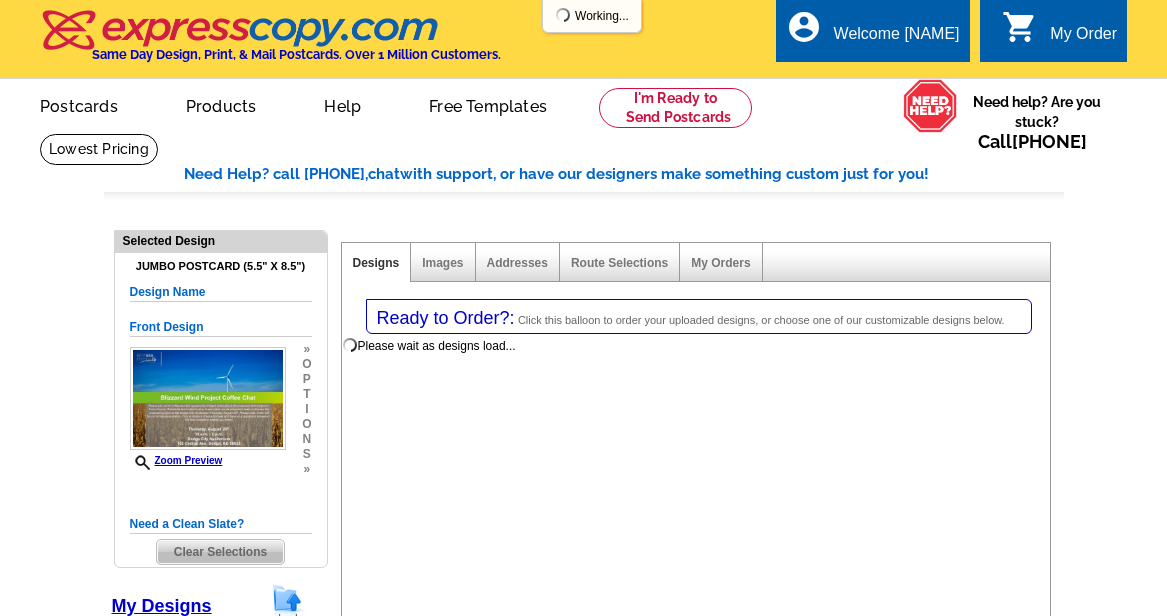 select on "back" 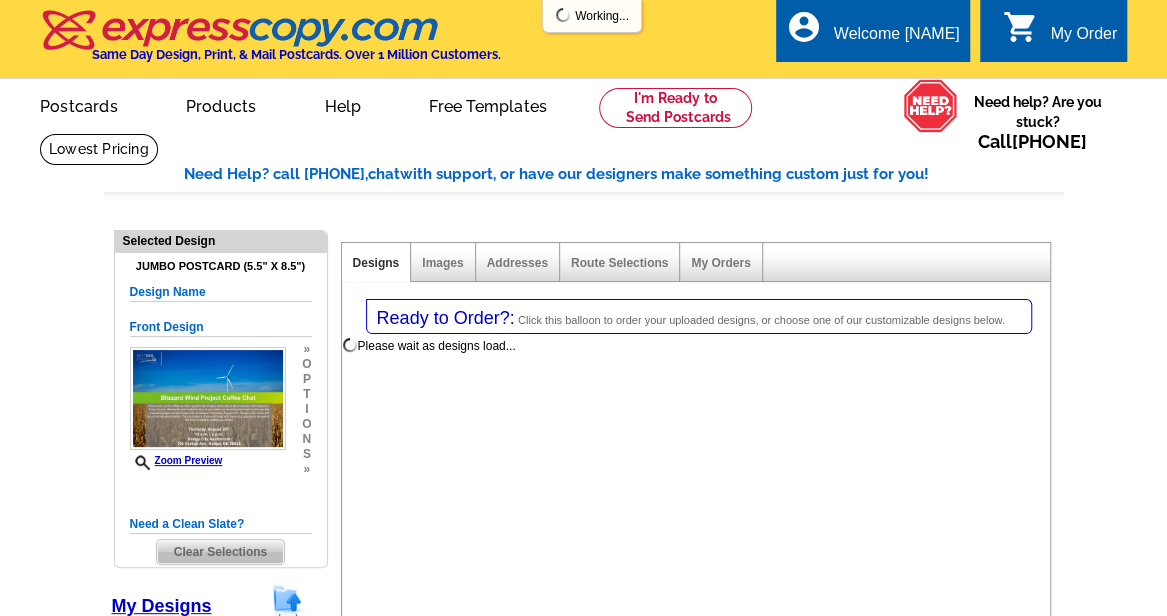 scroll, scrollTop: 165, scrollLeft: 0, axis: vertical 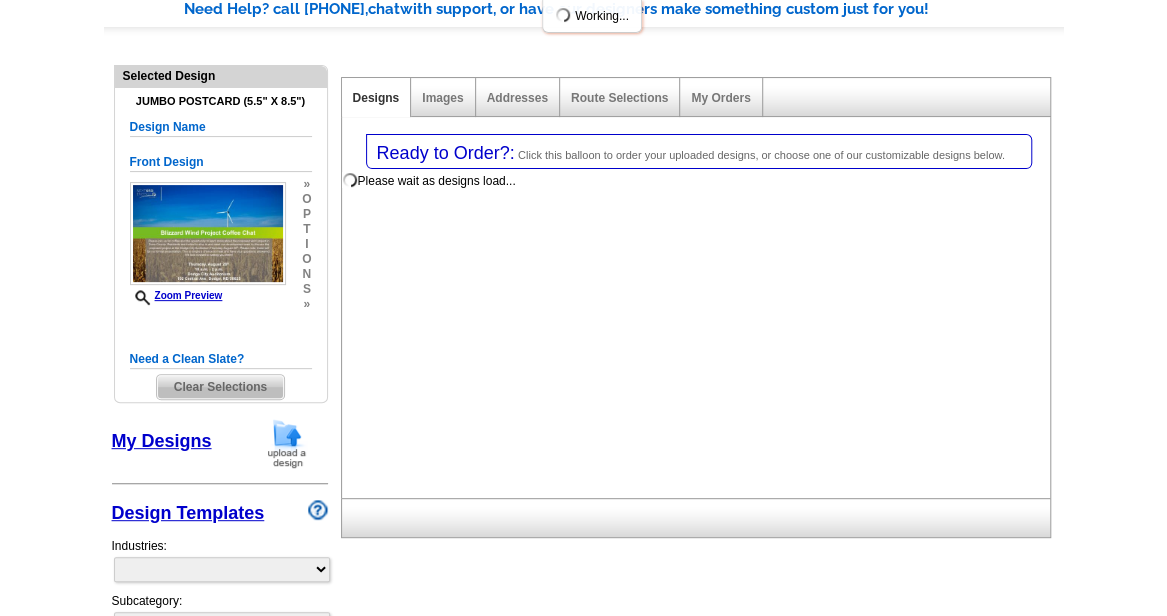 select on "785" 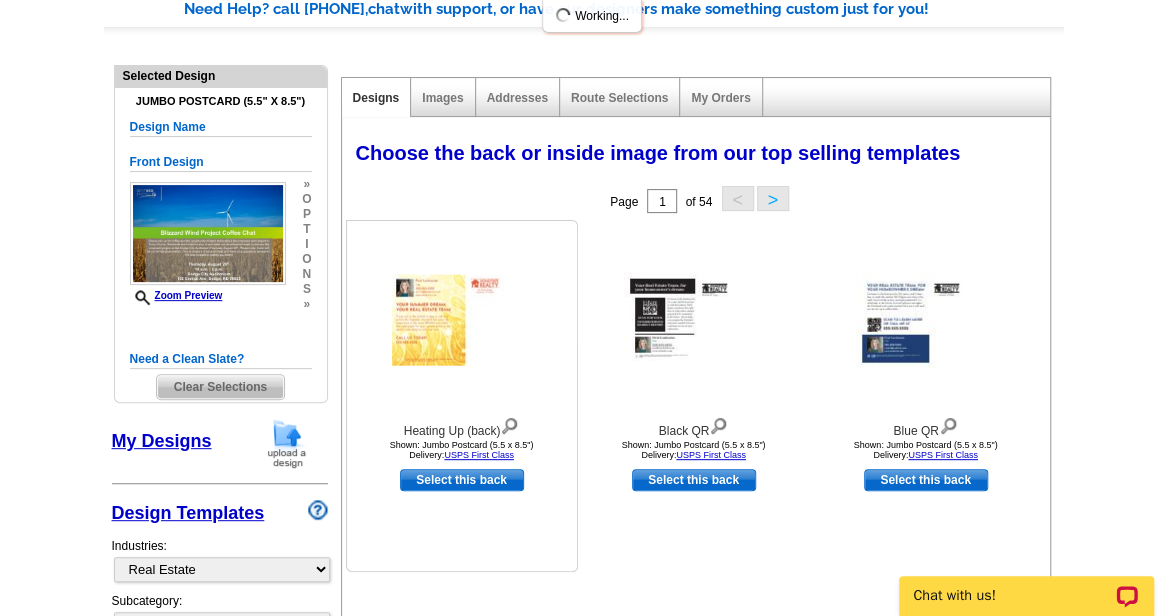 scroll, scrollTop: 0, scrollLeft: 0, axis: both 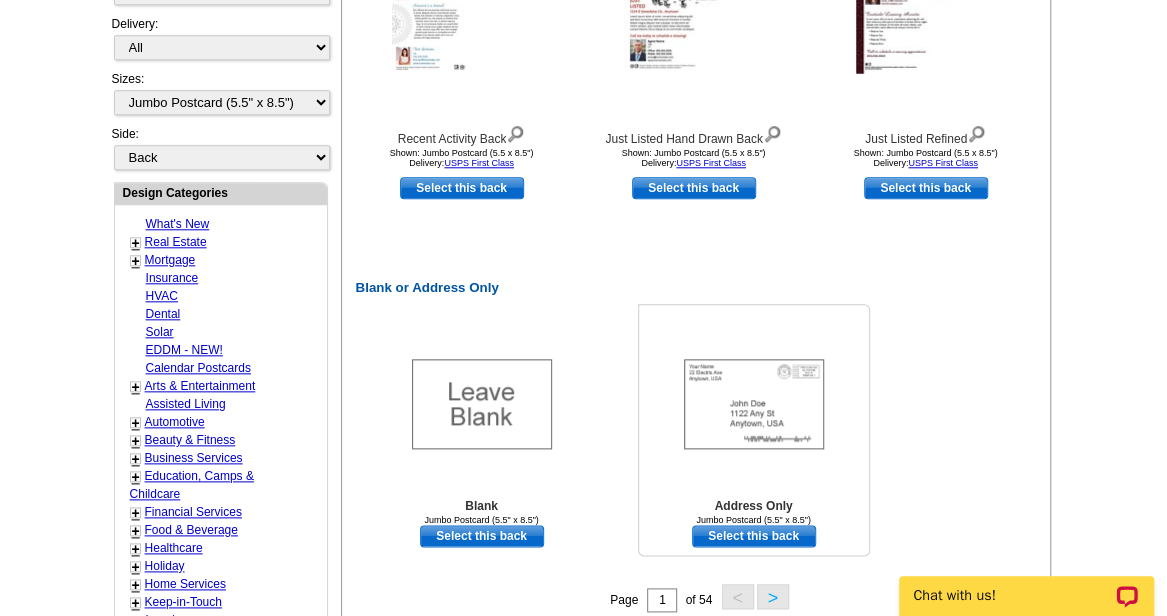 click on "Select this back" at bounding box center [754, 536] 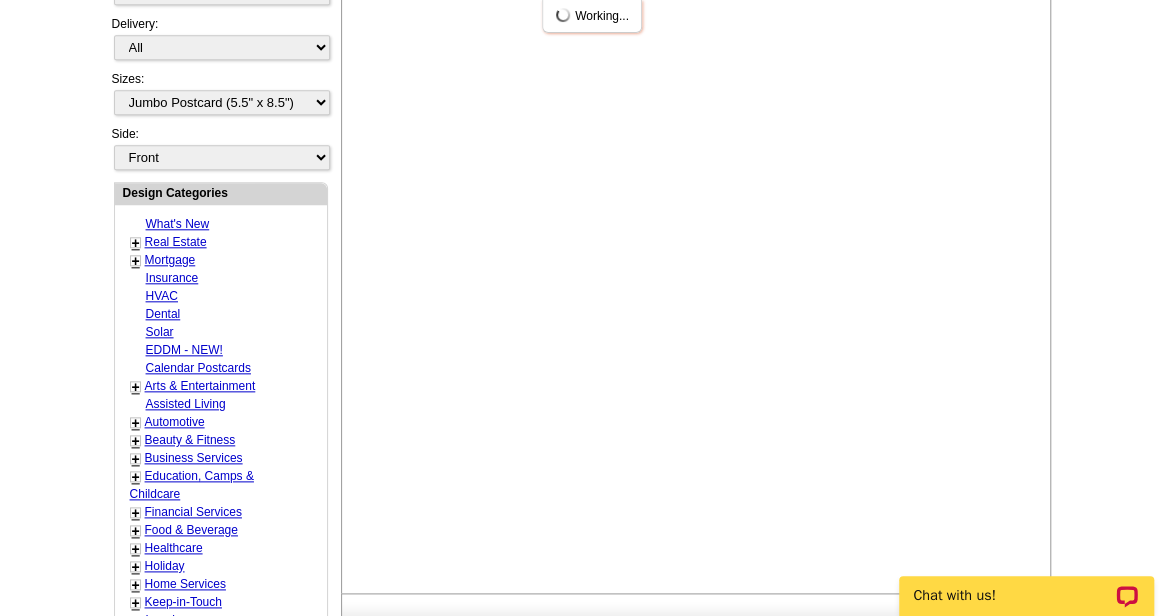 scroll, scrollTop: 1060, scrollLeft: 0, axis: vertical 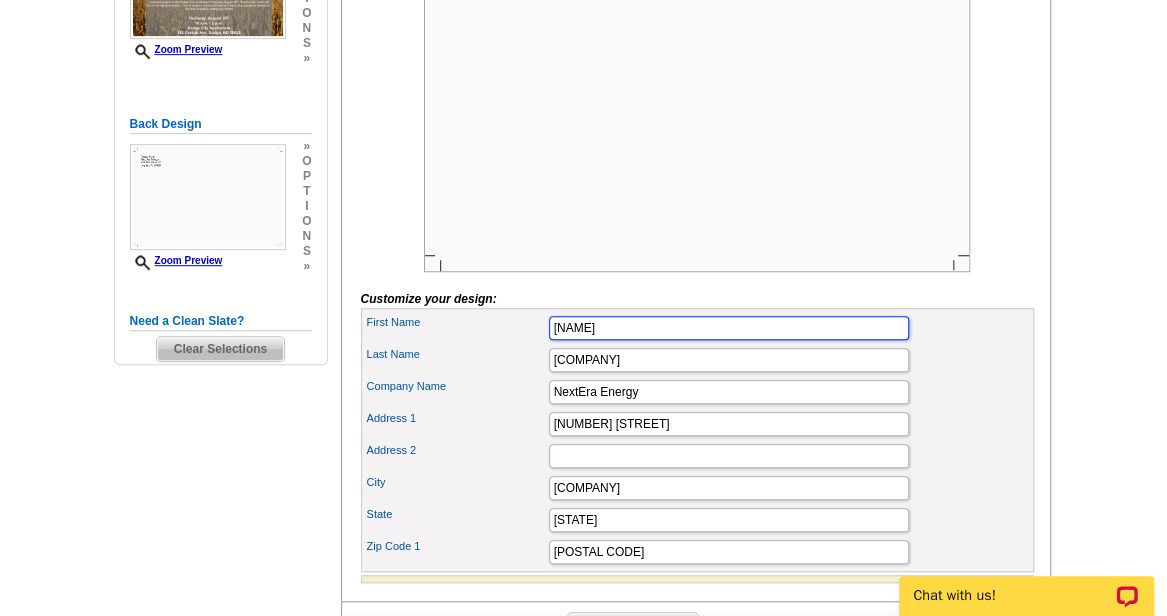 click on "[NAME]" at bounding box center (729, 328) 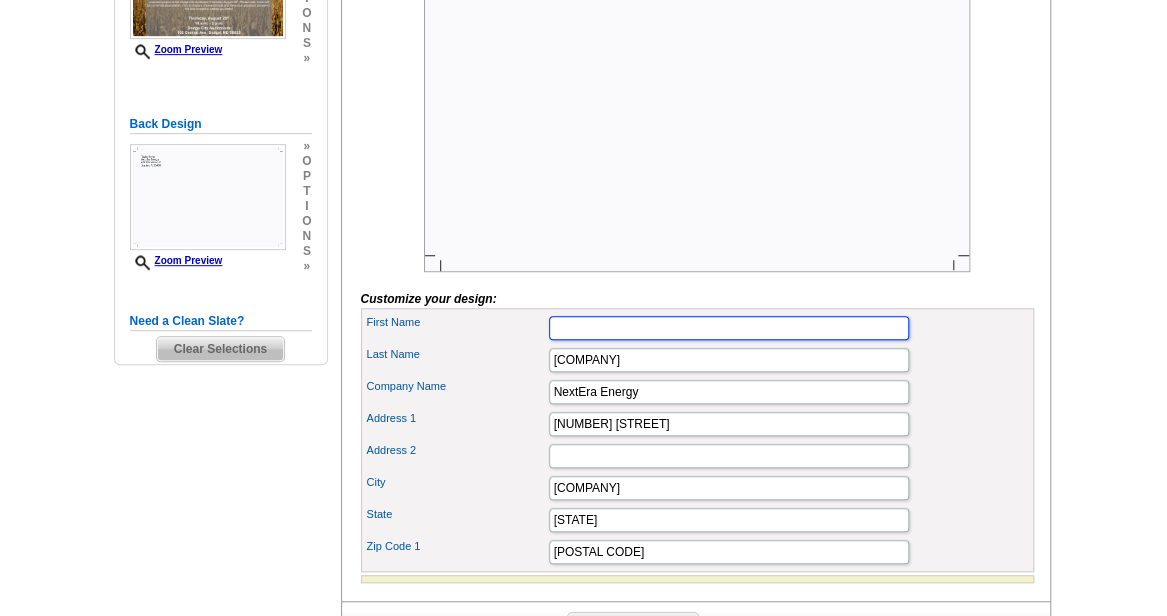 type 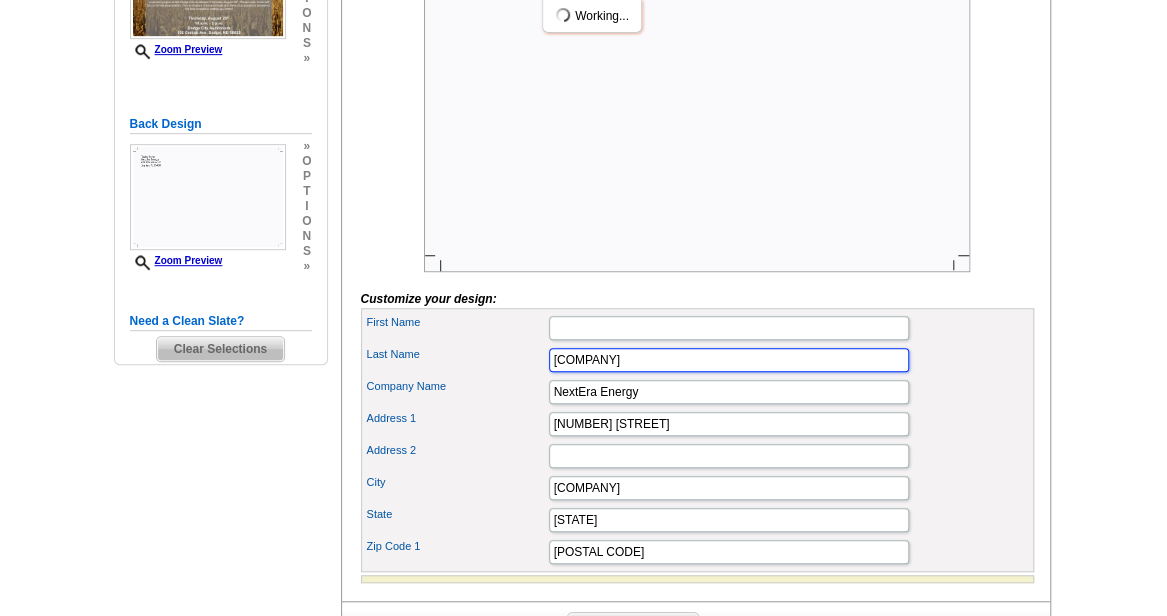 click on "[STATE]" at bounding box center [729, 360] 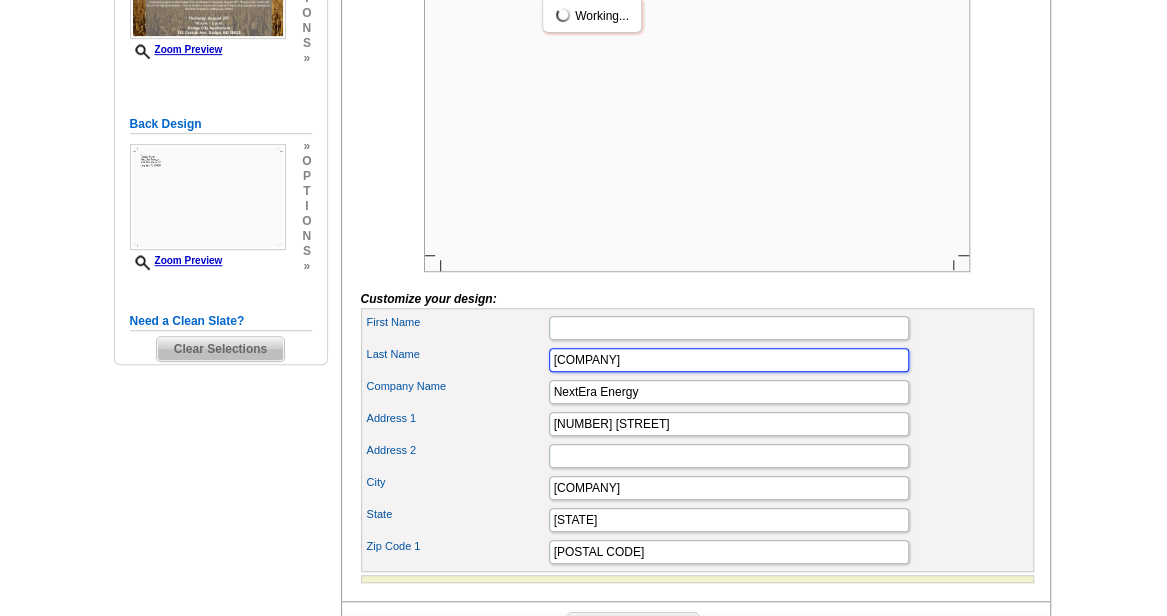 scroll, scrollTop: 0, scrollLeft: 0, axis: both 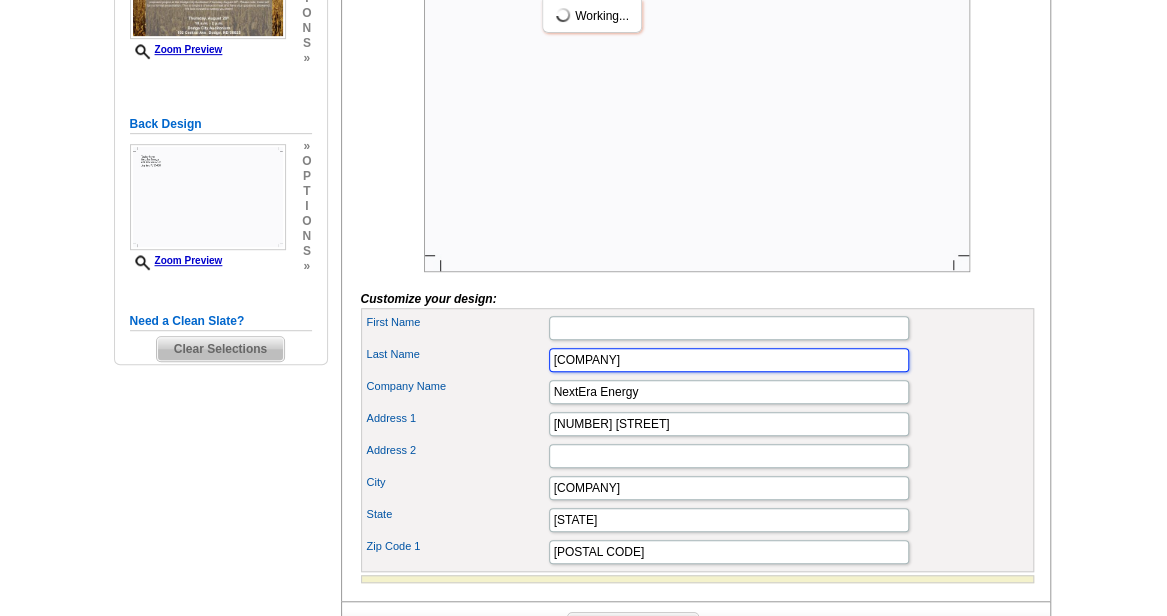click on "[STATE]" at bounding box center (729, 360) 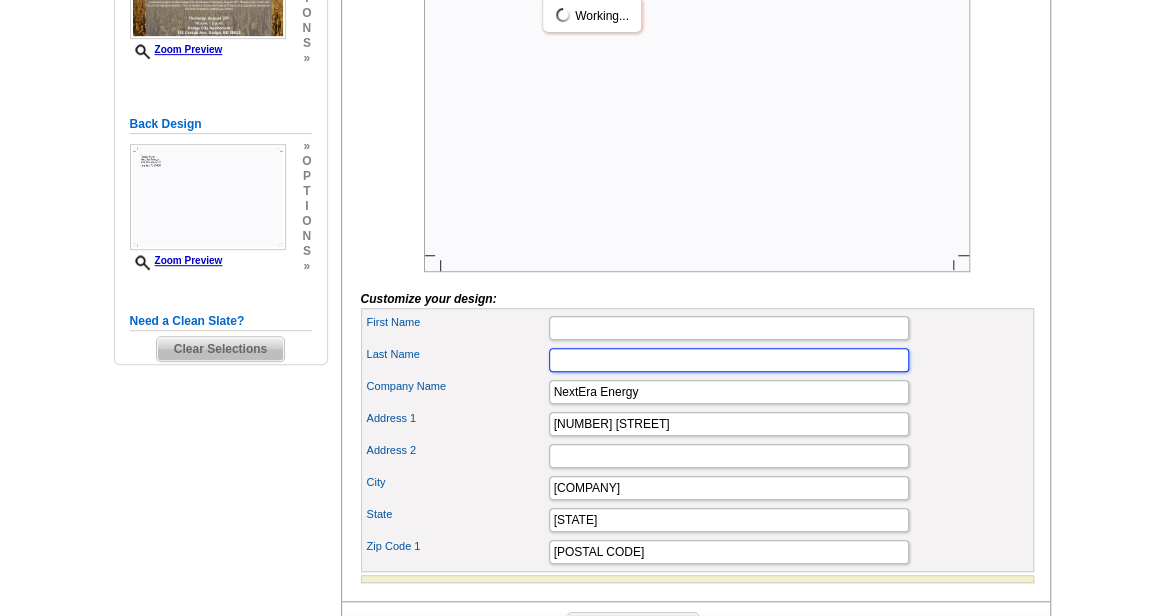 type 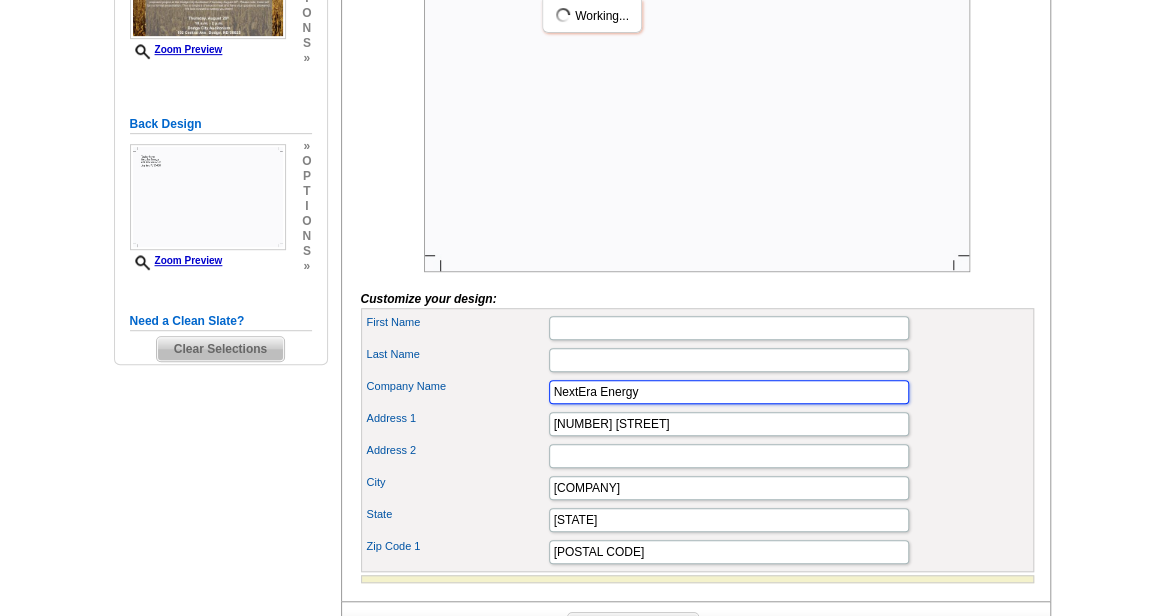 click on "NextEra Energy" at bounding box center [729, 392] 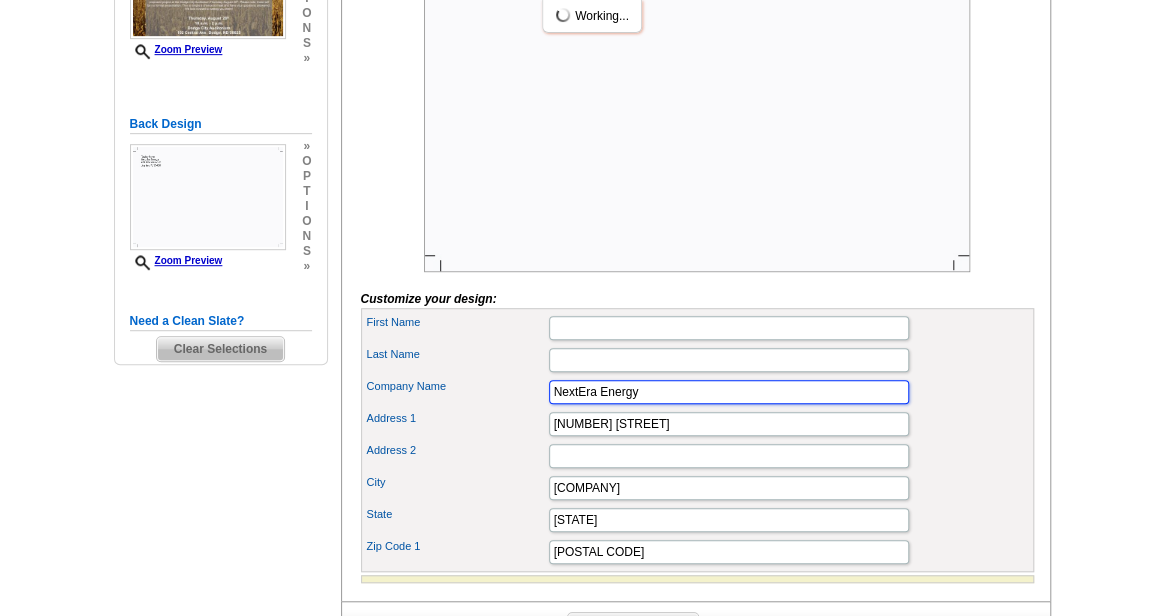 click on "NextEra Energy" at bounding box center [729, 392] 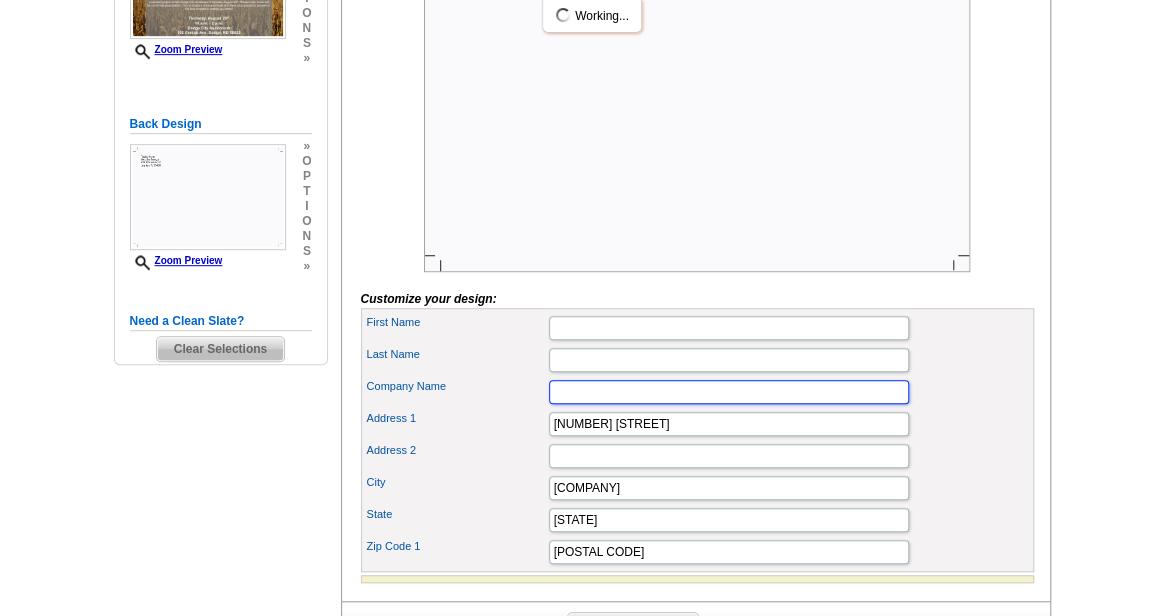 type 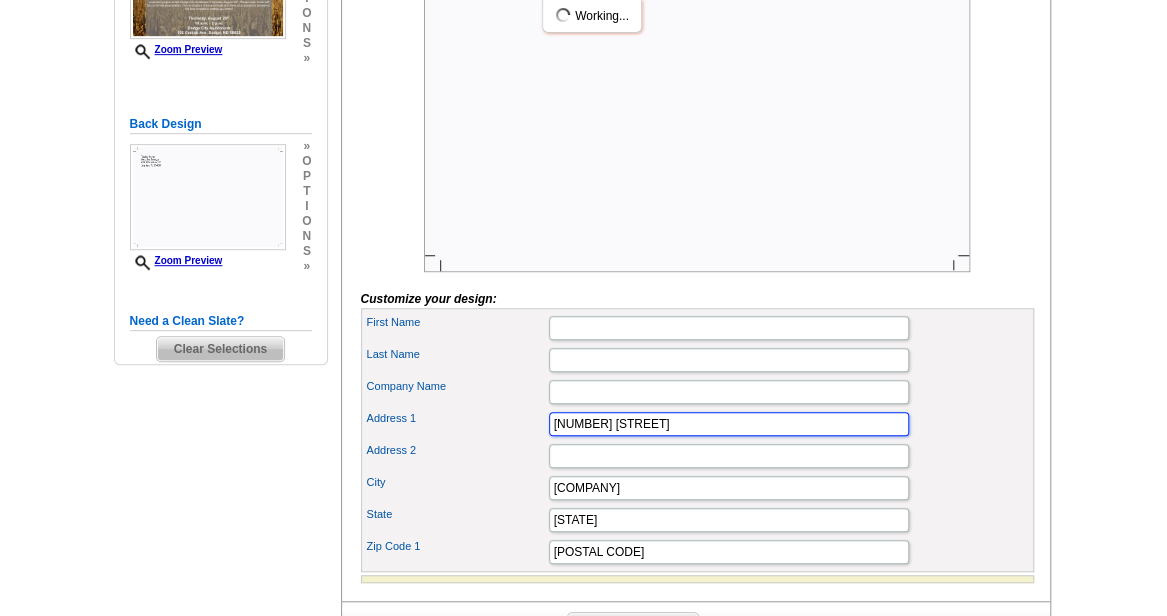 click on "6295 Robinson St" at bounding box center [729, 424] 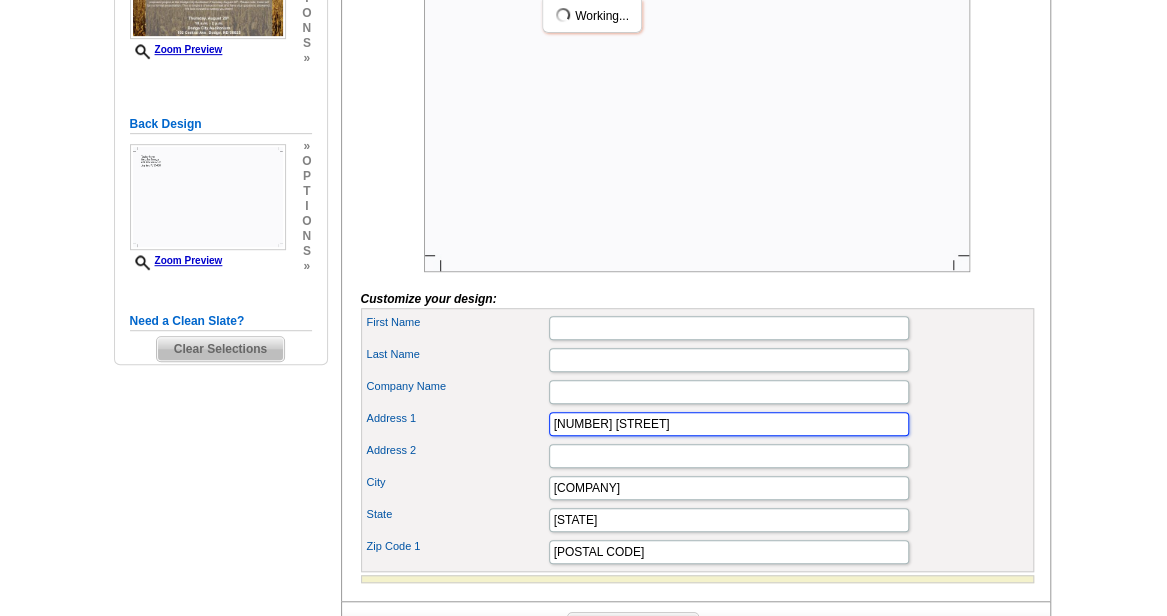 click on "6295 Robinson St" at bounding box center (729, 424) 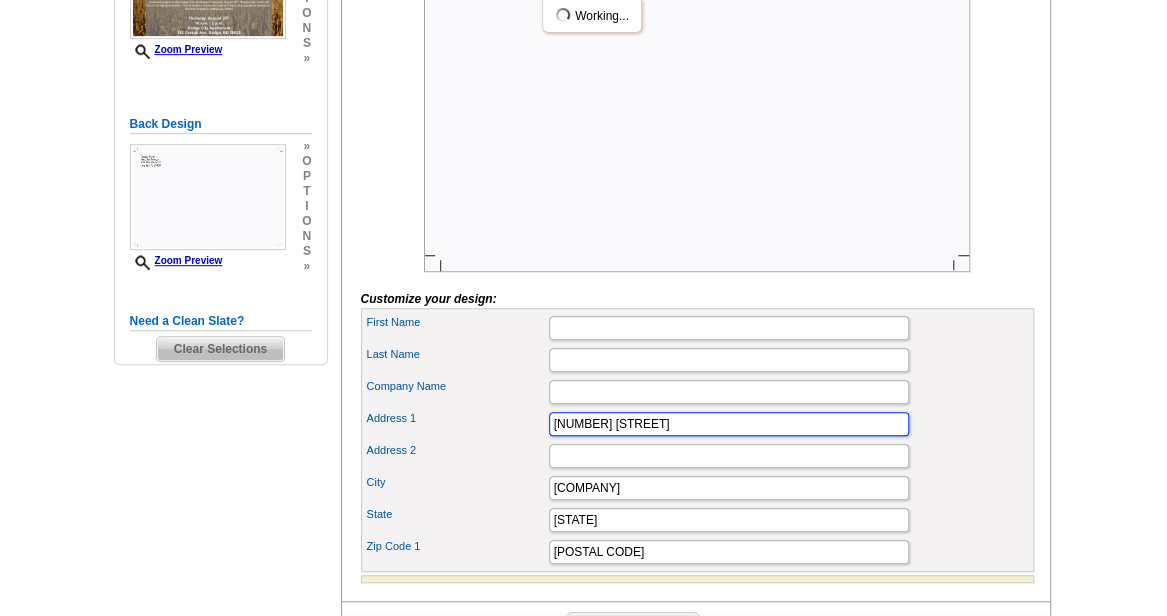 click on "6295 Robinson St" at bounding box center [729, 424] 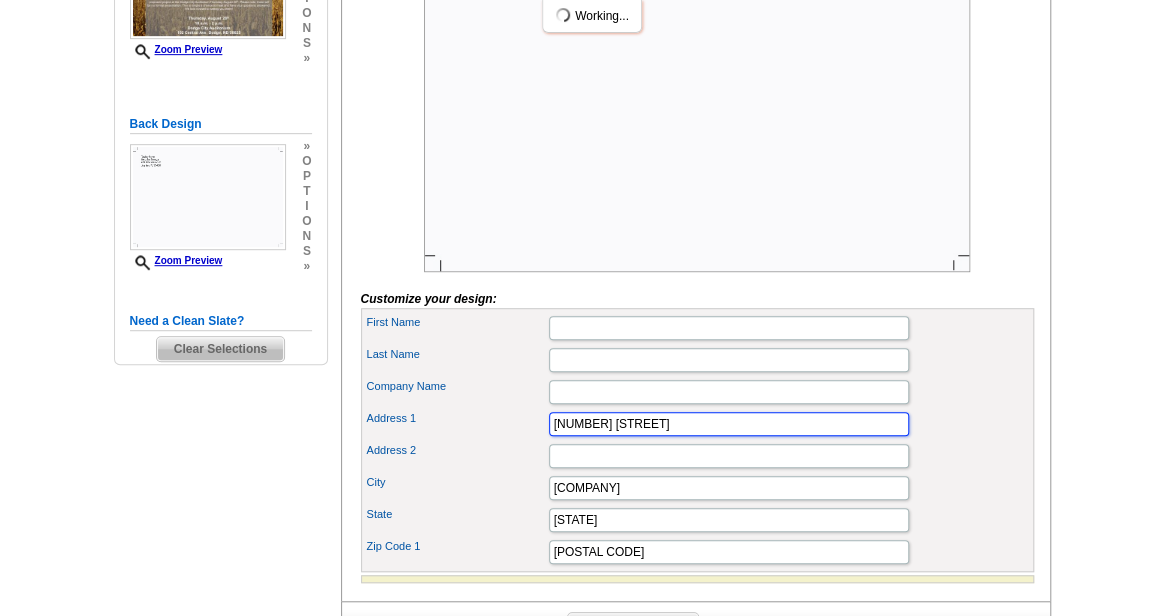 click on "6295 Robinson St" at bounding box center (729, 424) 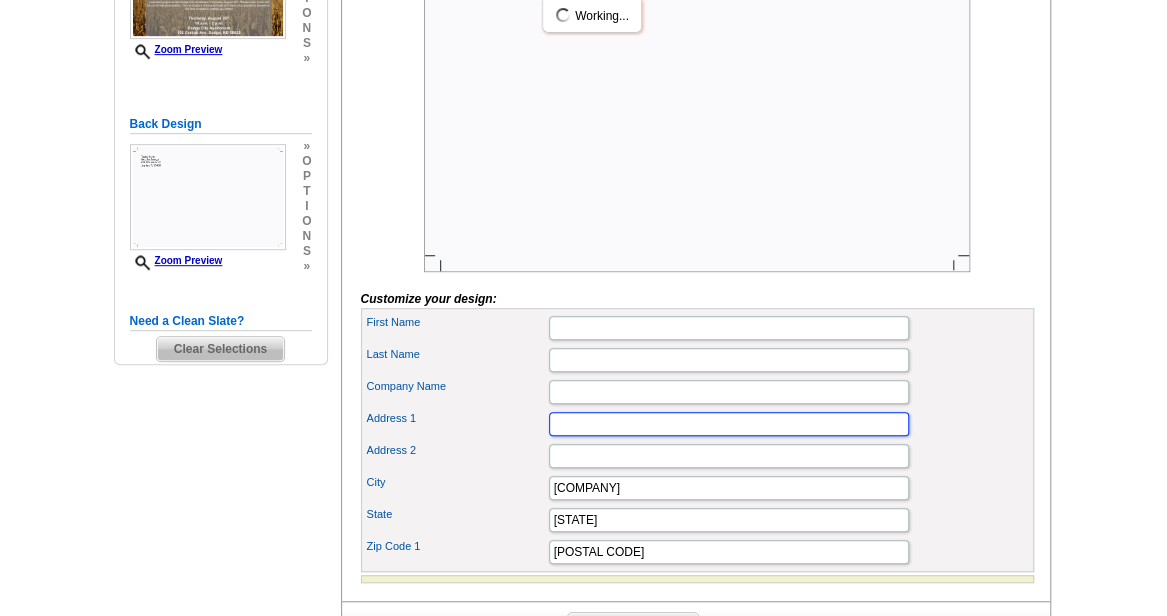 type 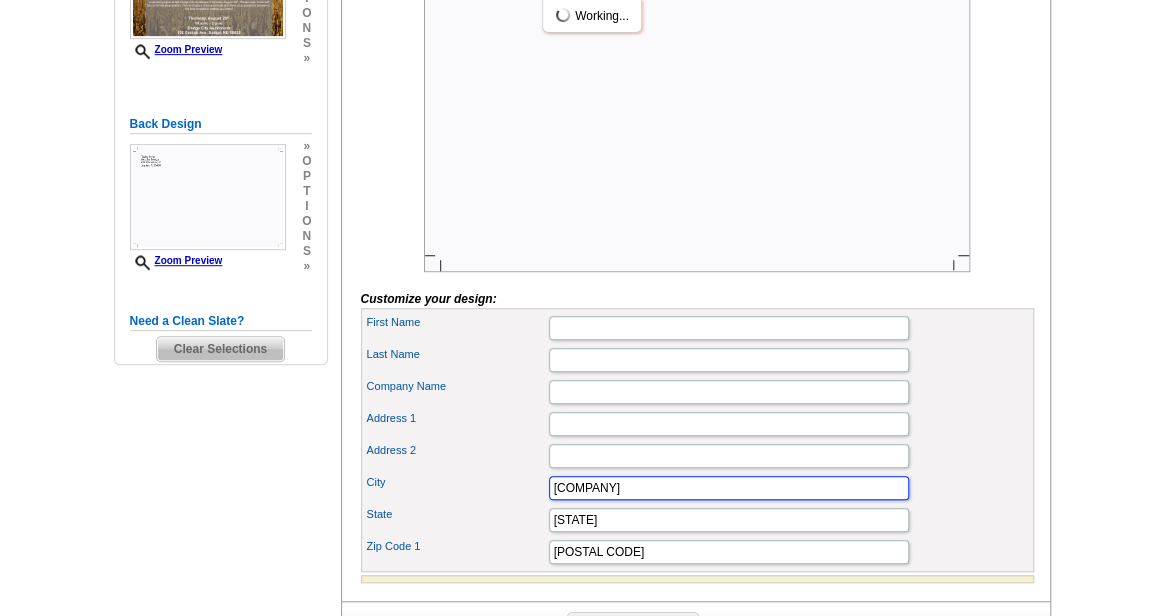 click on "Jupiter" at bounding box center [729, 488] 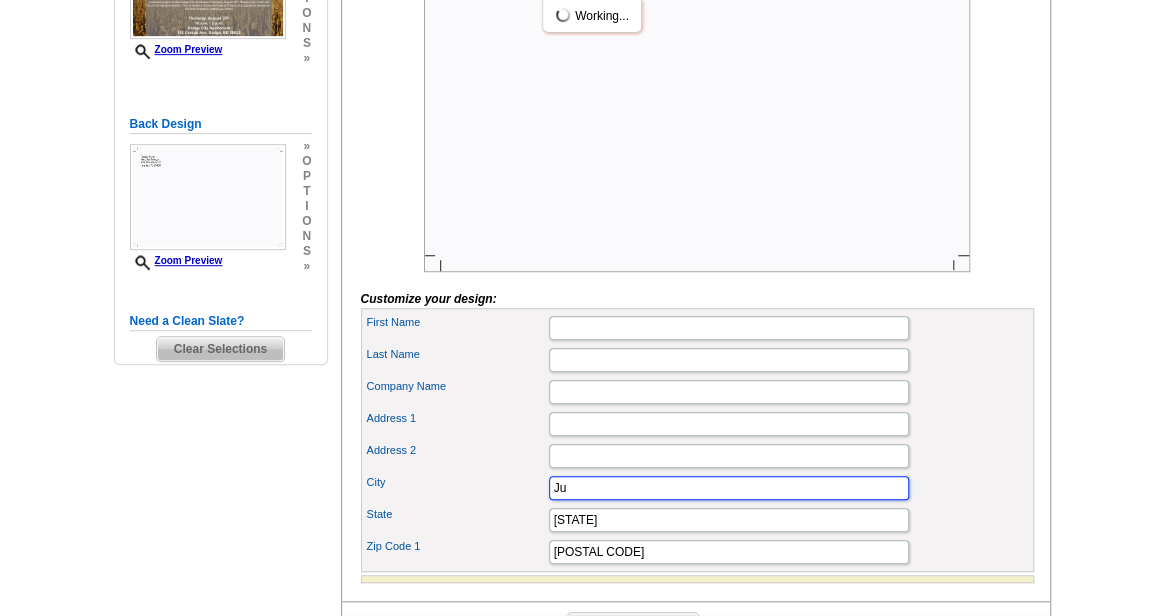 type on "J" 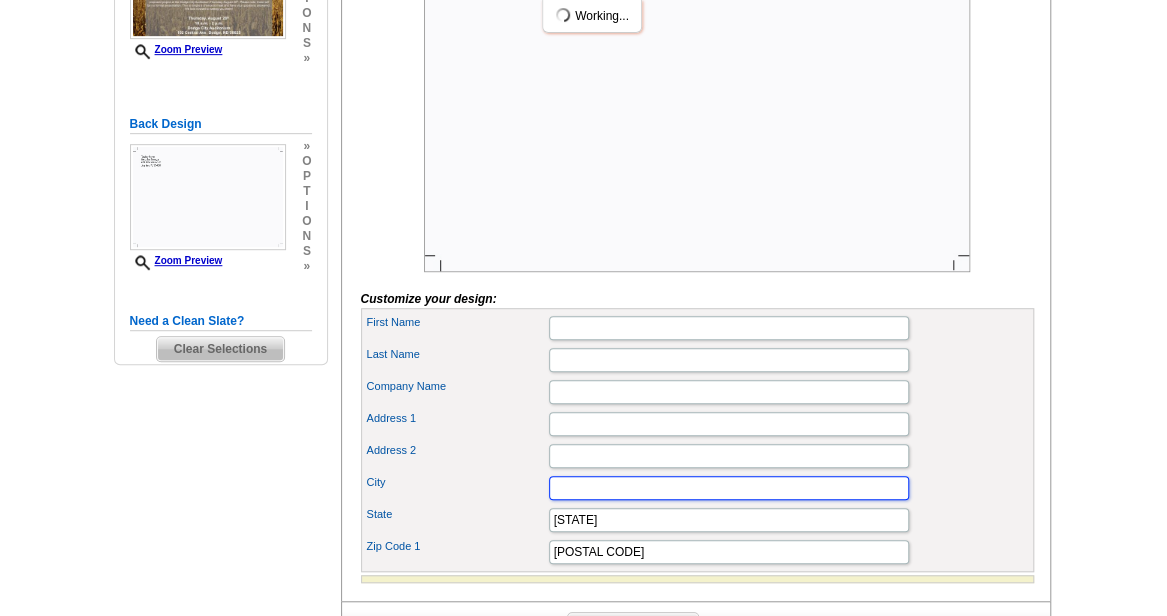 type 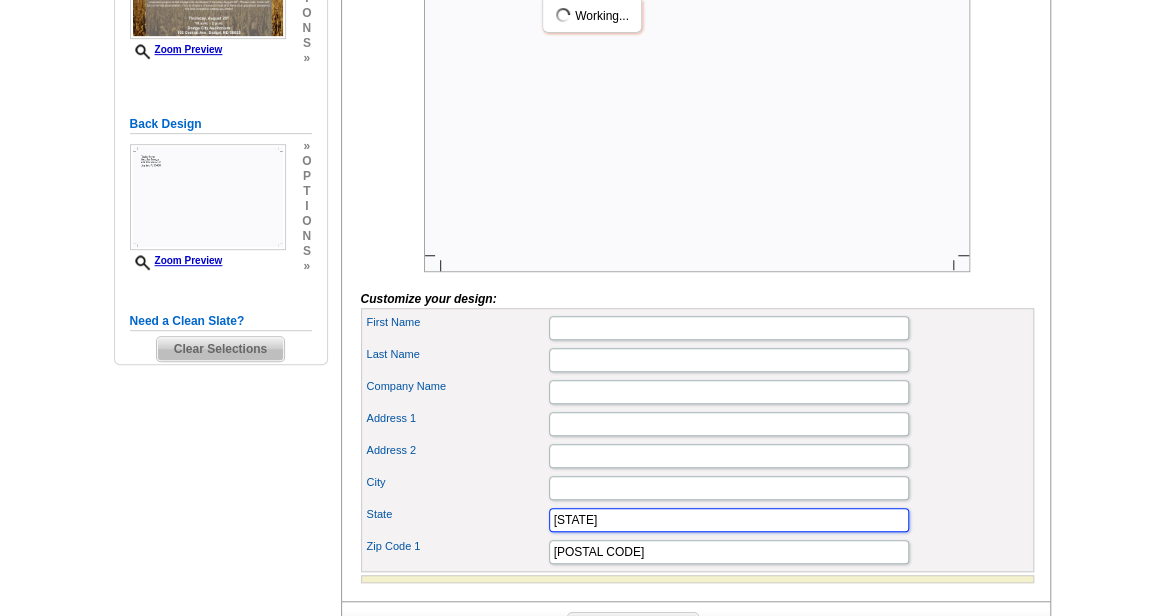 click on "FL" at bounding box center [729, 520] 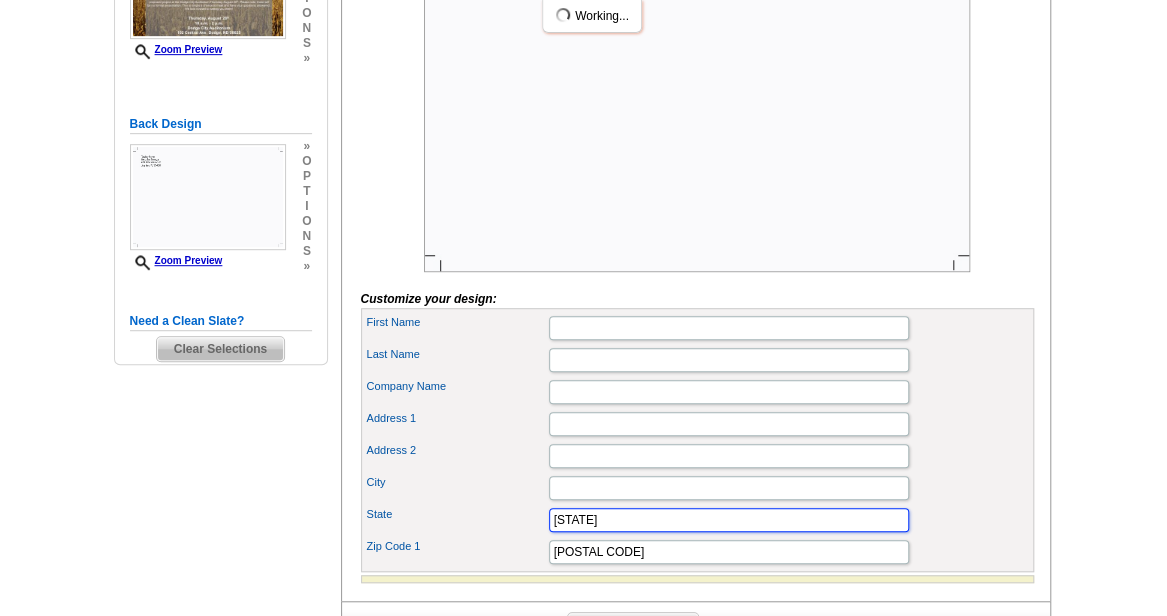 type on "F" 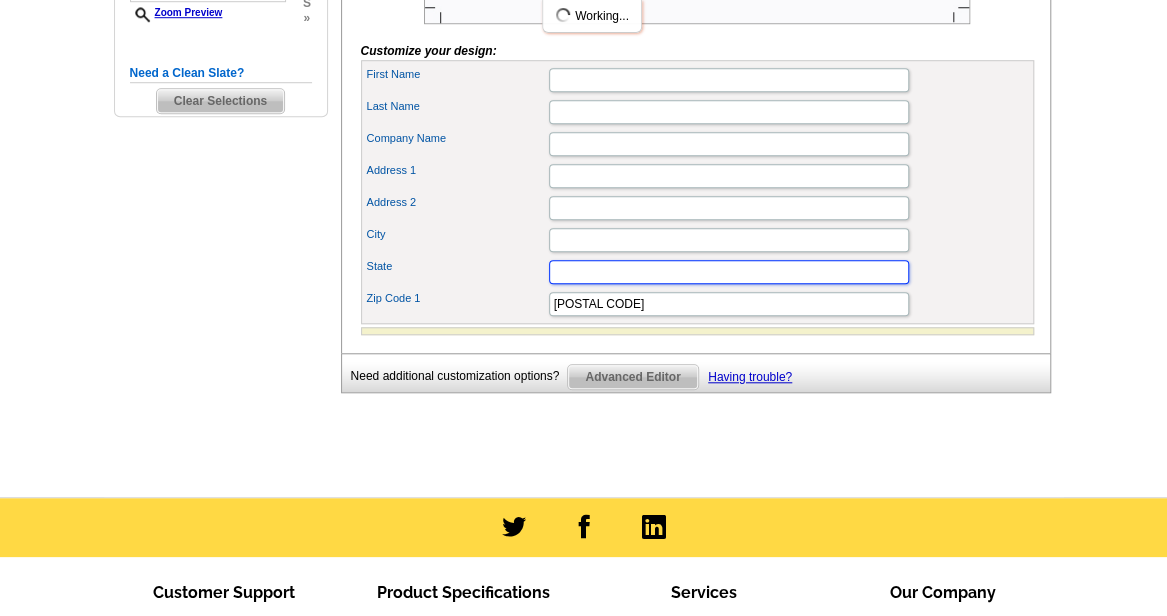 scroll, scrollTop: 686, scrollLeft: 0, axis: vertical 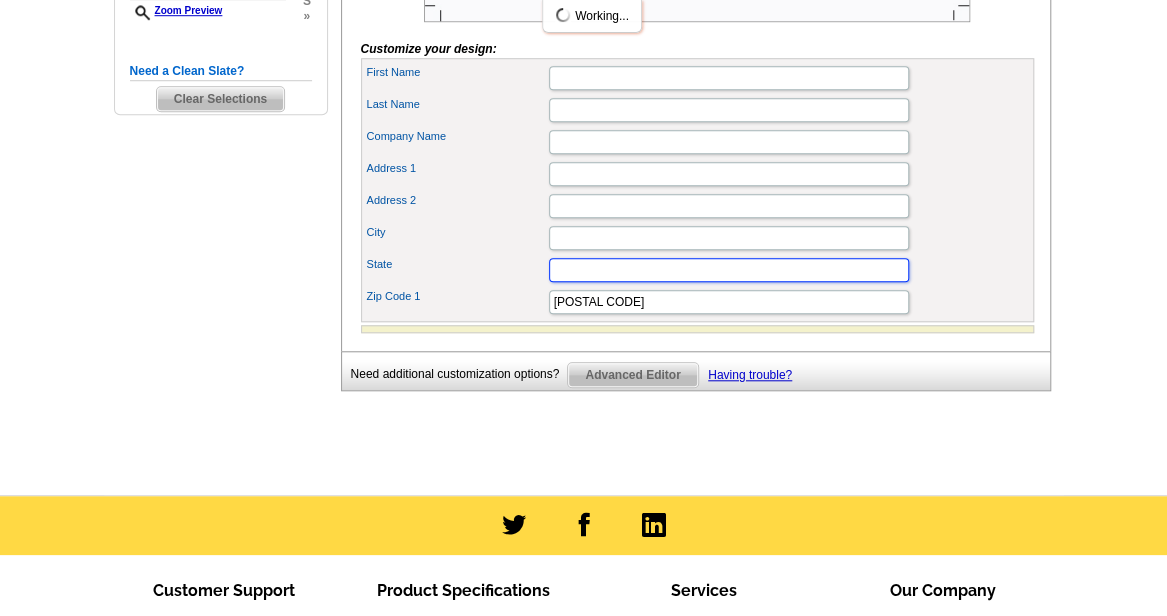 type 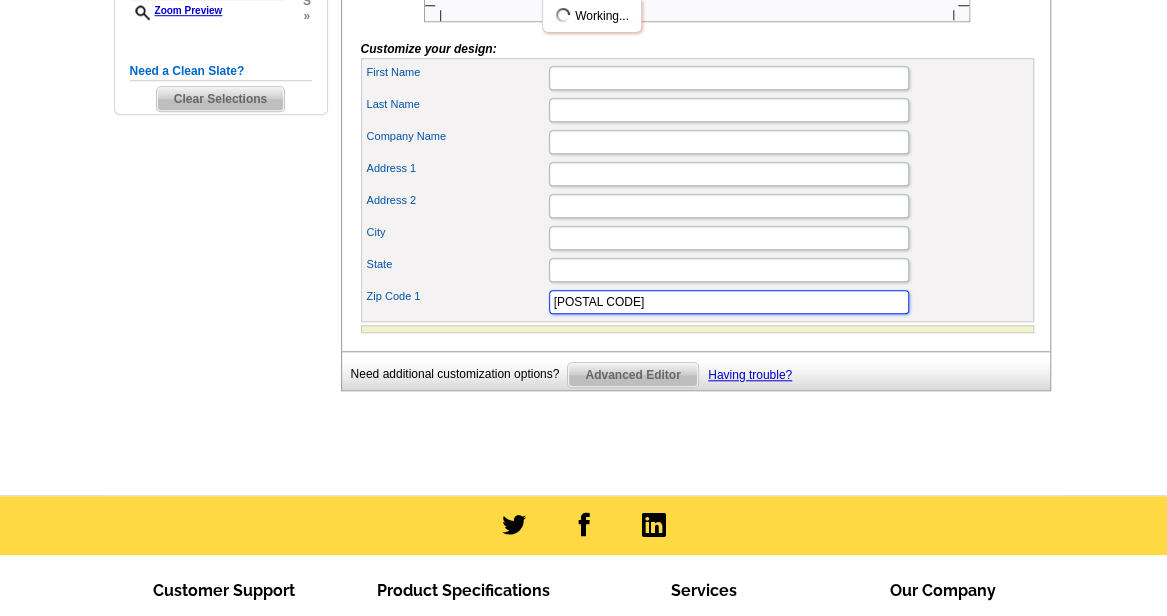 click on "33458" at bounding box center (729, 302) 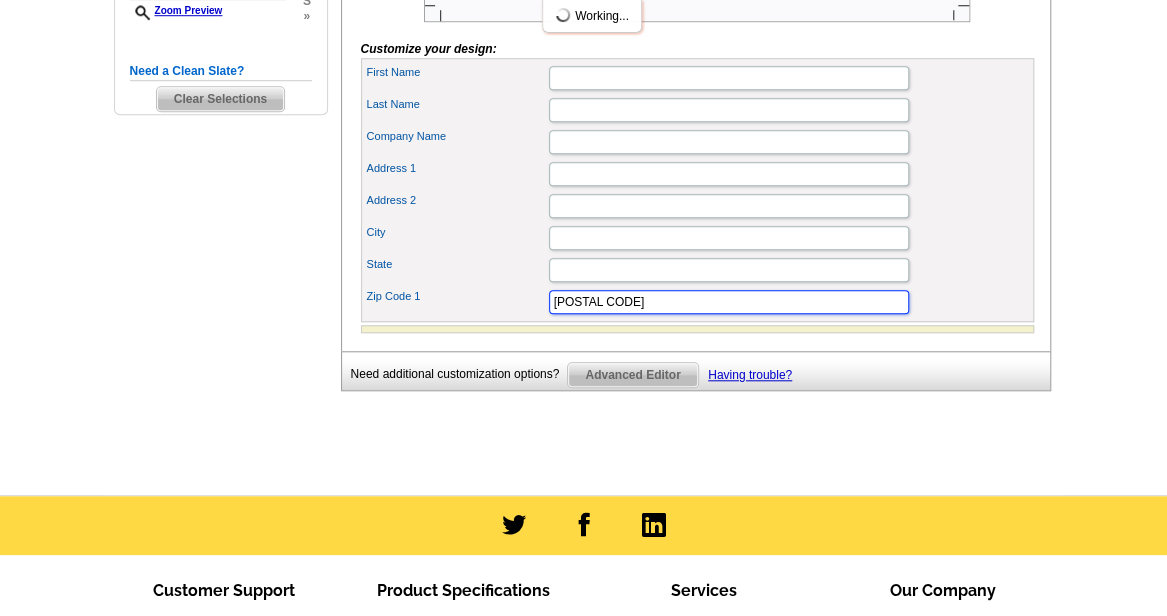 click on "33458" at bounding box center [729, 302] 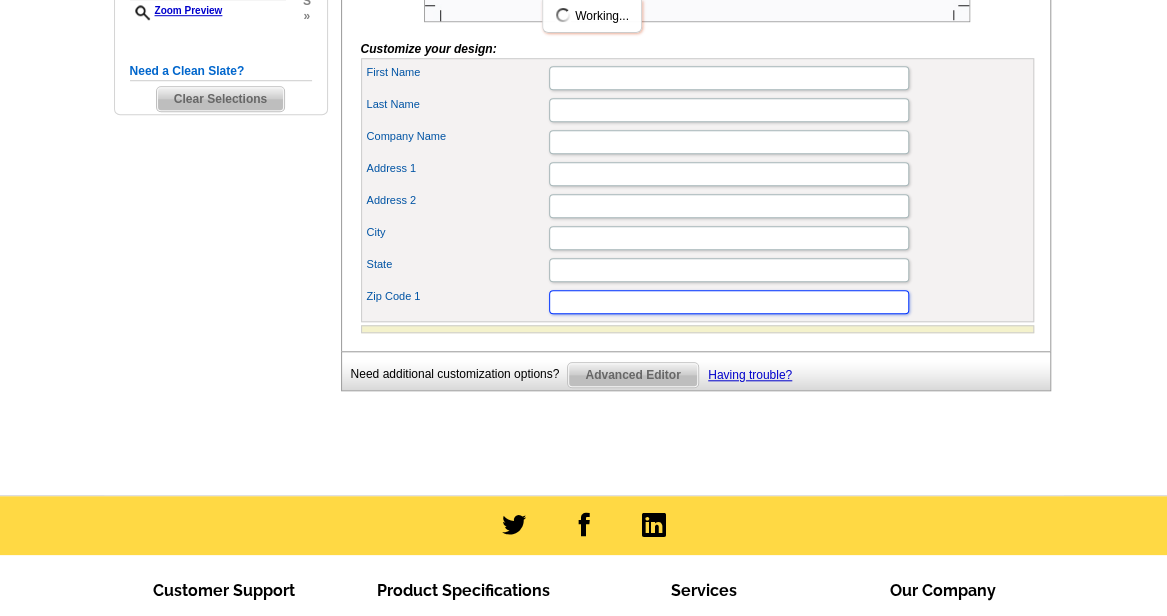 type 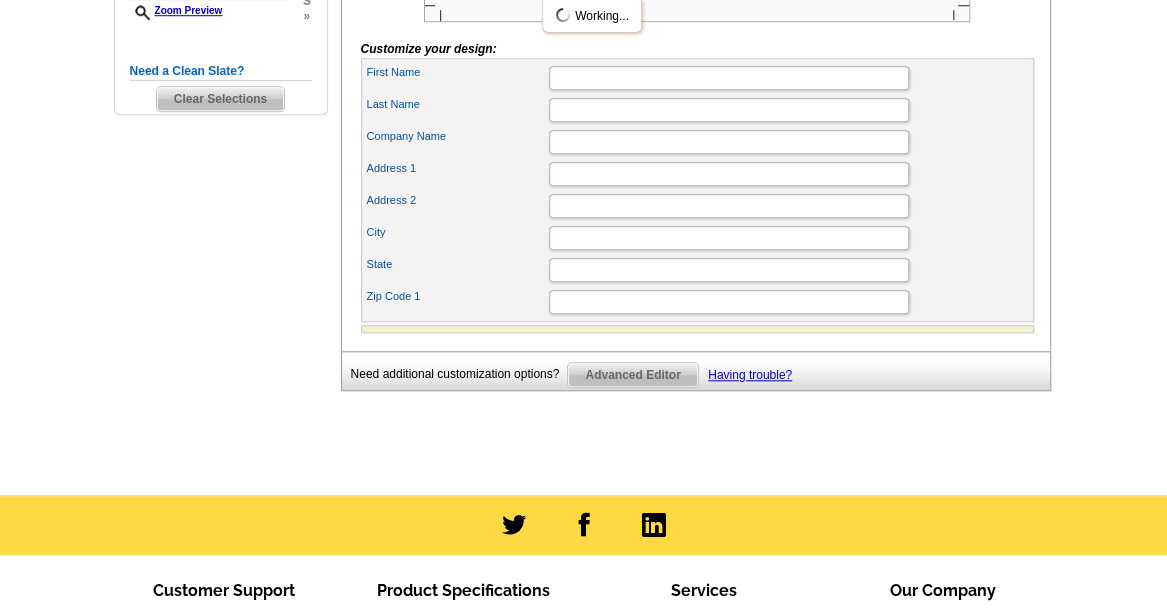 click on "Zip Code 1" at bounding box center (457, 296) 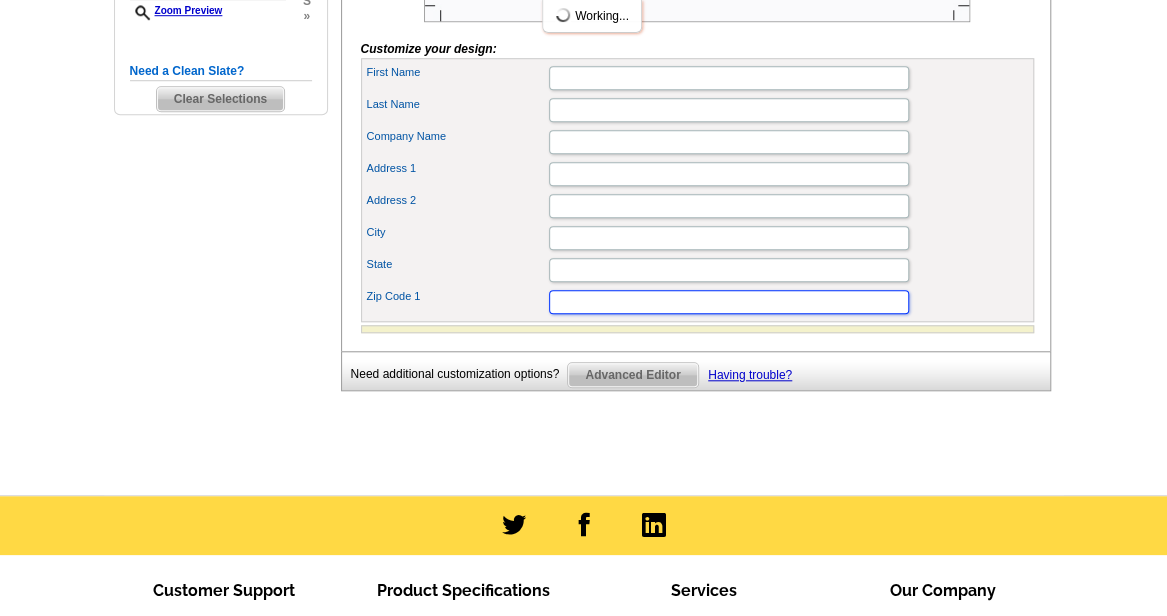 click on "Zip Code 1" at bounding box center [729, 302] 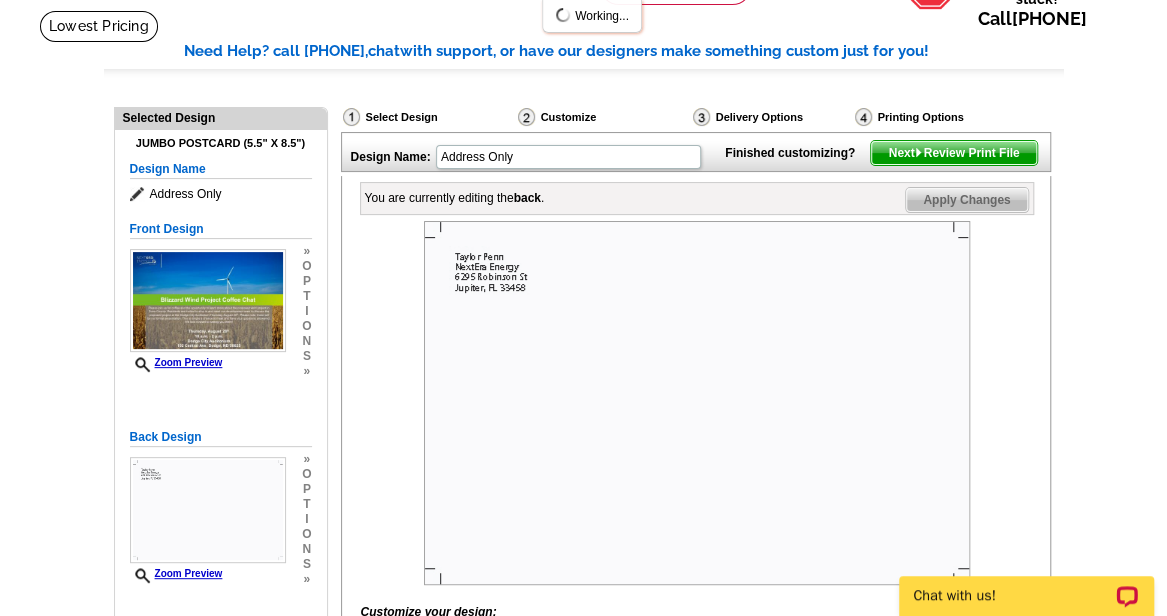 scroll, scrollTop: 106, scrollLeft: 0, axis: vertical 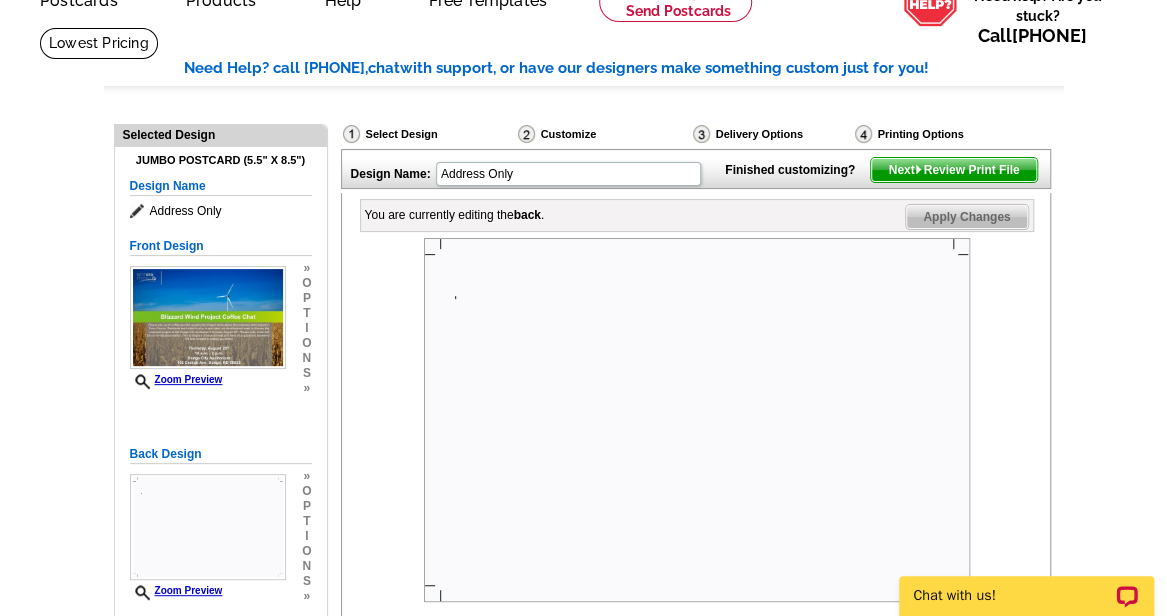 click on "Next   Review Print File" at bounding box center [953, 170] 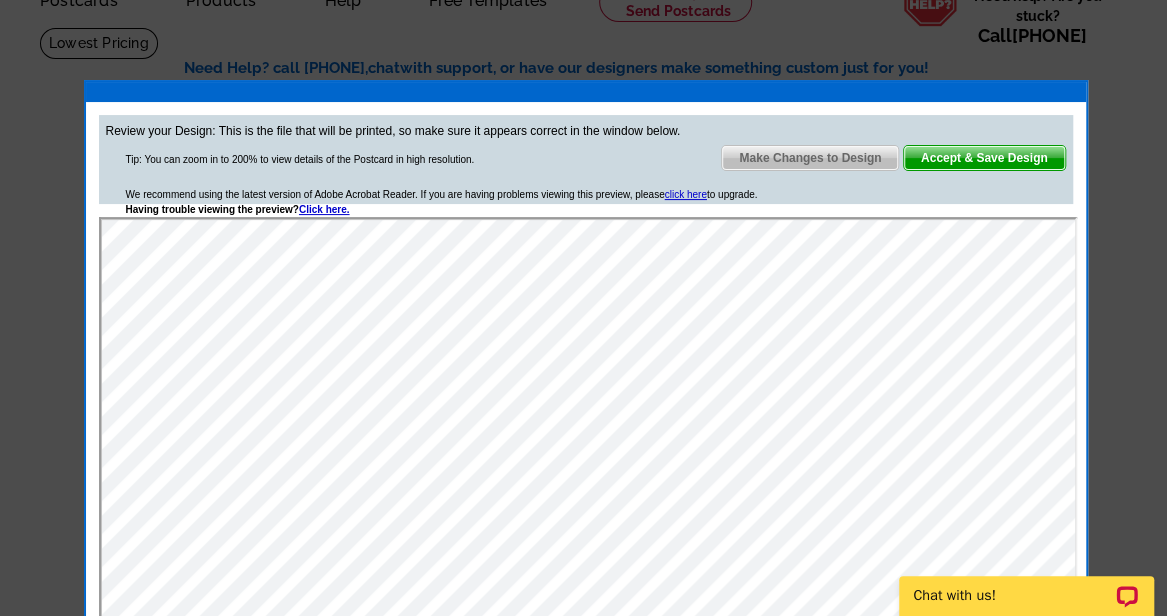 scroll, scrollTop: 0, scrollLeft: 0, axis: both 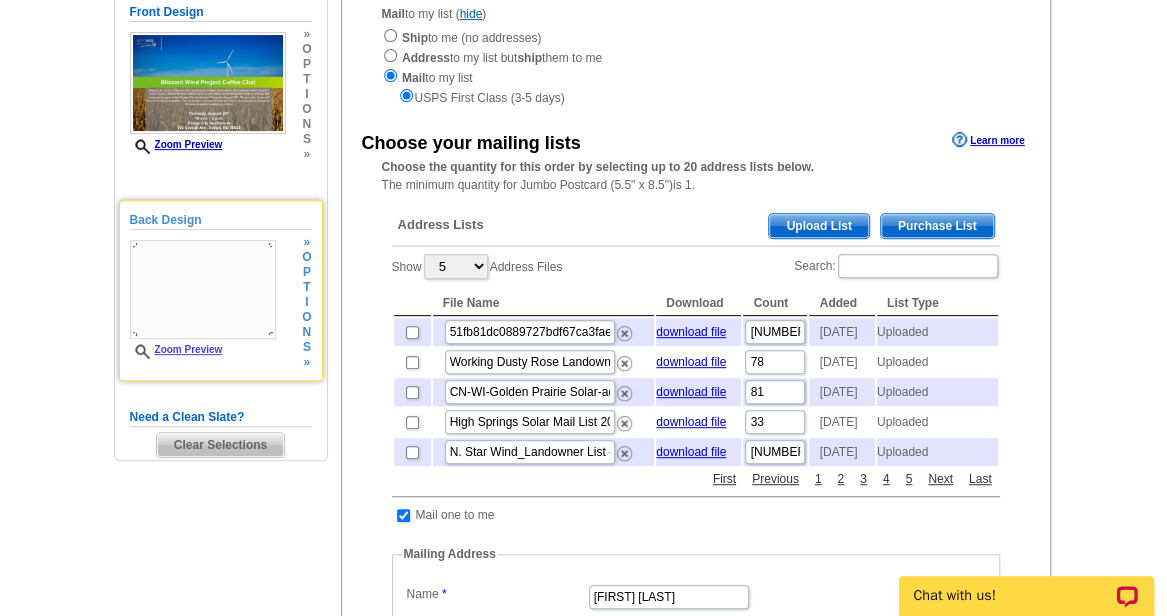 click on "Zoom Preview" at bounding box center [203, 351] 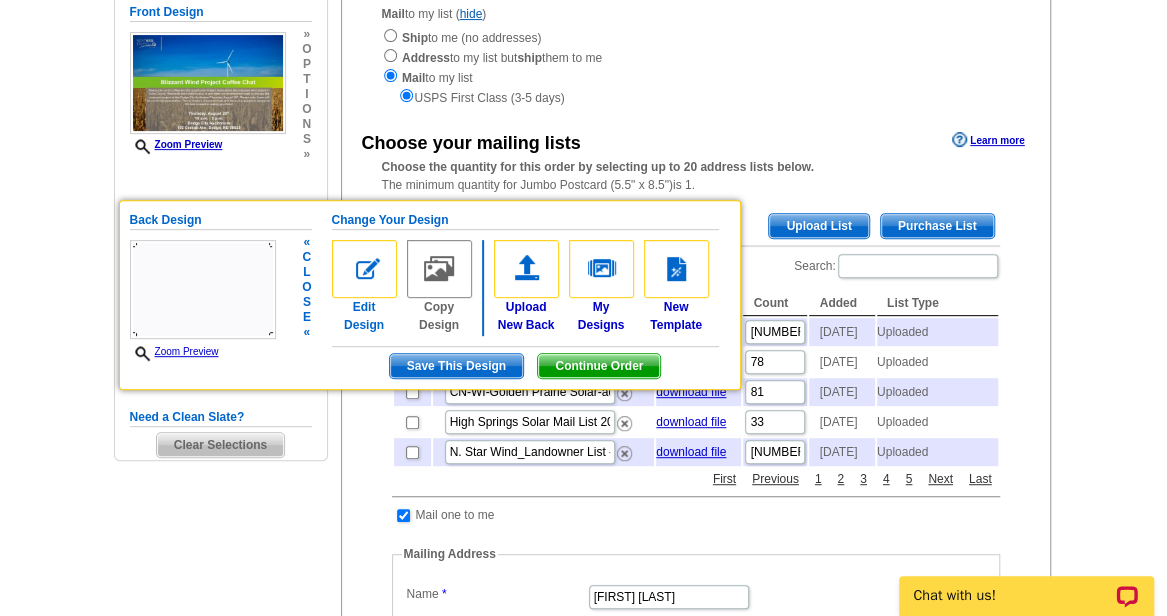 click at bounding box center [364, 269] 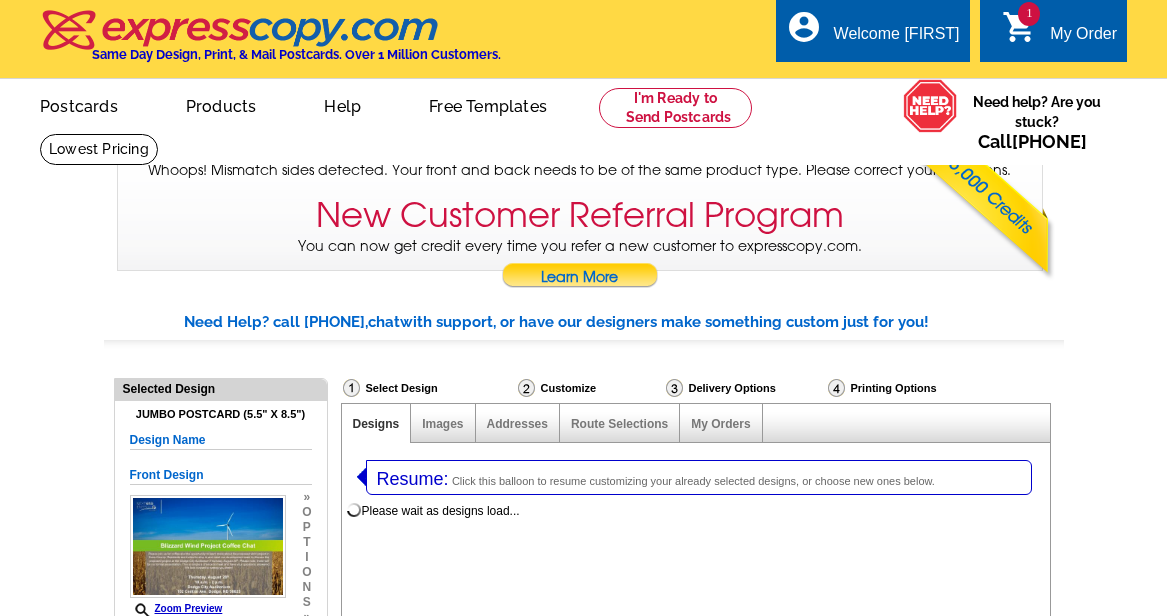 select on "1" 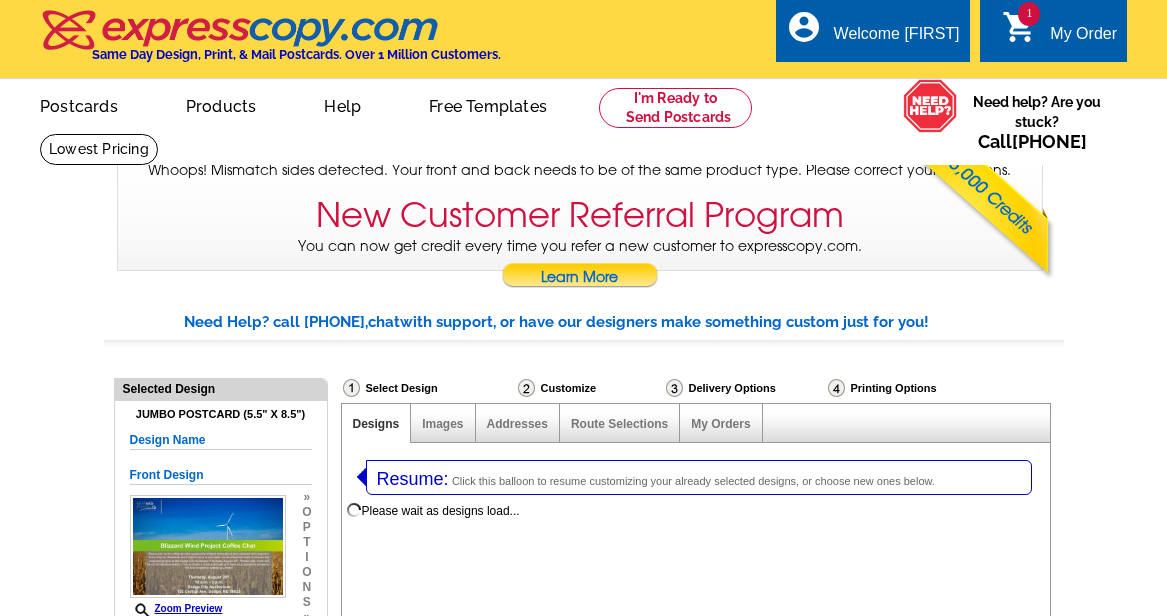 select on "2" 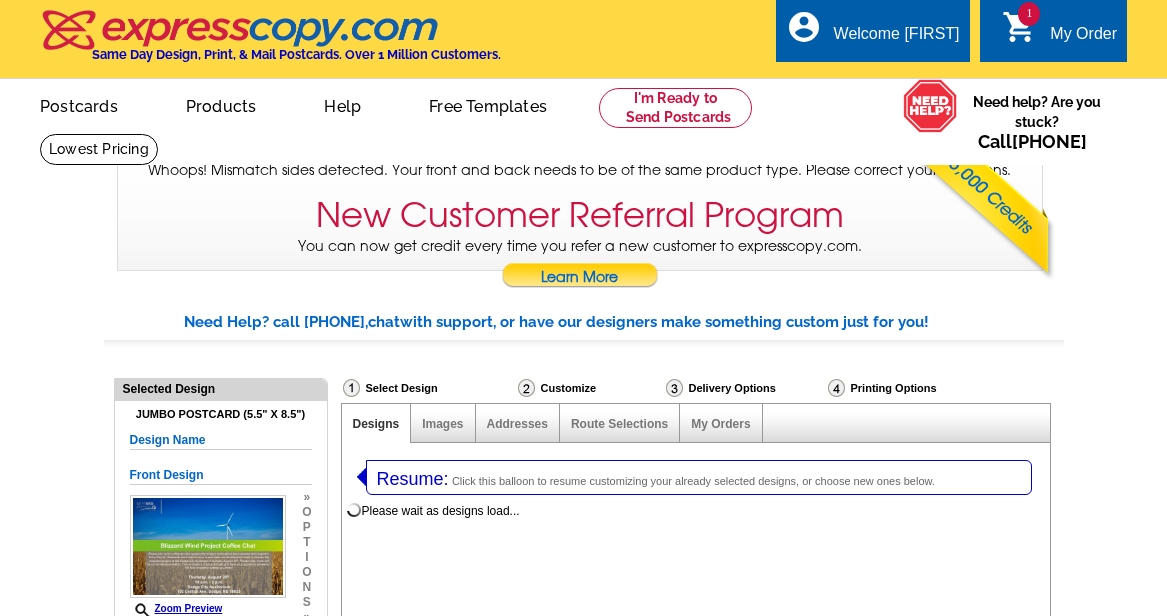 scroll, scrollTop: 0, scrollLeft: 0, axis: both 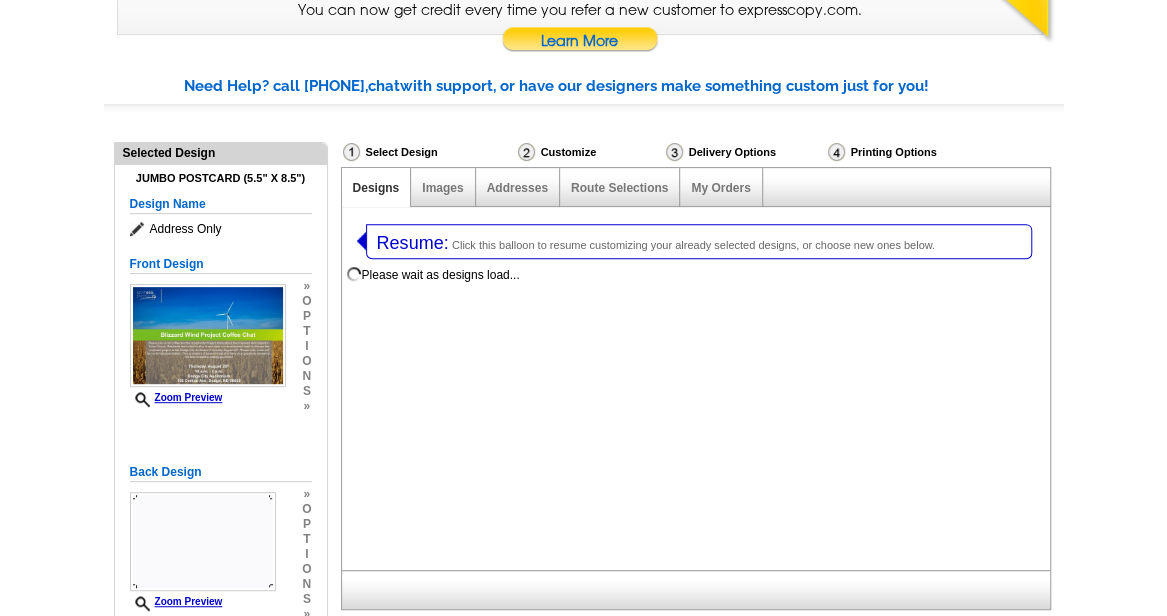 select on "785" 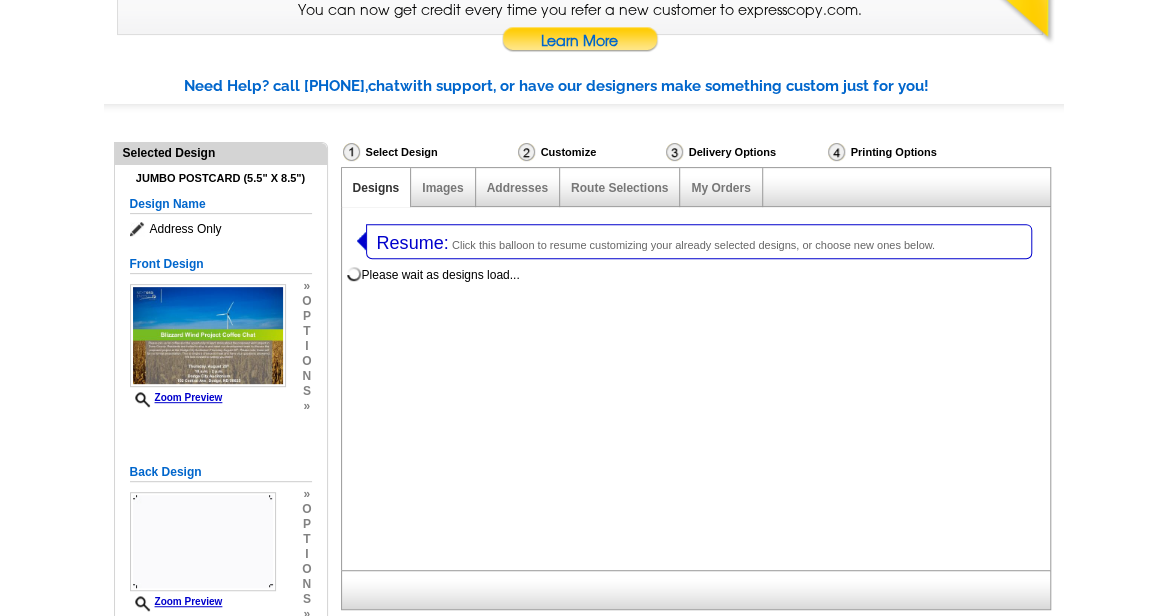 scroll, scrollTop: 238, scrollLeft: 0, axis: vertical 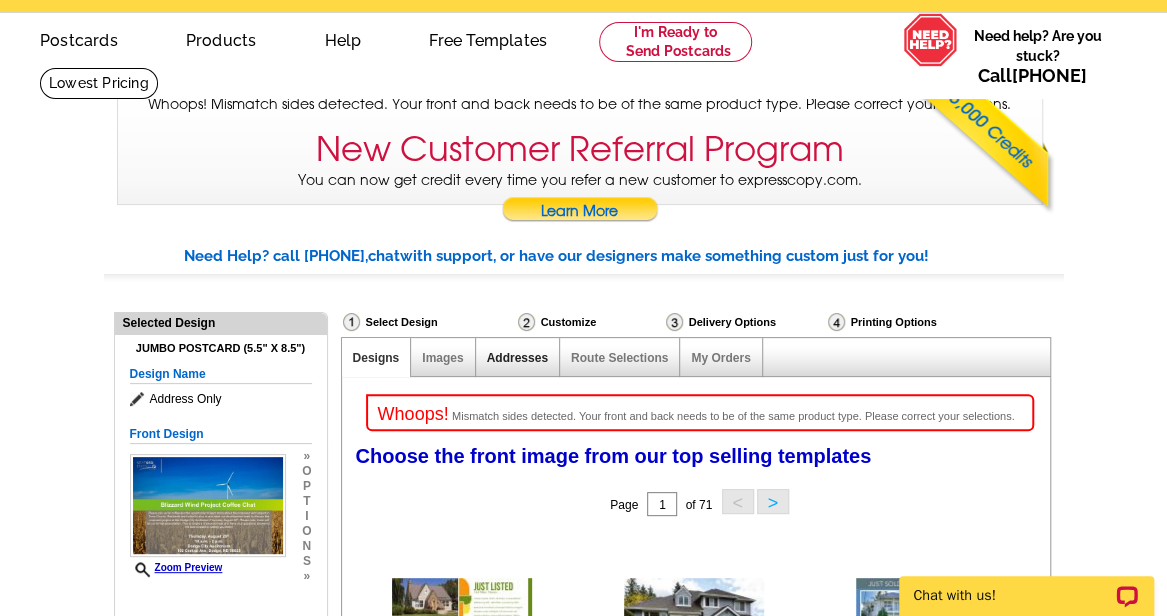 click on "Addresses" at bounding box center (517, 358) 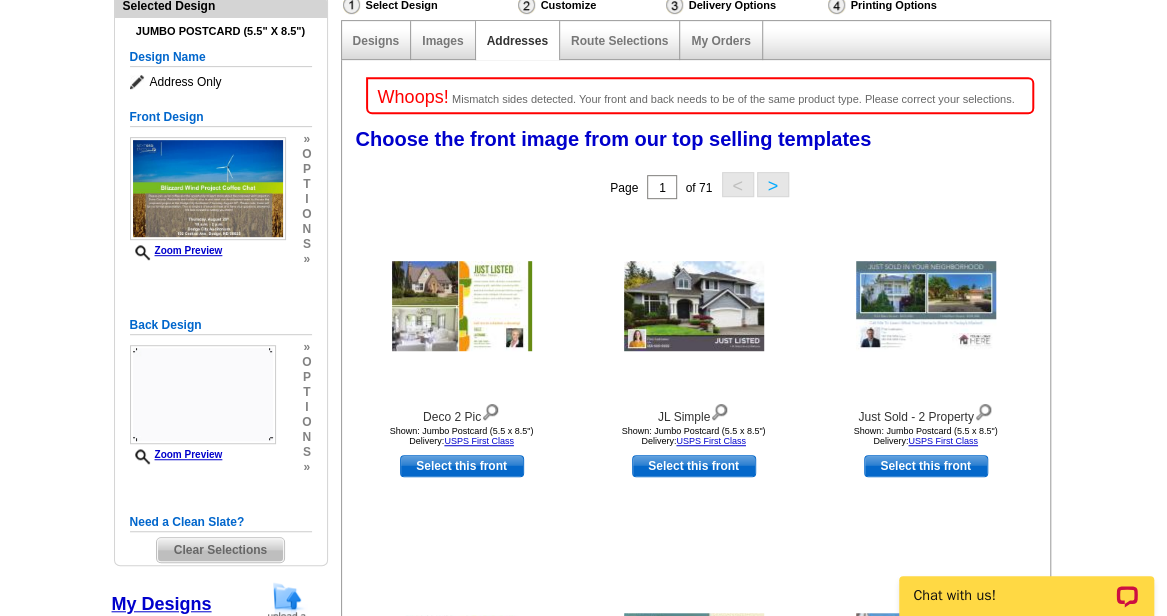 scroll, scrollTop: 384, scrollLeft: 0, axis: vertical 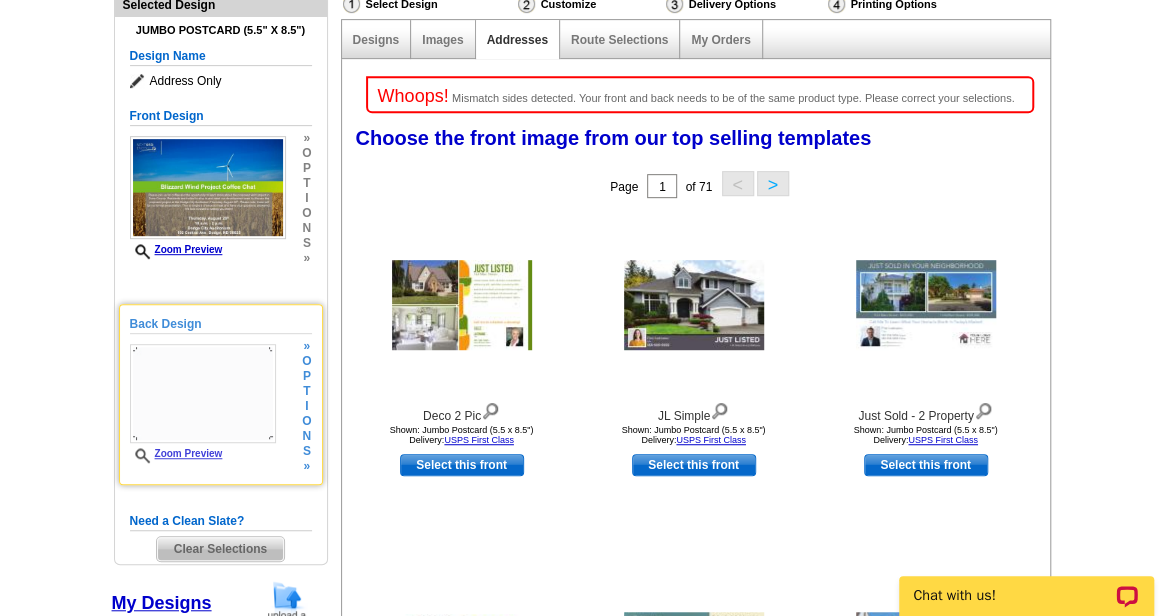 click on "Zoom Preview" at bounding box center (203, 403) 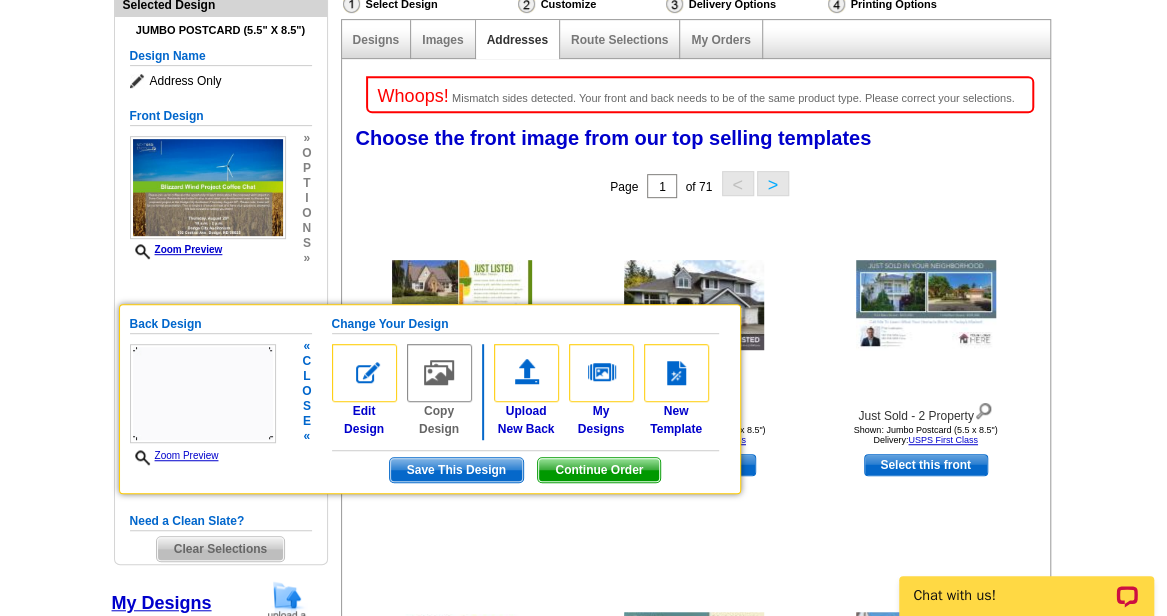 click on "Continue Order" at bounding box center [599, 470] 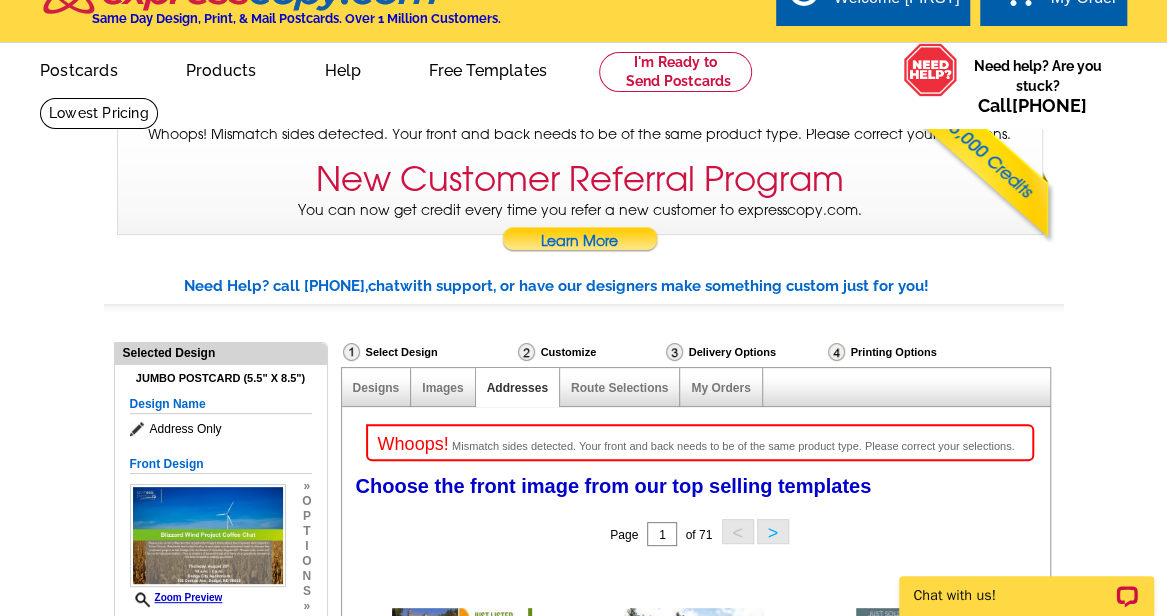 scroll, scrollTop: 0, scrollLeft: 0, axis: both 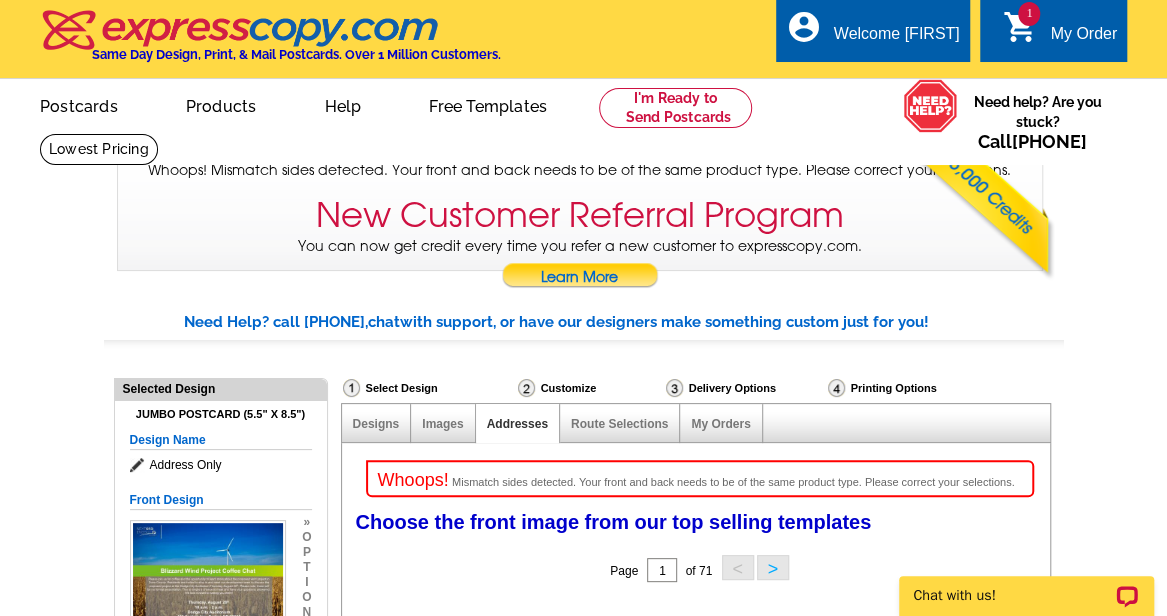 click on "1
shopping_cart
My Order" at bounding box center [1053, 30] 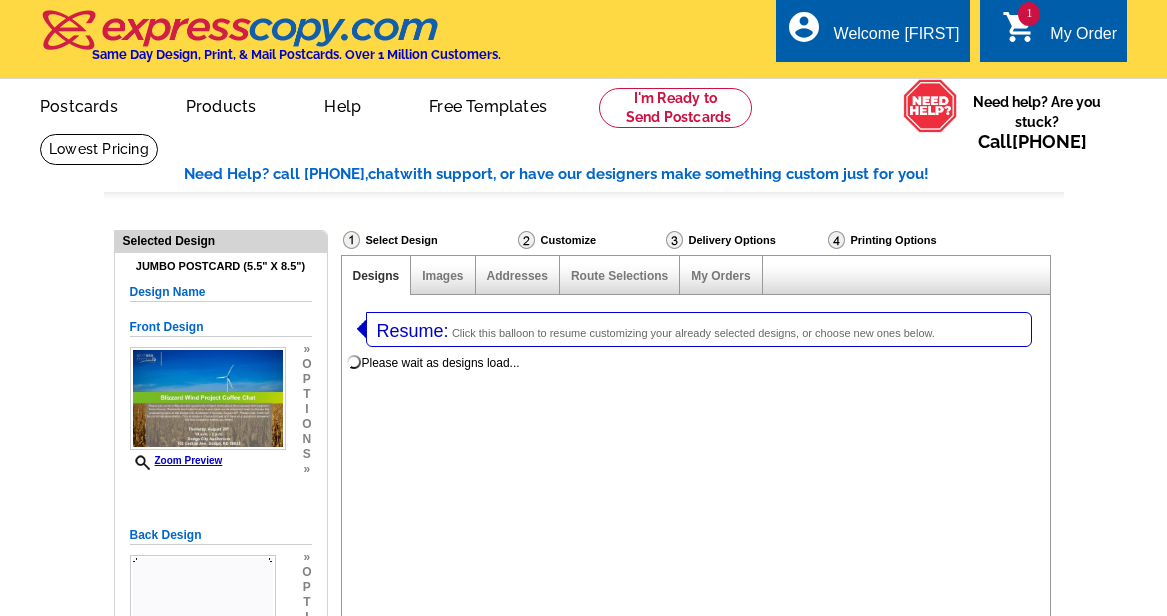 select on "1" 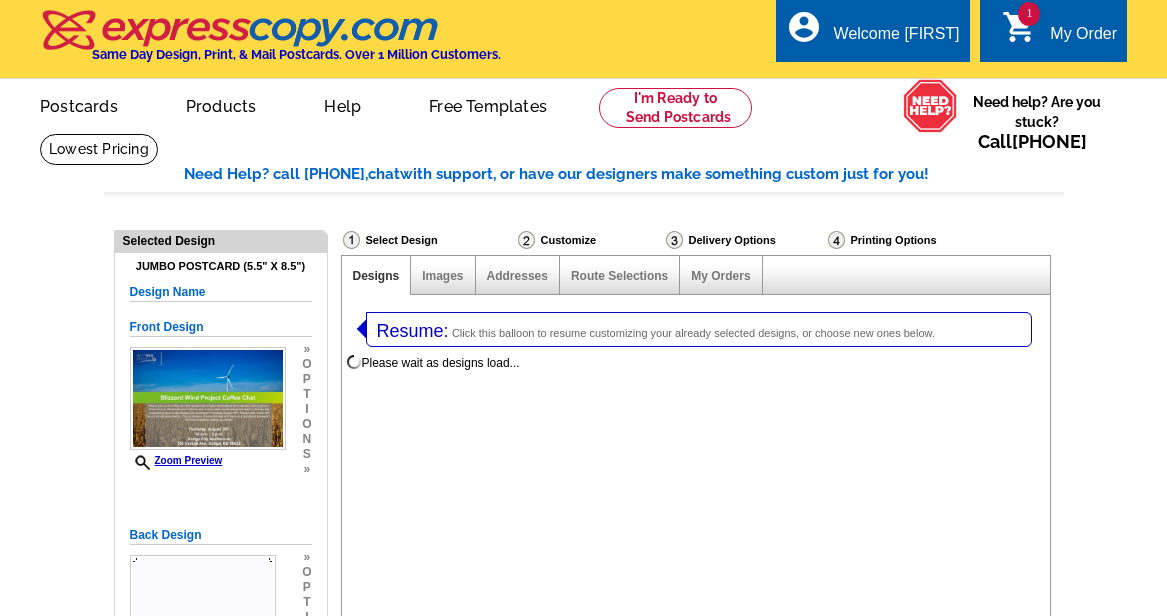 select on "2" 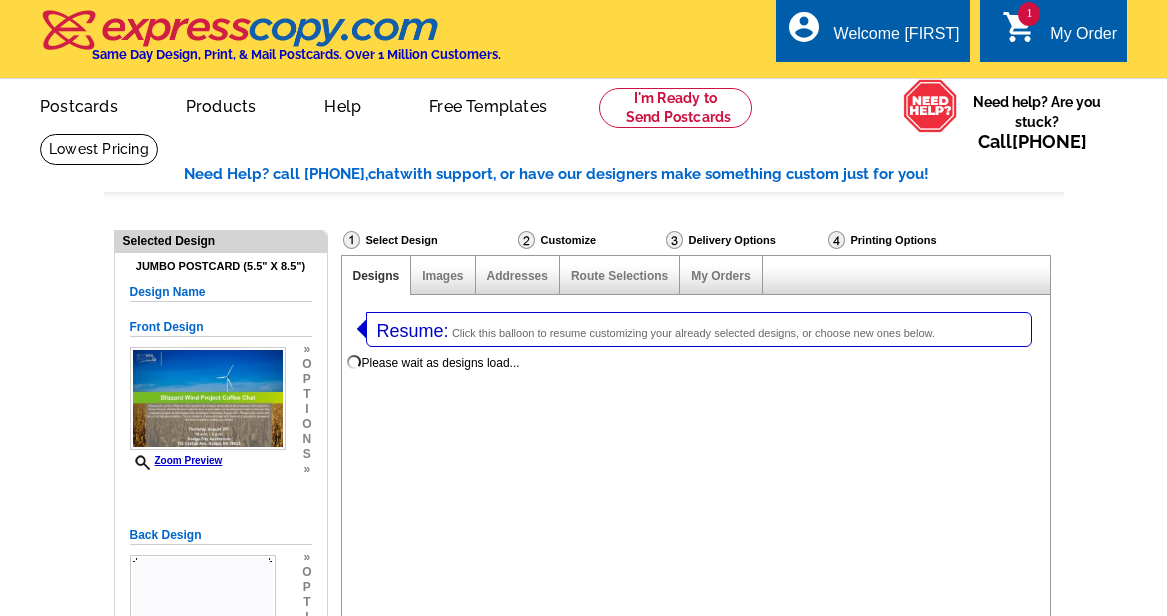 scroll, scrollTop: 0, scrollLeft: 0, axis: both 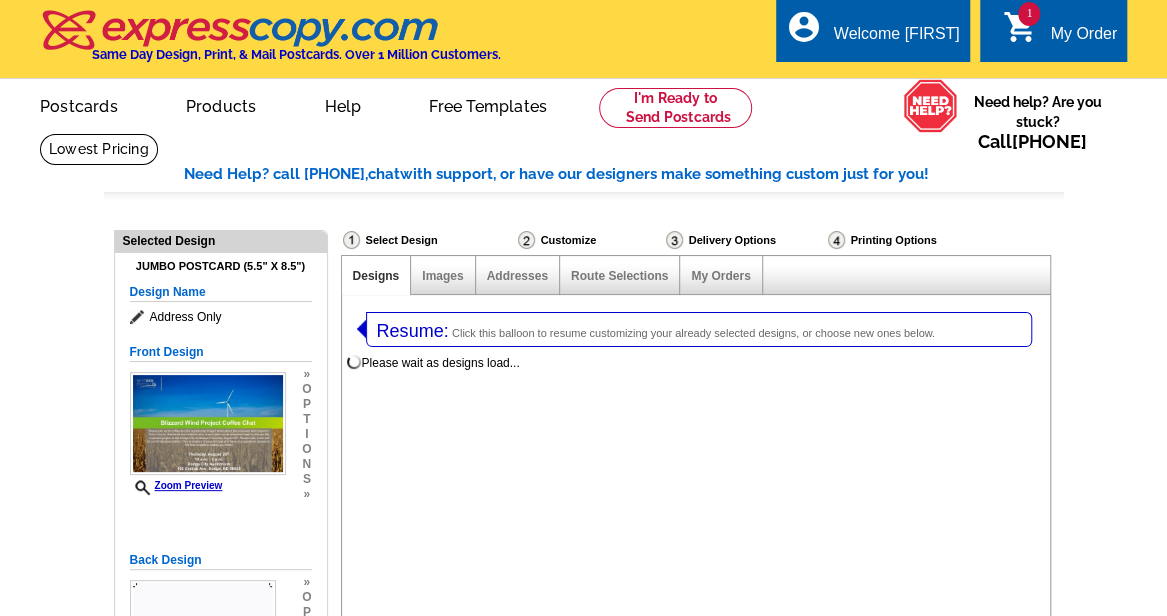 select on "785" 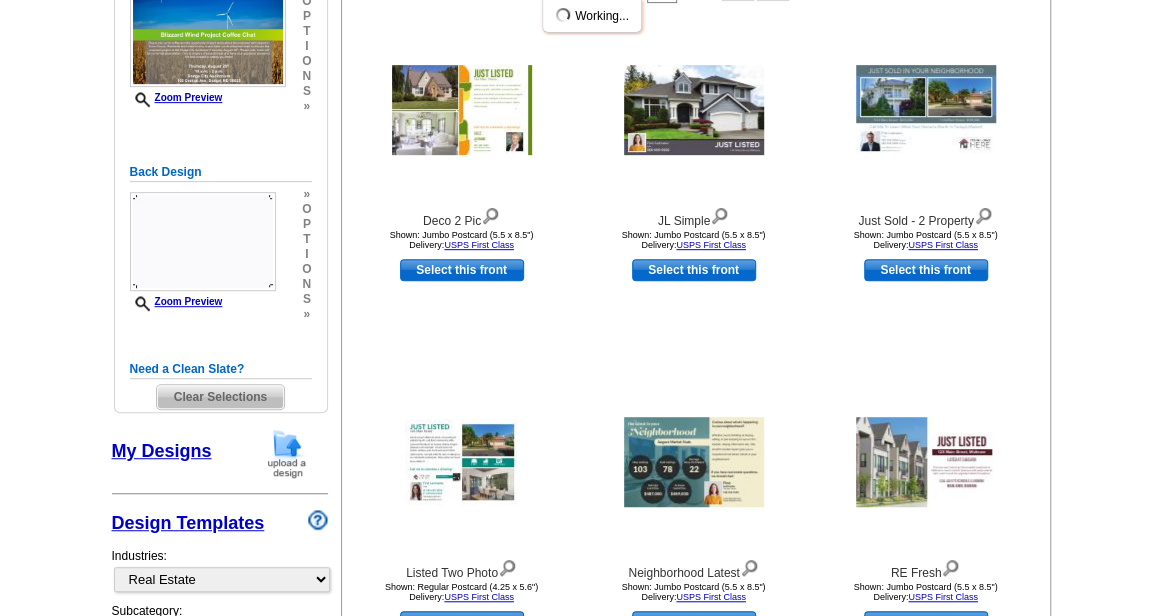 scroll, scrollTop: 389, scrollLeft: 0, axis: vertical 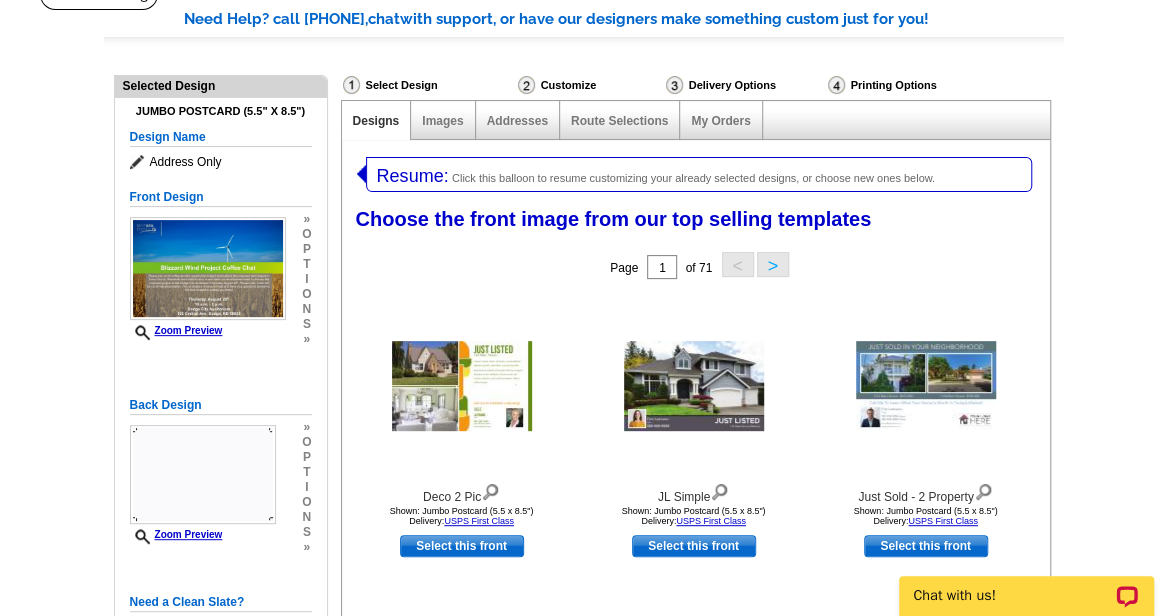 click on "Resume:" at bounding box center [413, 176] 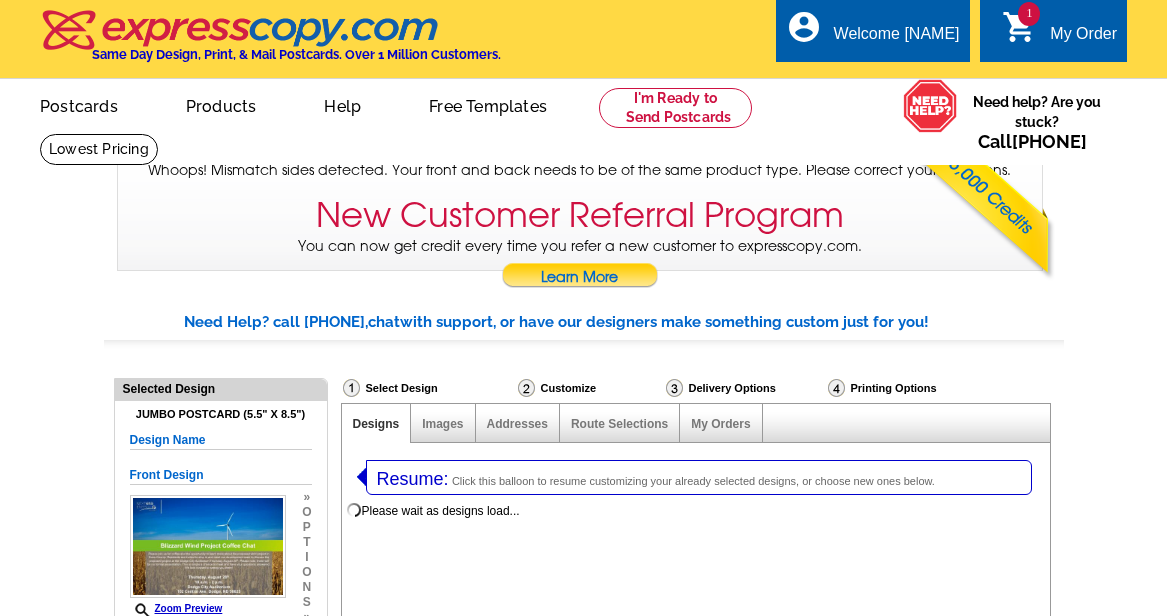select on "1" 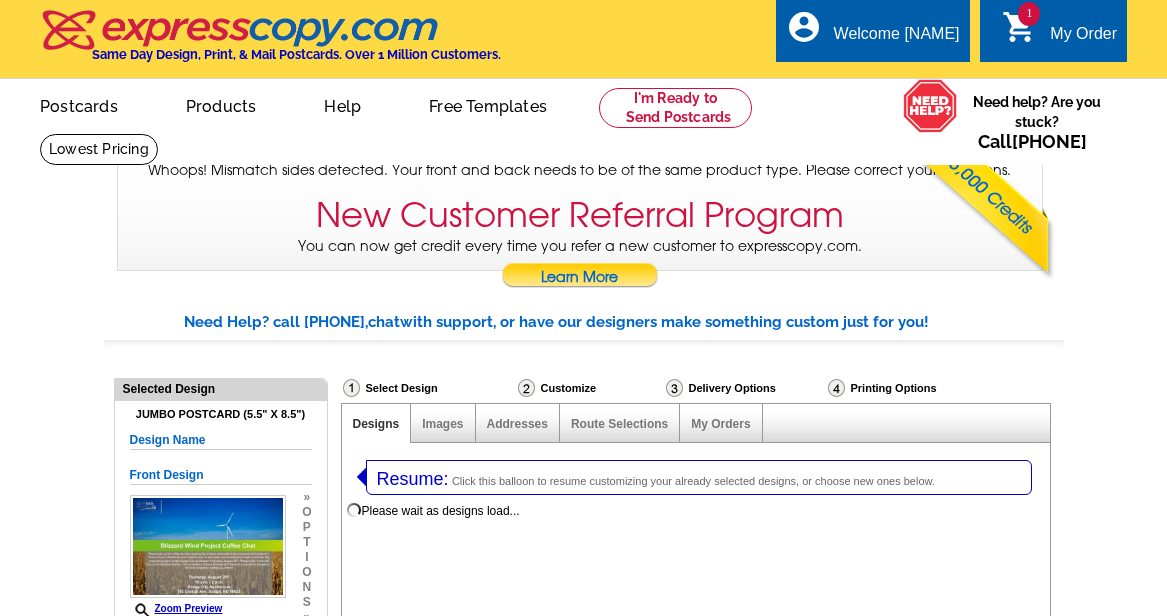 select on "2" 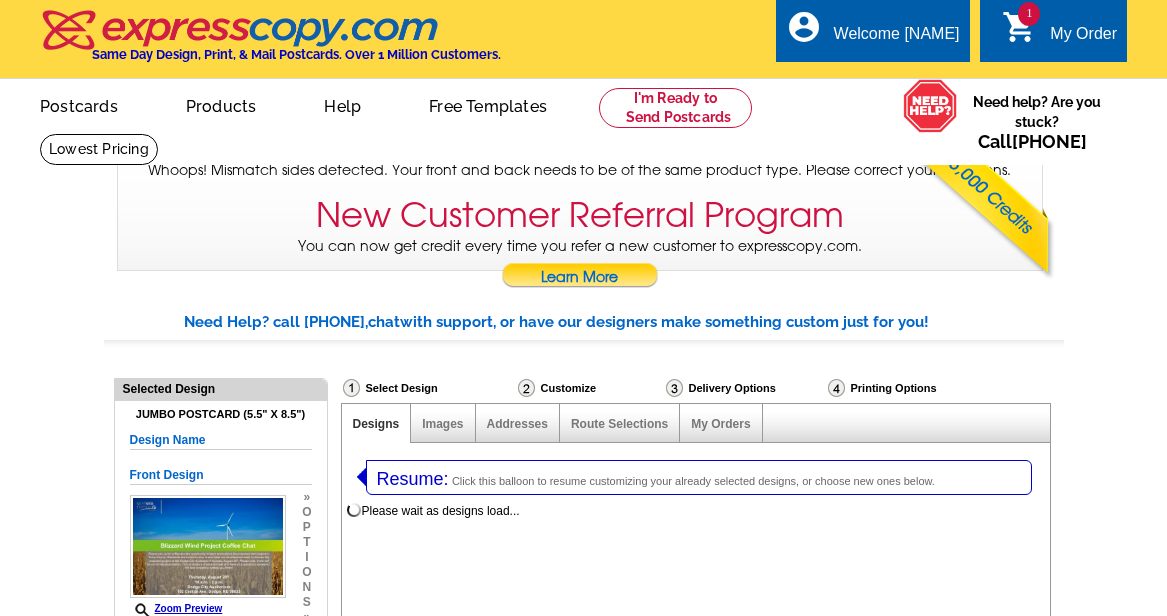 scroll, scrollTop: 0, scrollLeft: 0, axis: both 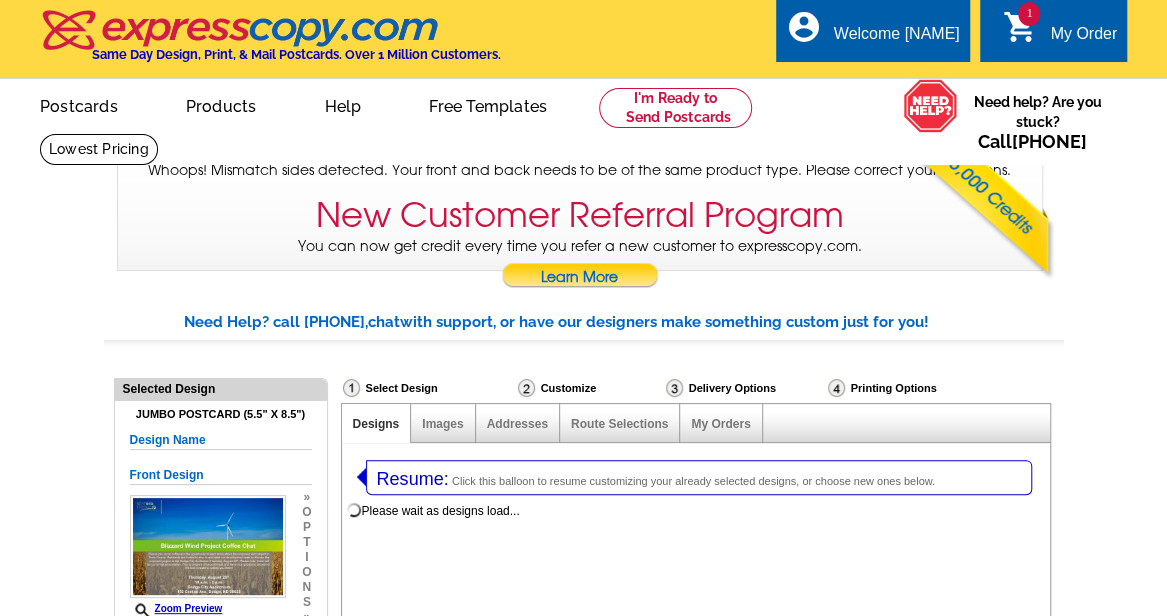 select on "785" 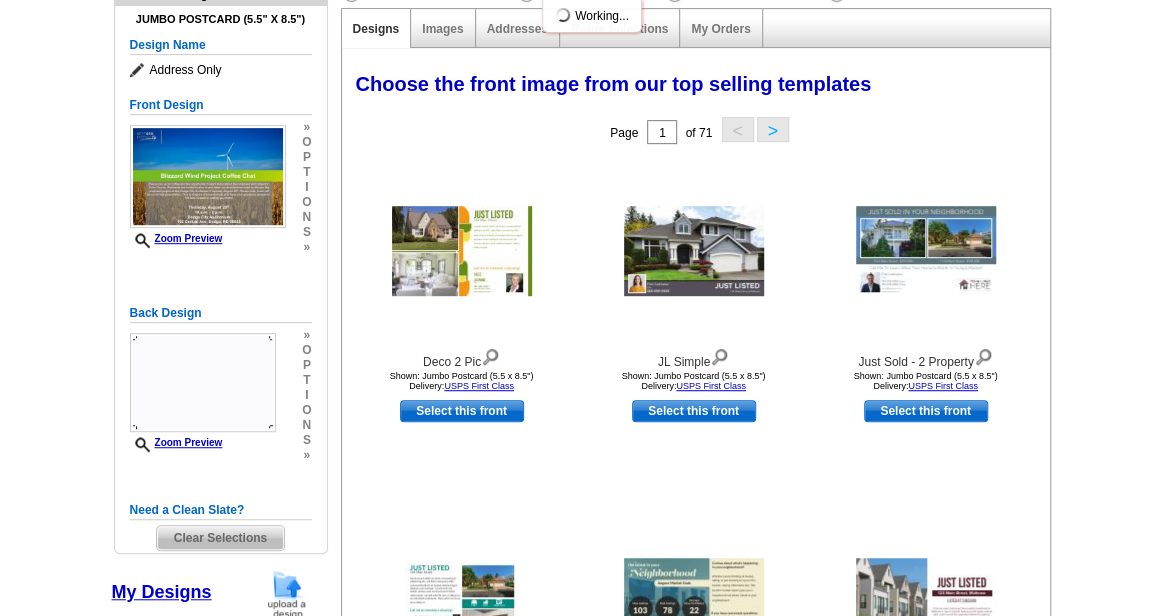 scroll, scrollTop: 394, scrollLeft: 0, axis: vertical 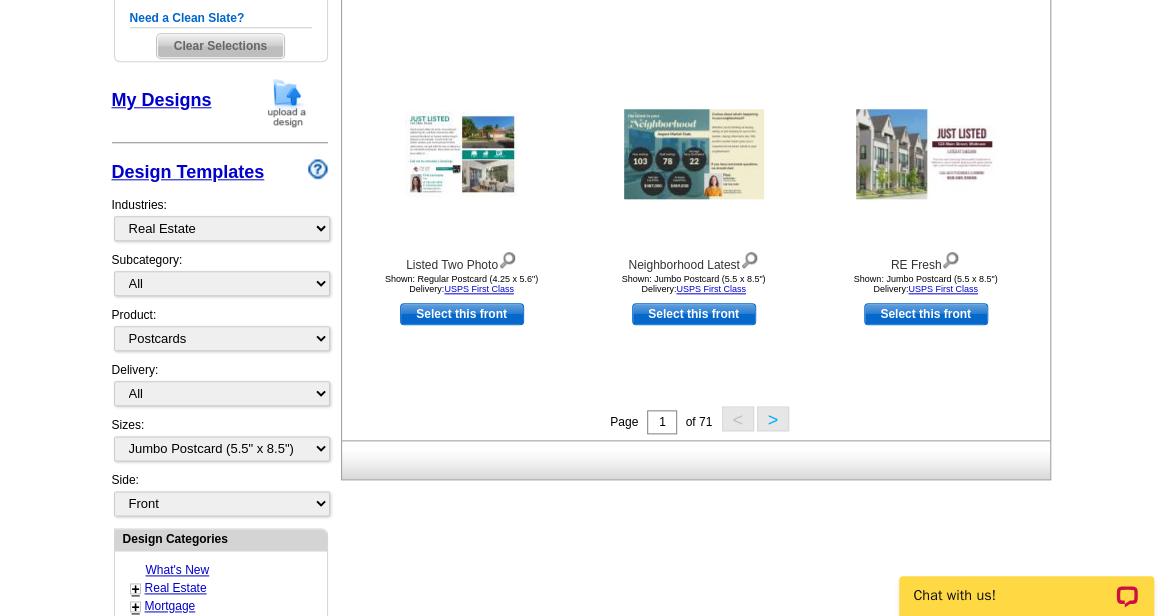 click on ">" at bounding box center (773, 418) 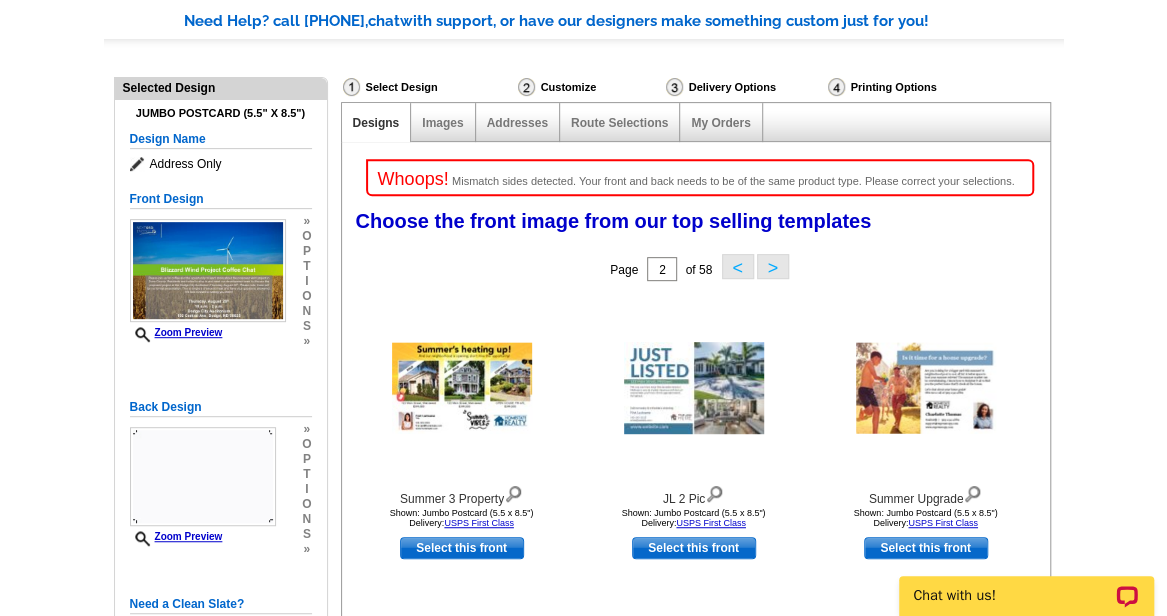 scroll, scrollTop: 300, scrollLeft: 0, axis: vertical 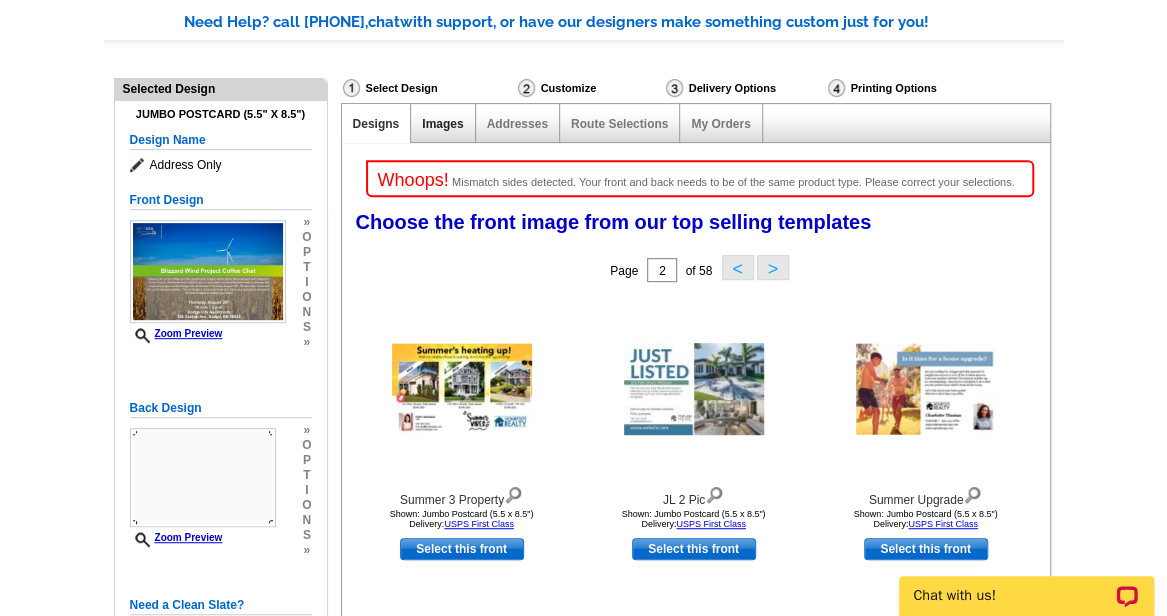click on "Images" at bounding box center (442, 124) 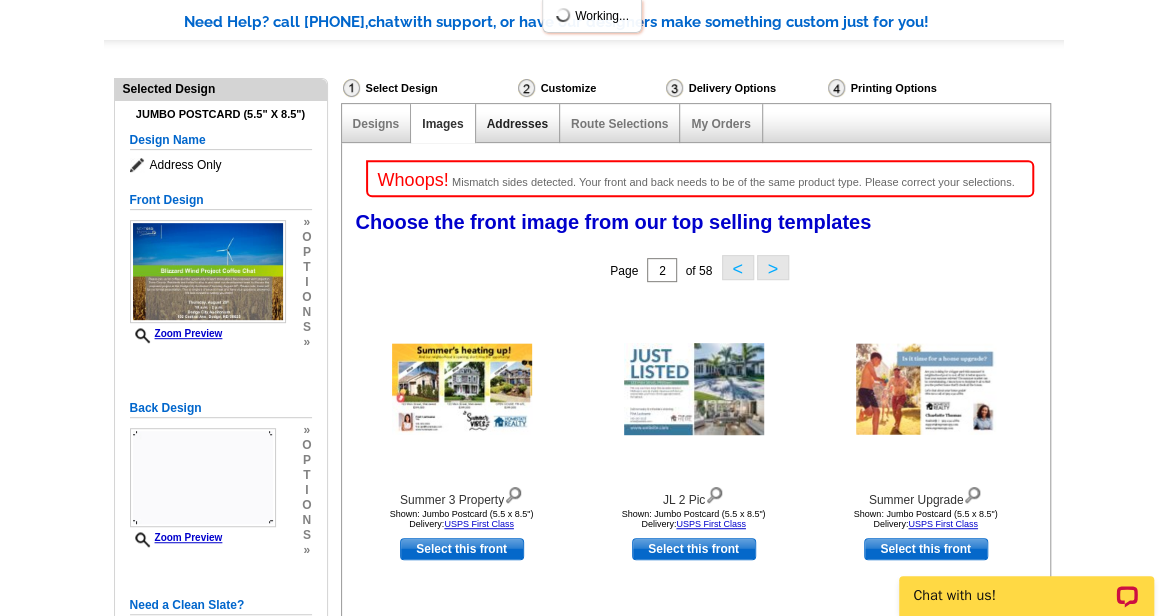click on "Addresses" at bounding box center (517, 124) 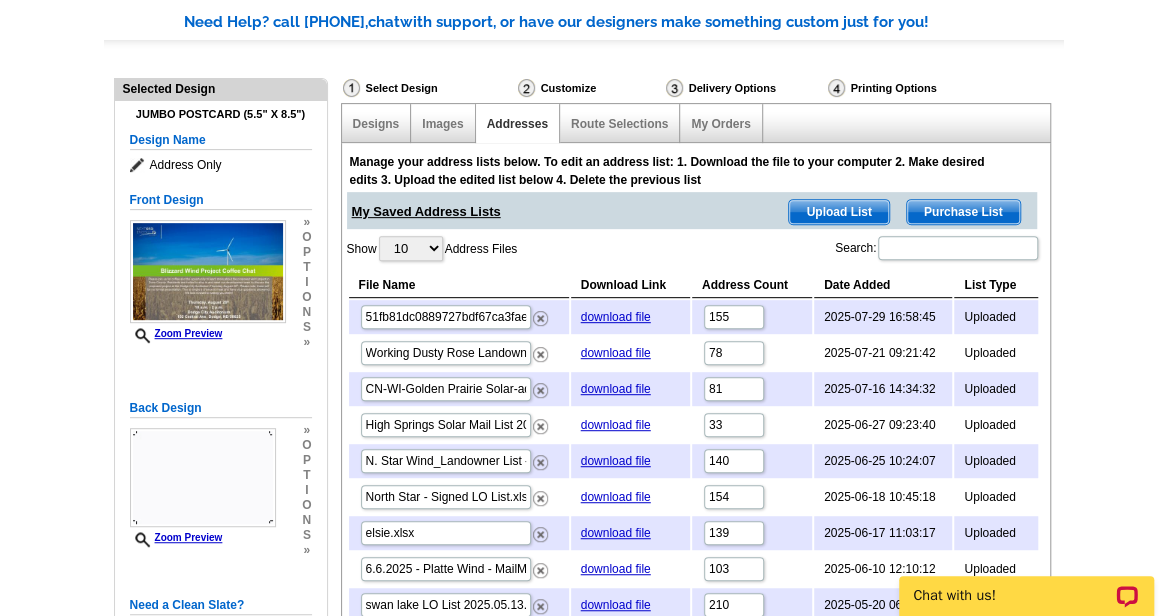 click on "Upload List" at bounding box center [838, 212] 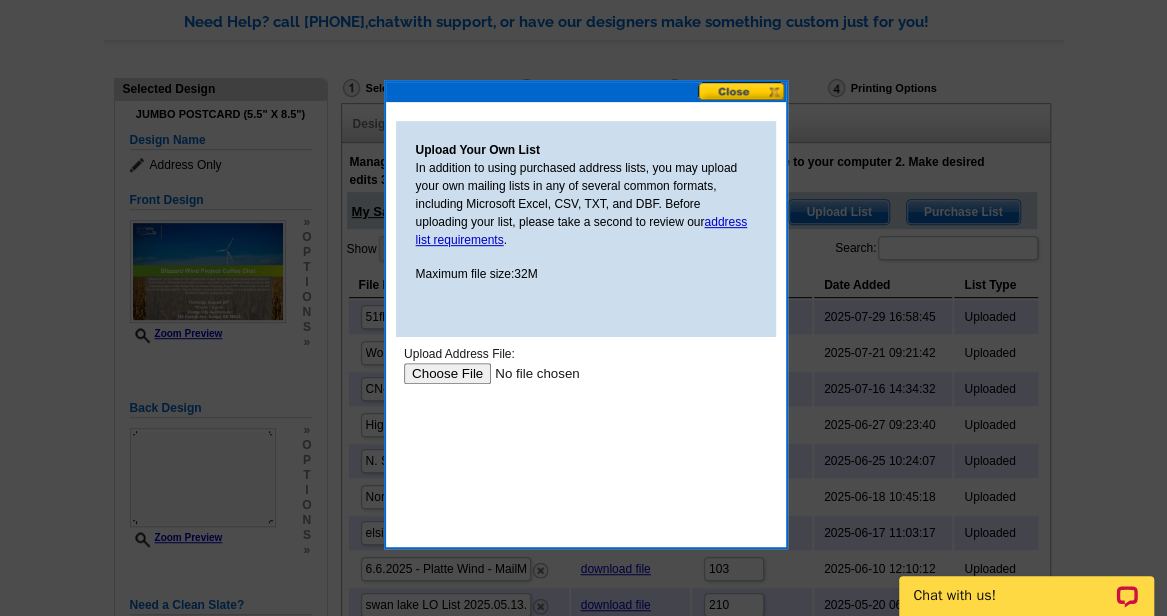 scroll, scrollTop: 0, scrollLeft: 0, axis: both 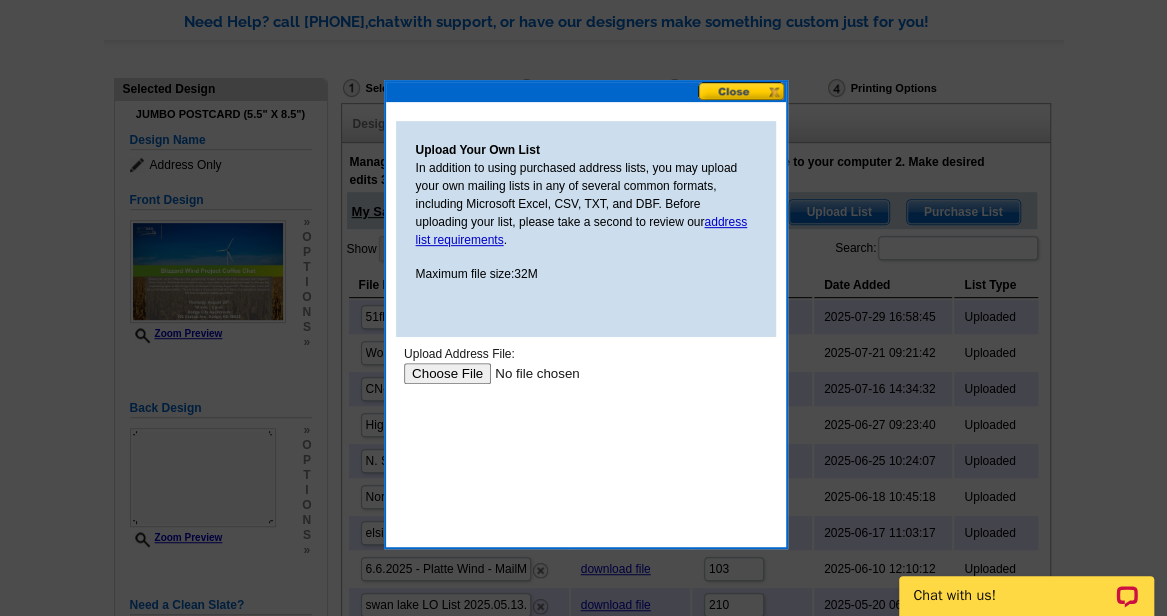 click at bounding box center (529, 373) 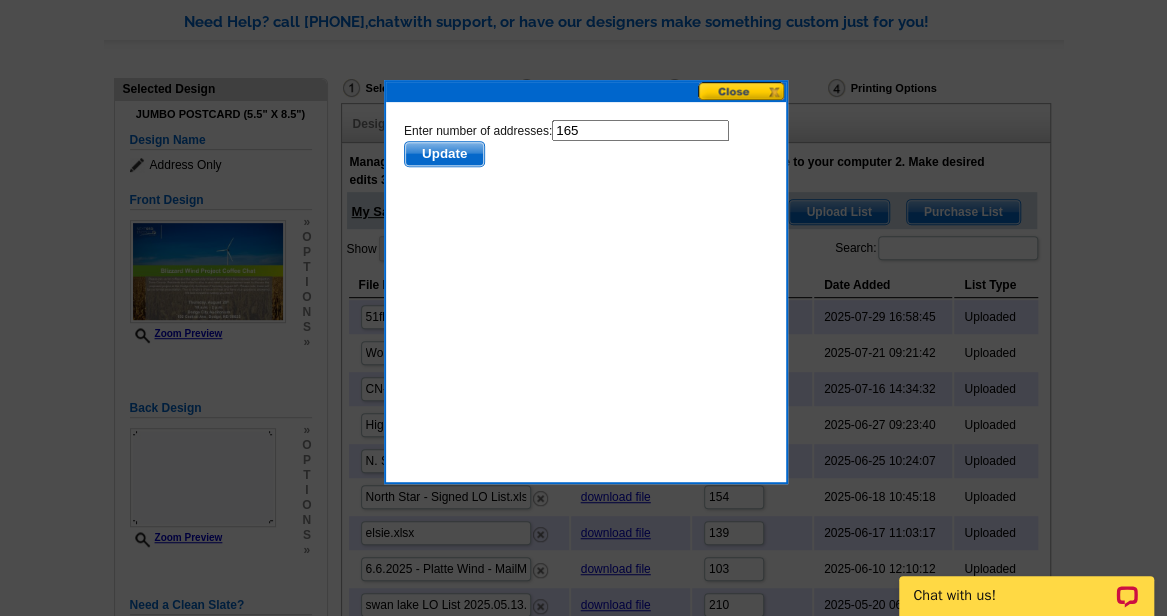 scroll, scrollTop: 0, scrollLeft: 0, axis: both 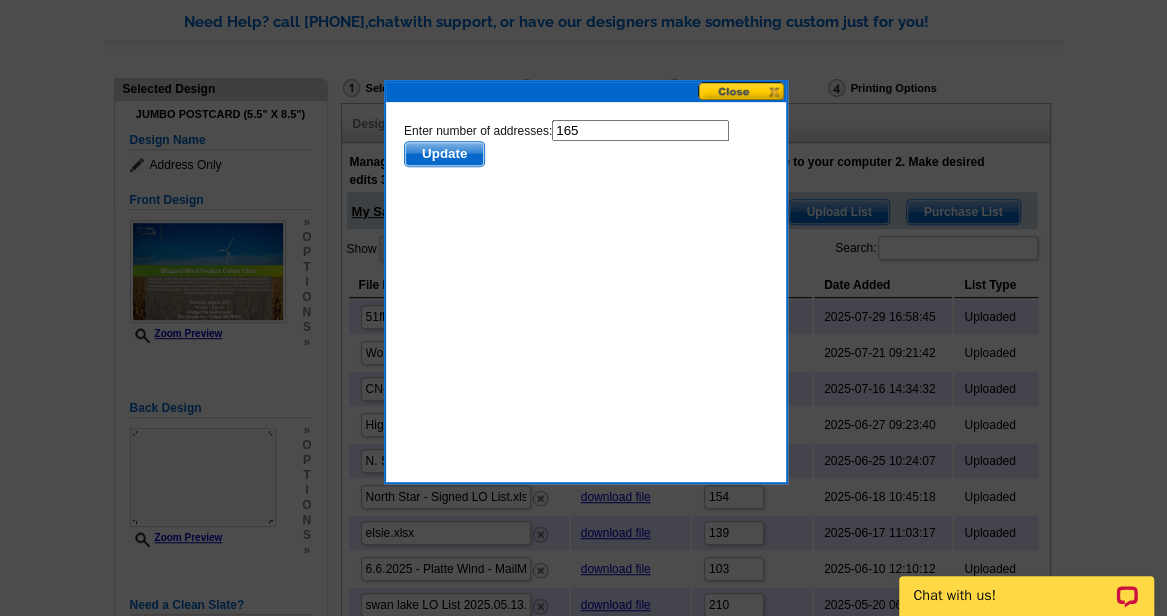 click on "Update" at bounding box center [443, 154] 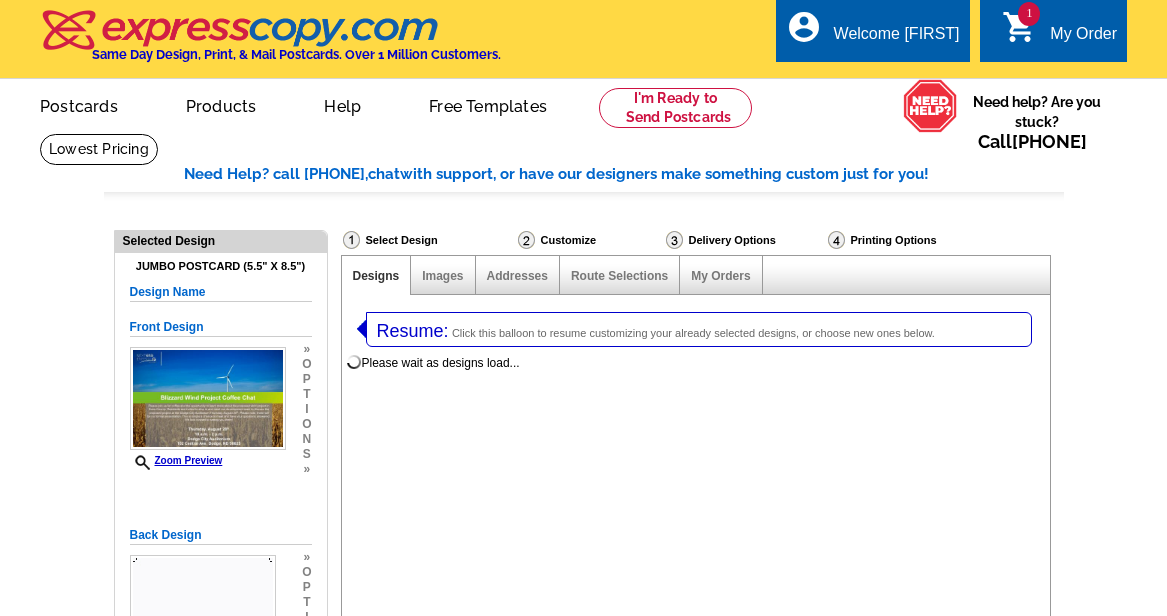 select on "1" 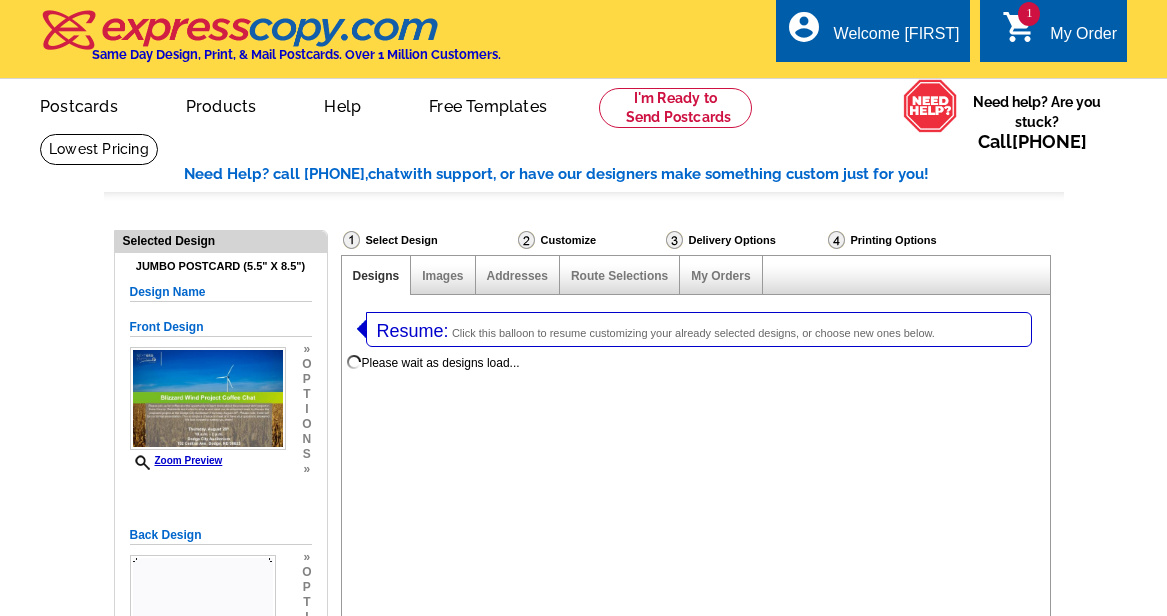 select on "2" 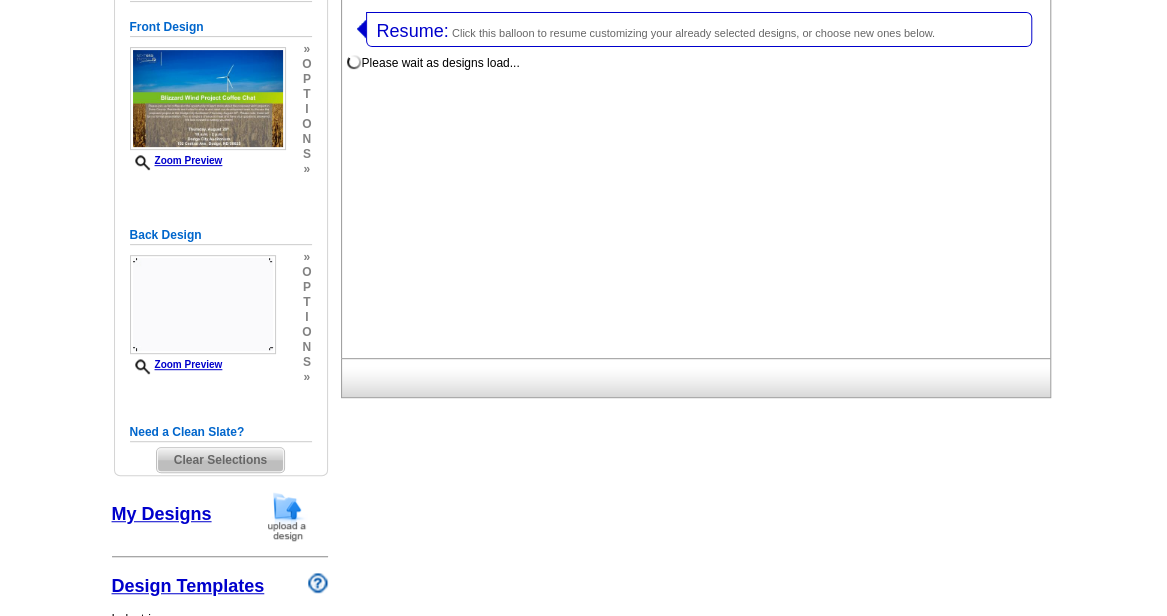 select on "785" 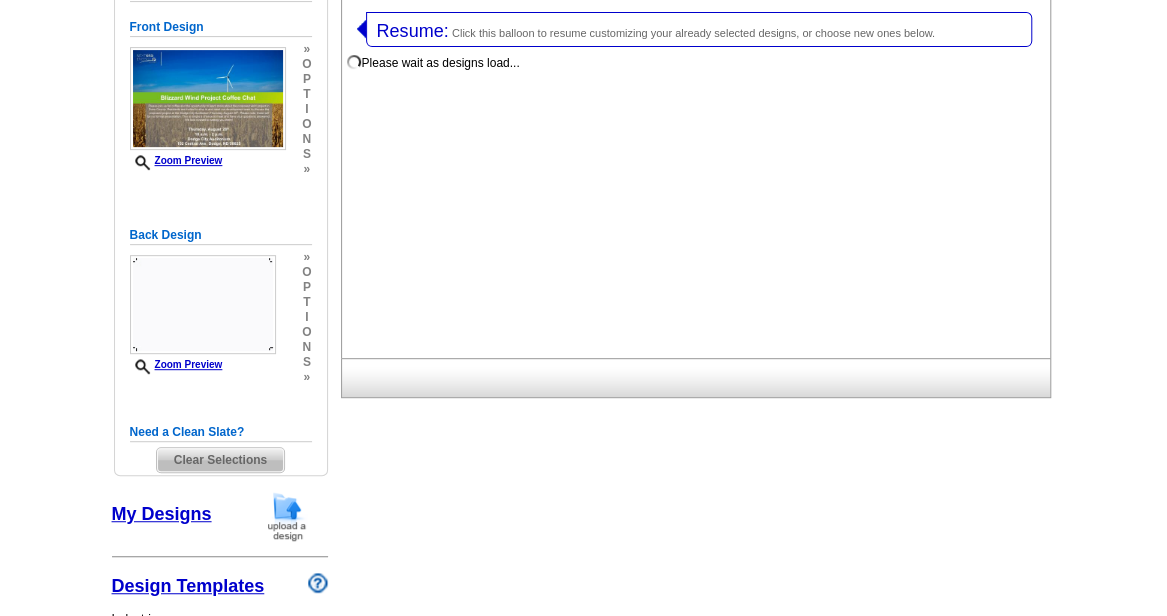 scroll, scrollTop: 300, scrollLeft: 0, axis: vertical 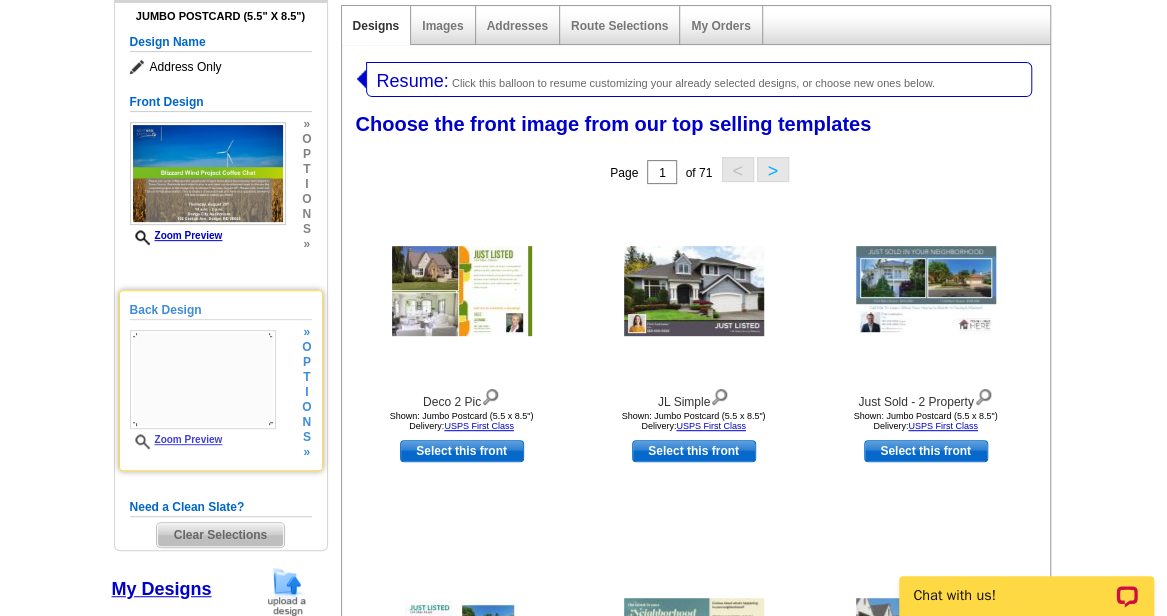 click on "t" at bounding box center (306, 377) 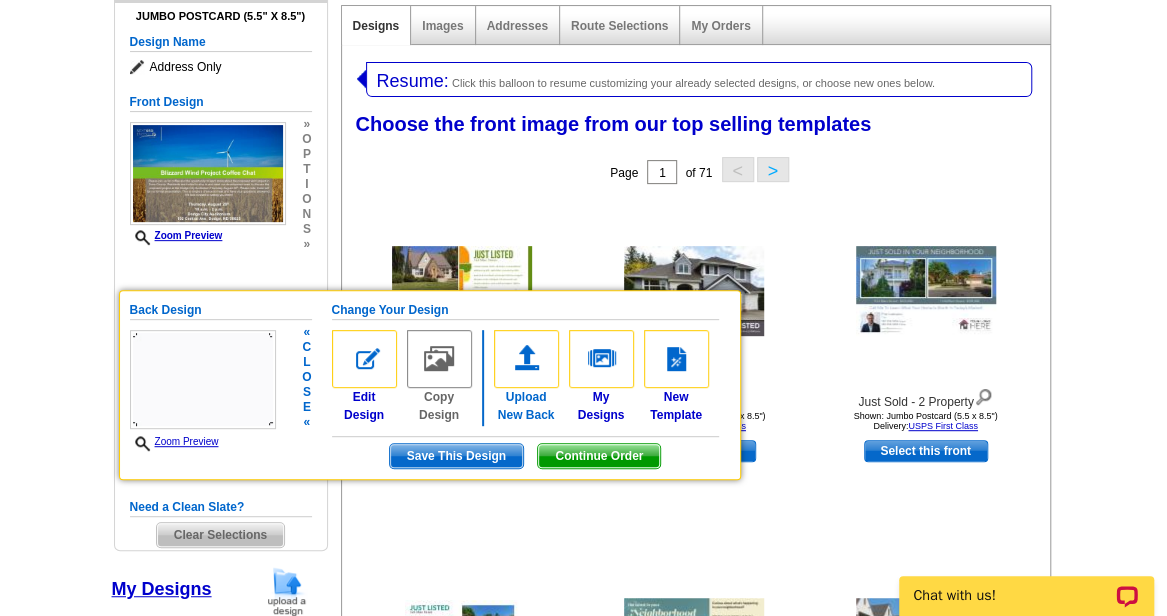 click at bounding box center [526, 359] 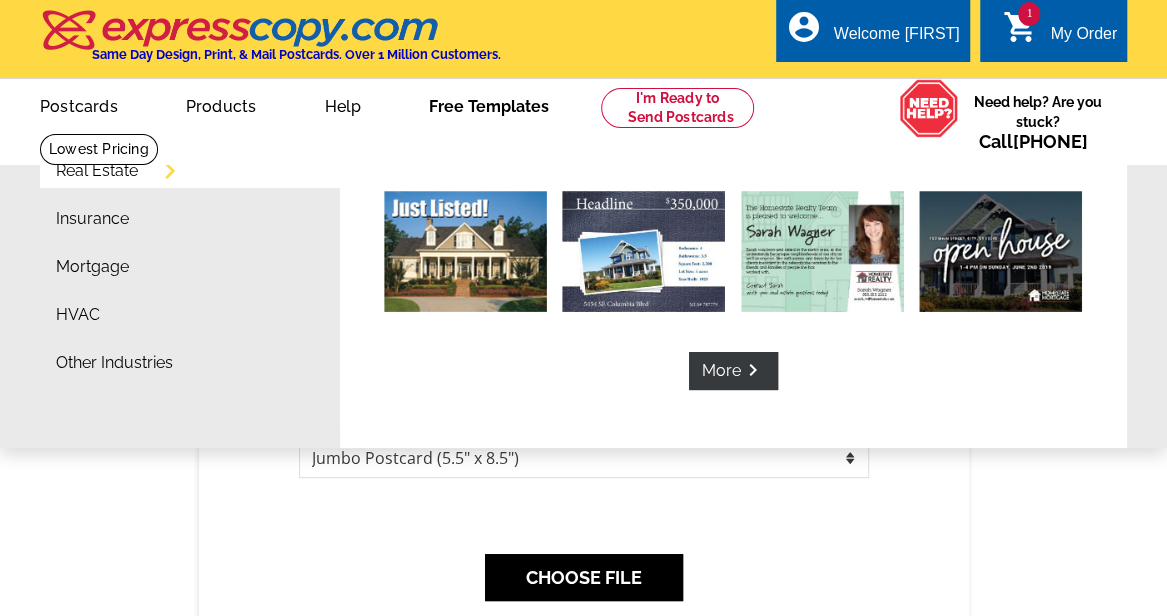 scroll, scrollTop: 229, scrollLeft: 0, axis: vertical 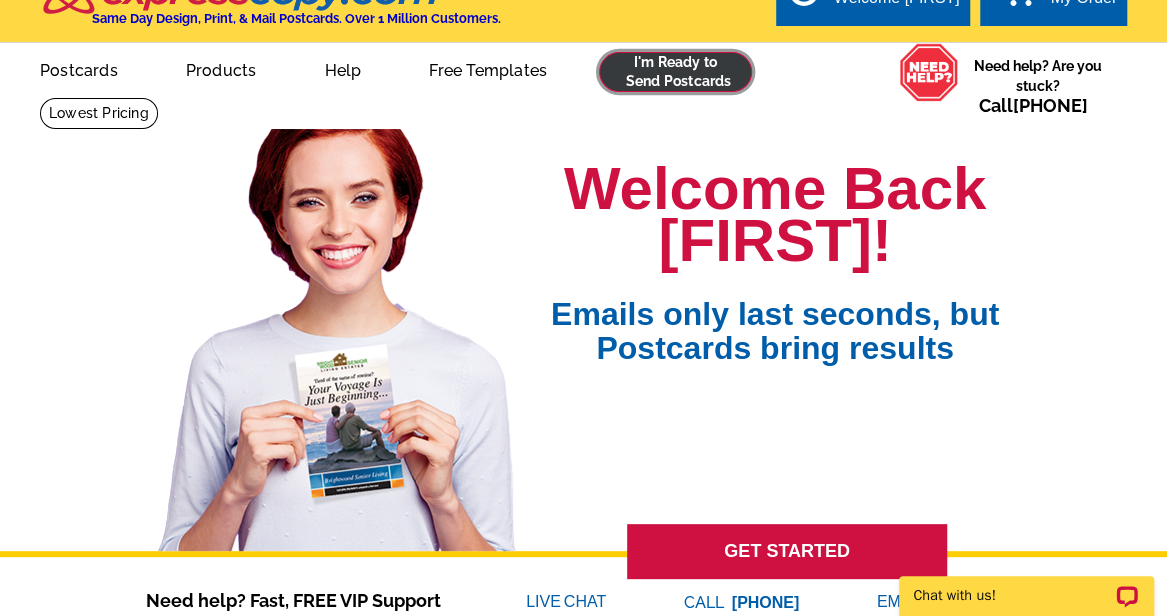click at bounding box center [675, 72] 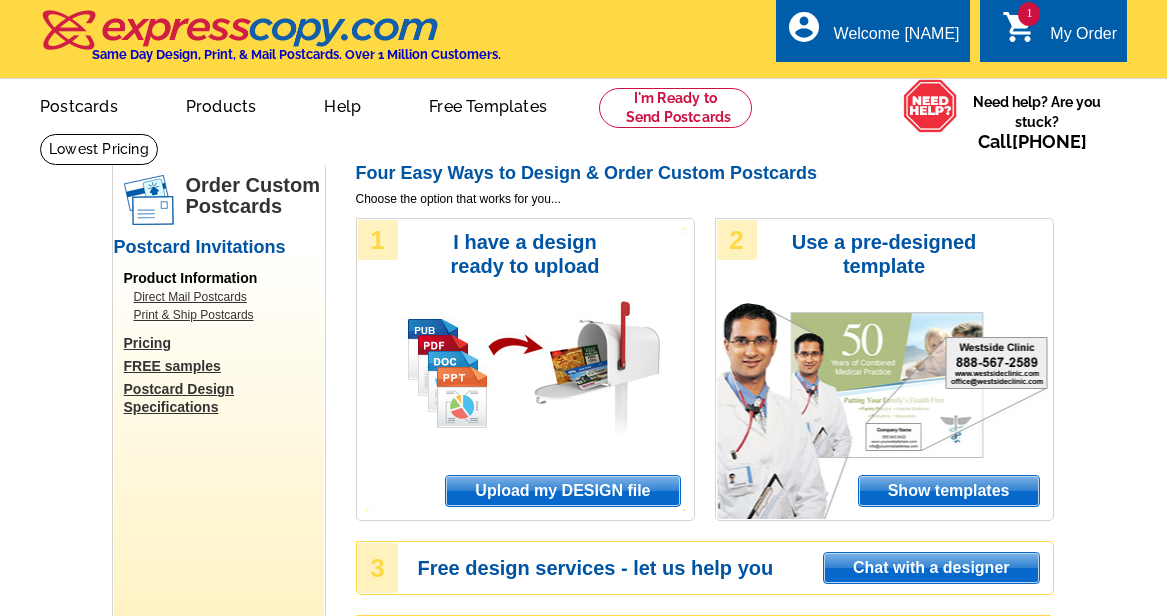 scroll, scrollTop: 0, scrollLeft: 0, axis: both 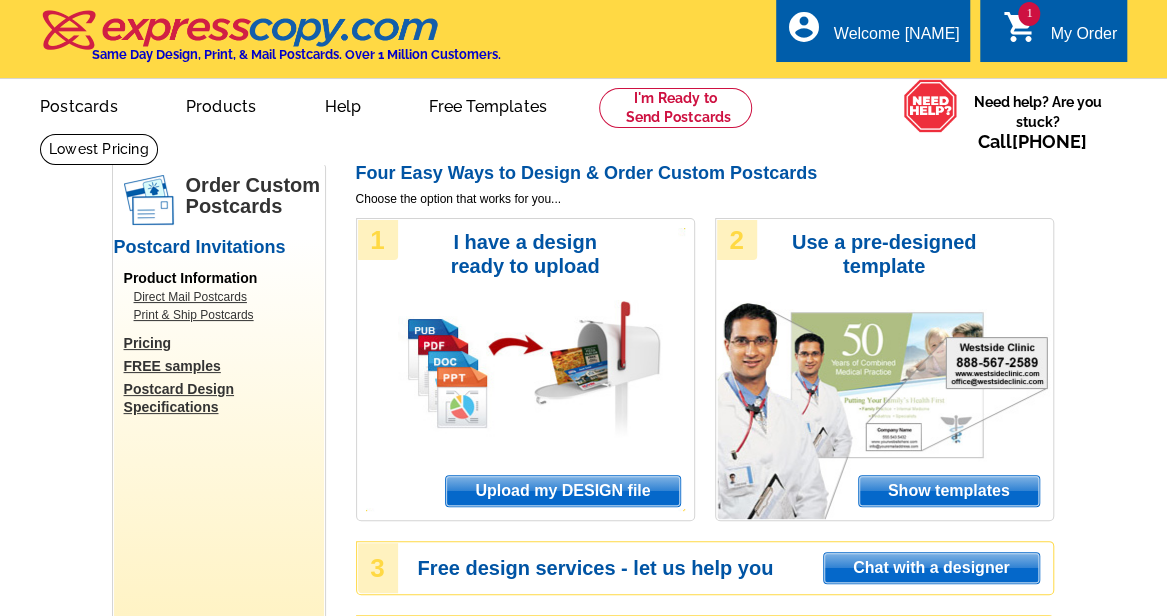click on "Upload my DESIGN file" at bounding box center (562, 491) 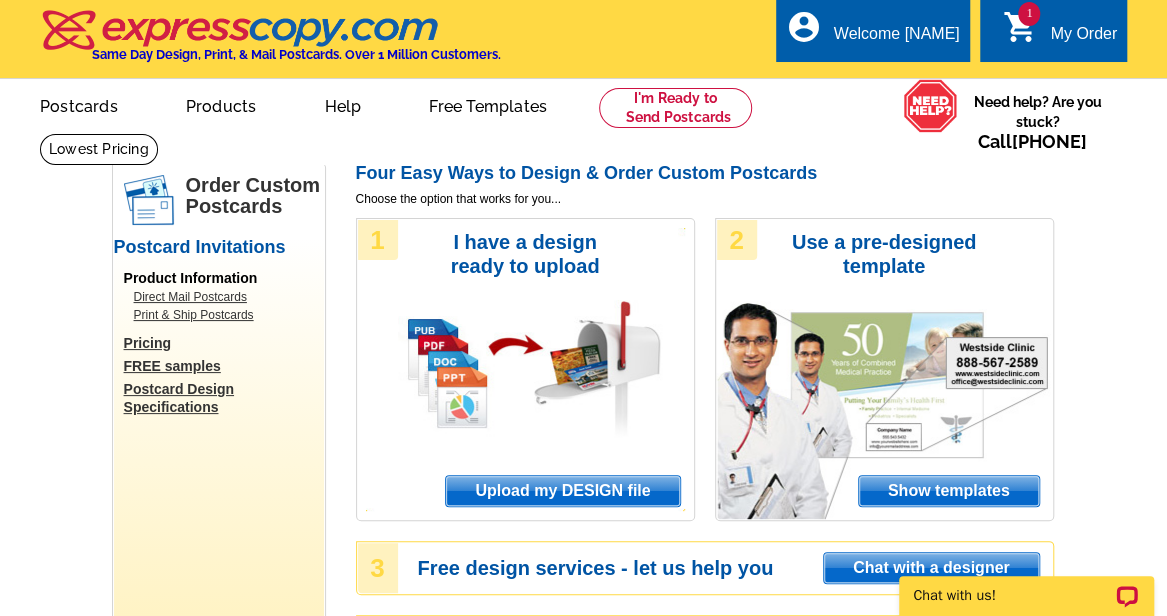 scroll, scrollTop: 0, scrollLeft: 0, axis: both 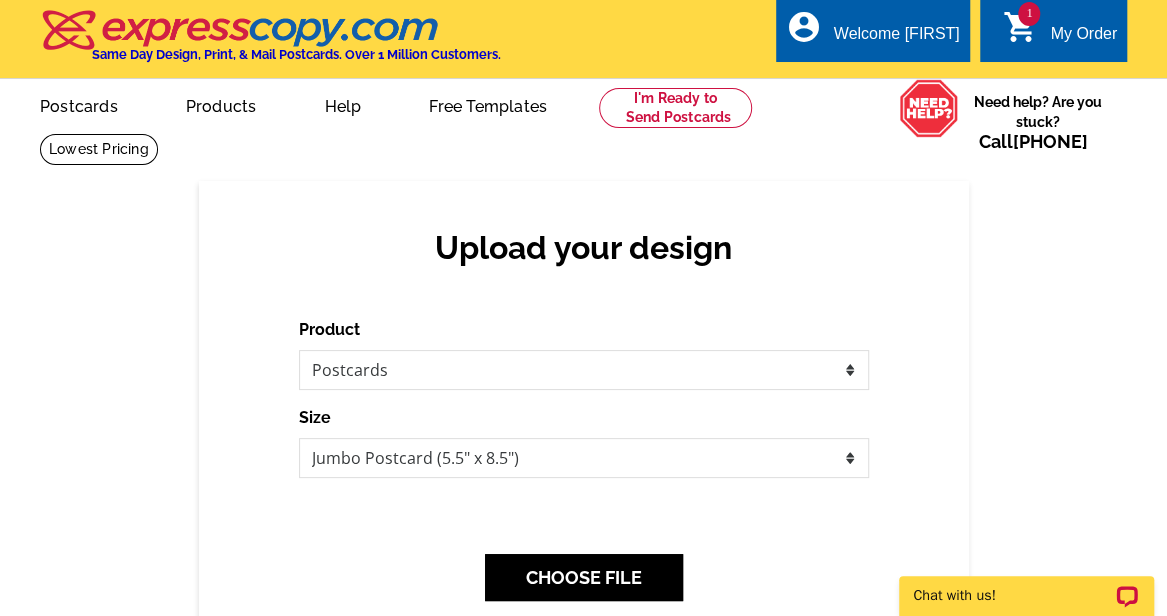 click on "Upload your design
Product
Please select the type of file...
Postcards
Business Cards
Letters and flyers
Greeting Cards  Size Finish None Back" at bounding box center (584, 438) 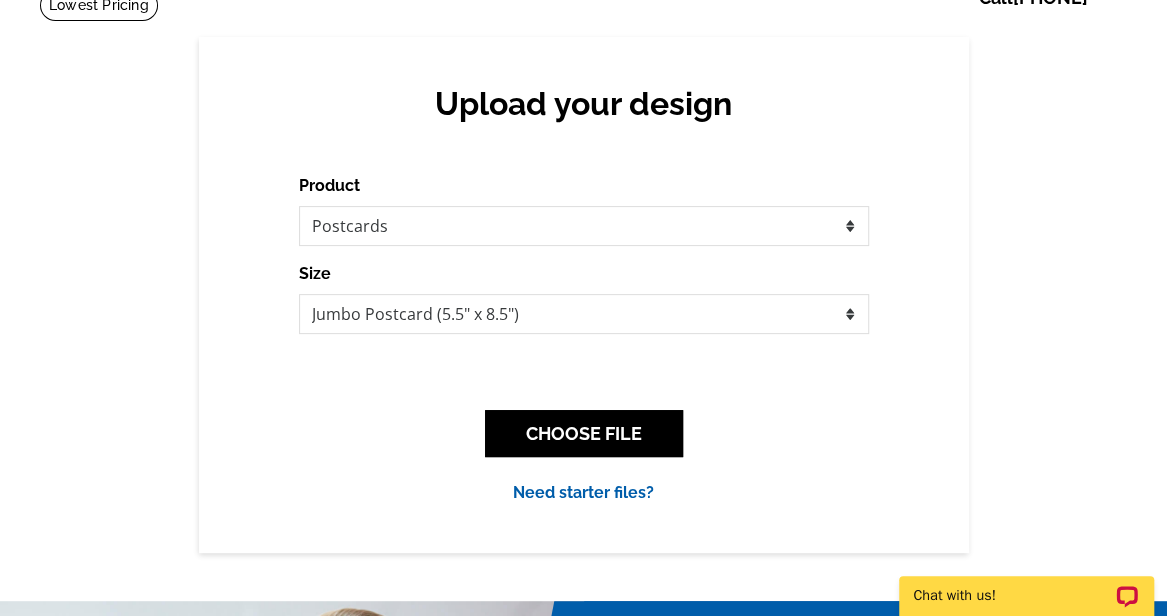 click on "CHOOSE FILE" at bounding box center (584, 433) 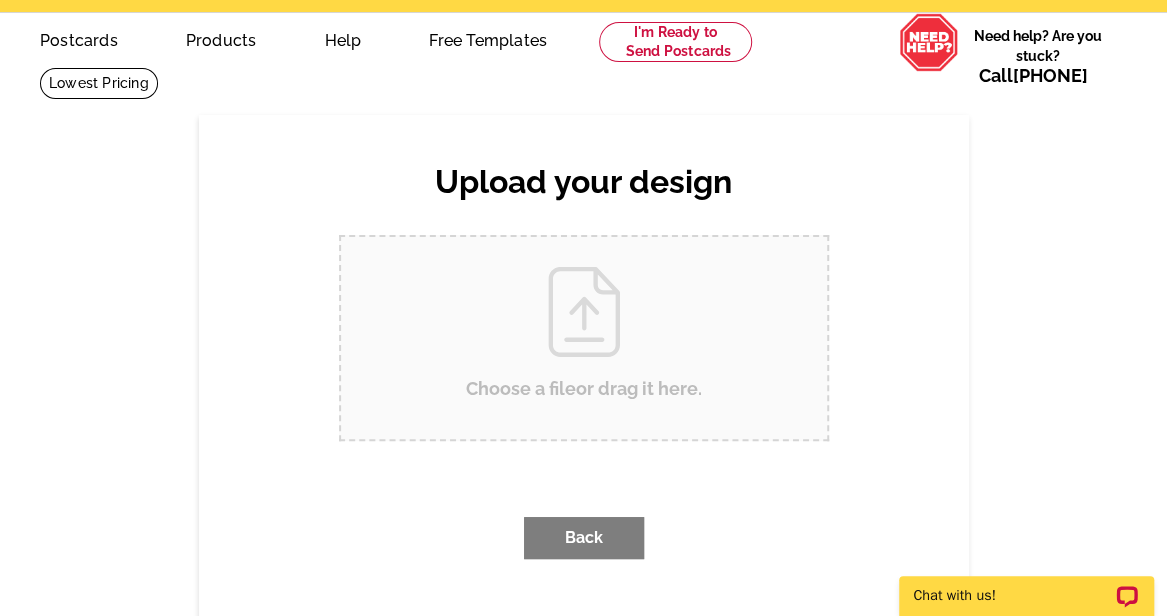 scroll, scrollTop: 0, scrollLeft: 0, axis: both 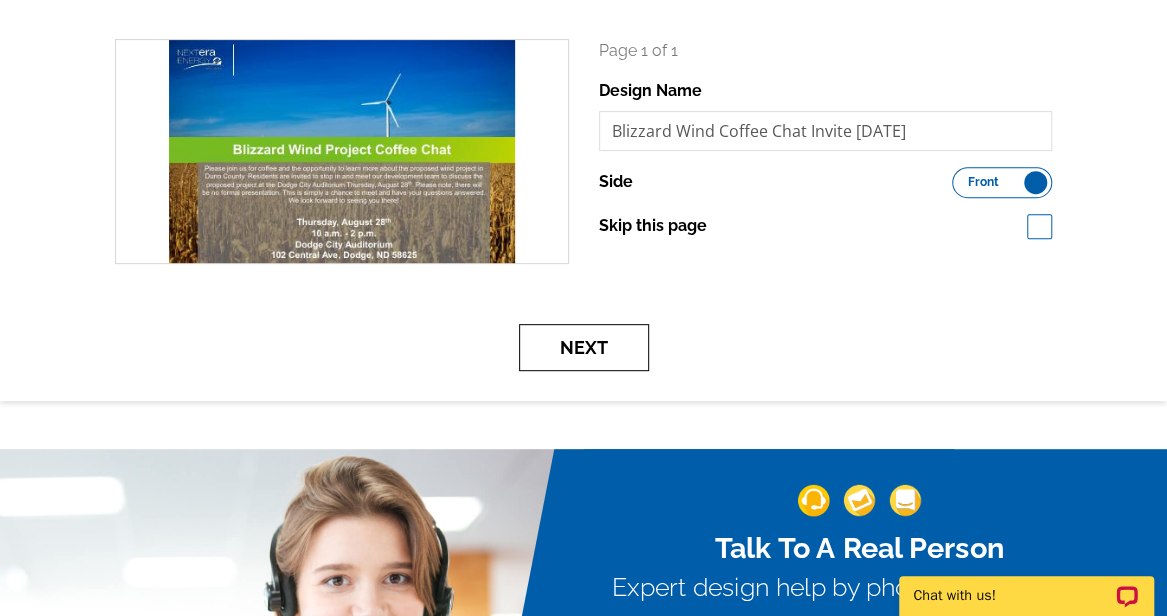 click on "Next" at bounding box center [584, 347] 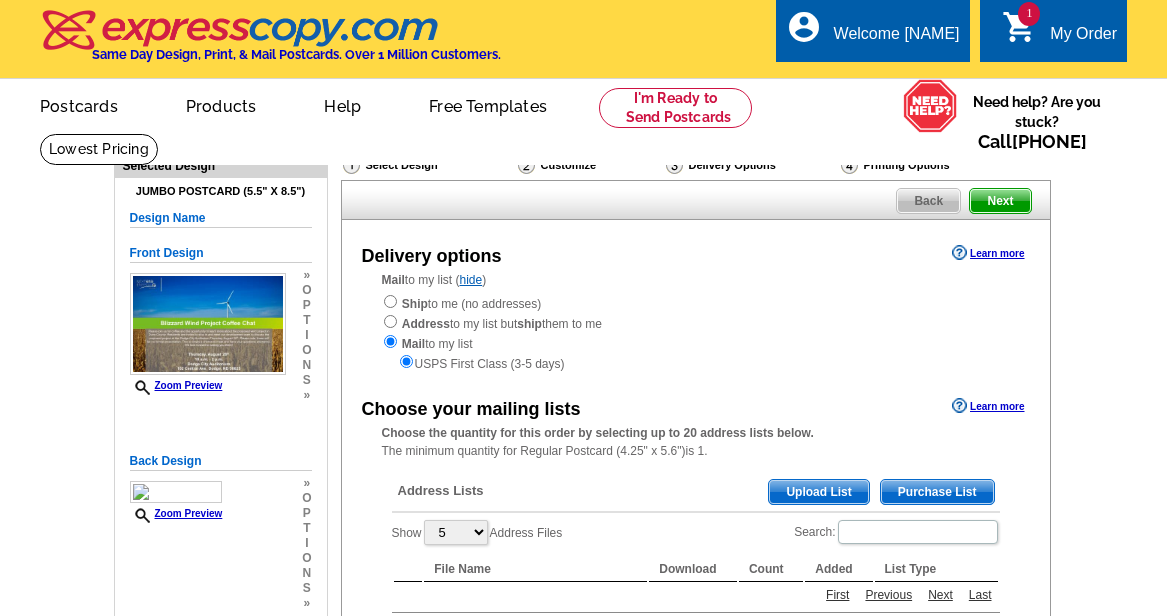 scroll, scrollTop: 0, scrollLeft: 0, axis: both 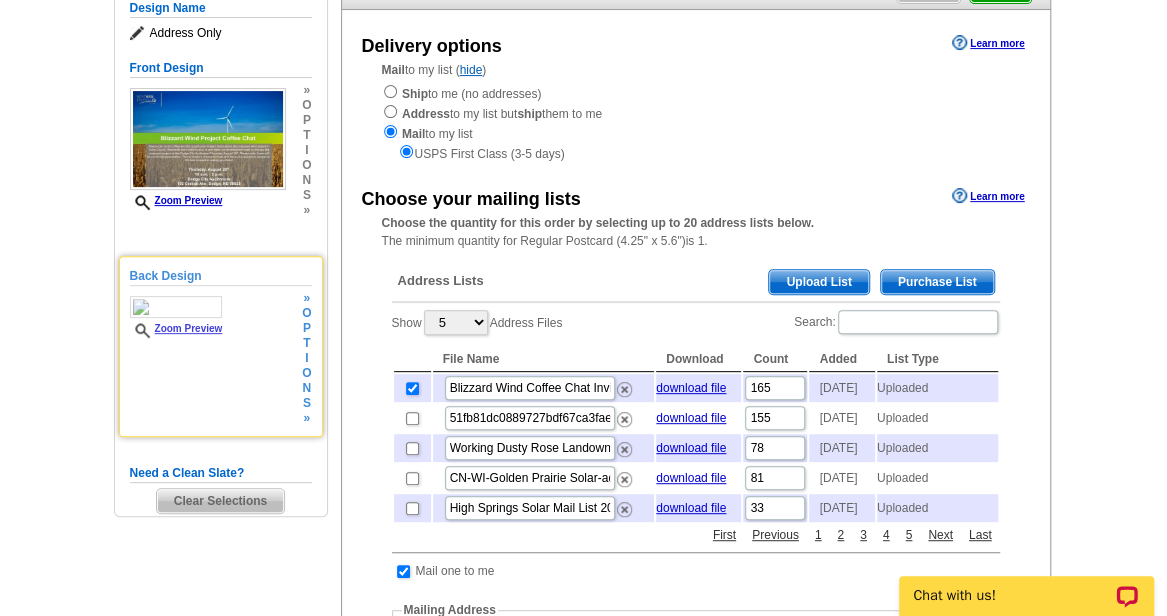 click on "Zoom Preview" at bounding box center (176, 328) 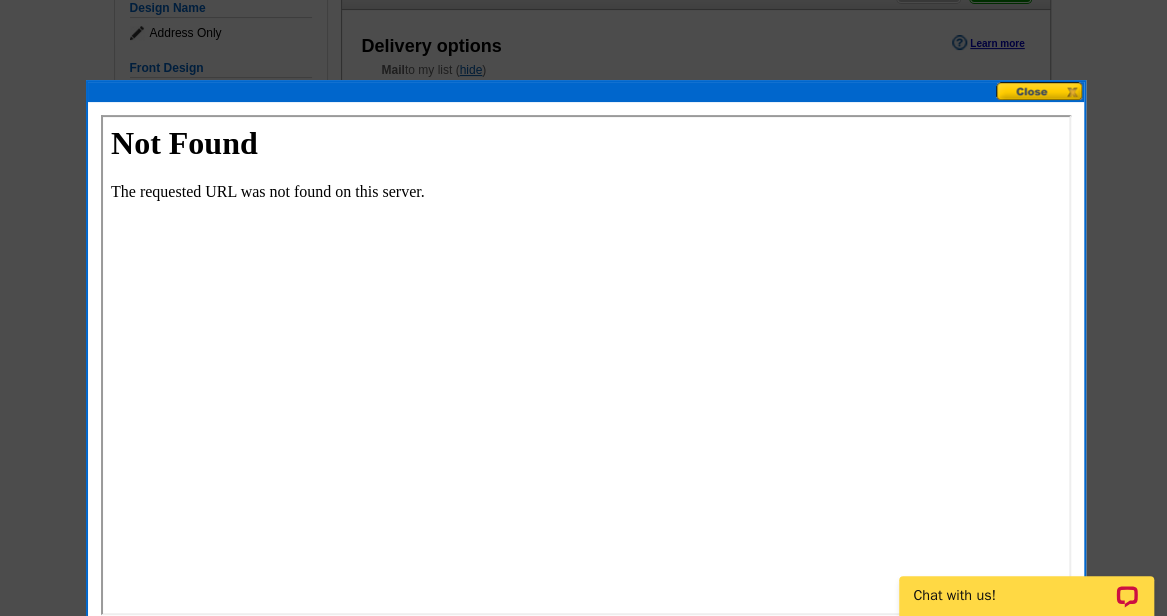 scroll, scrollTop: 0, scrollLeft: 0, axis: both 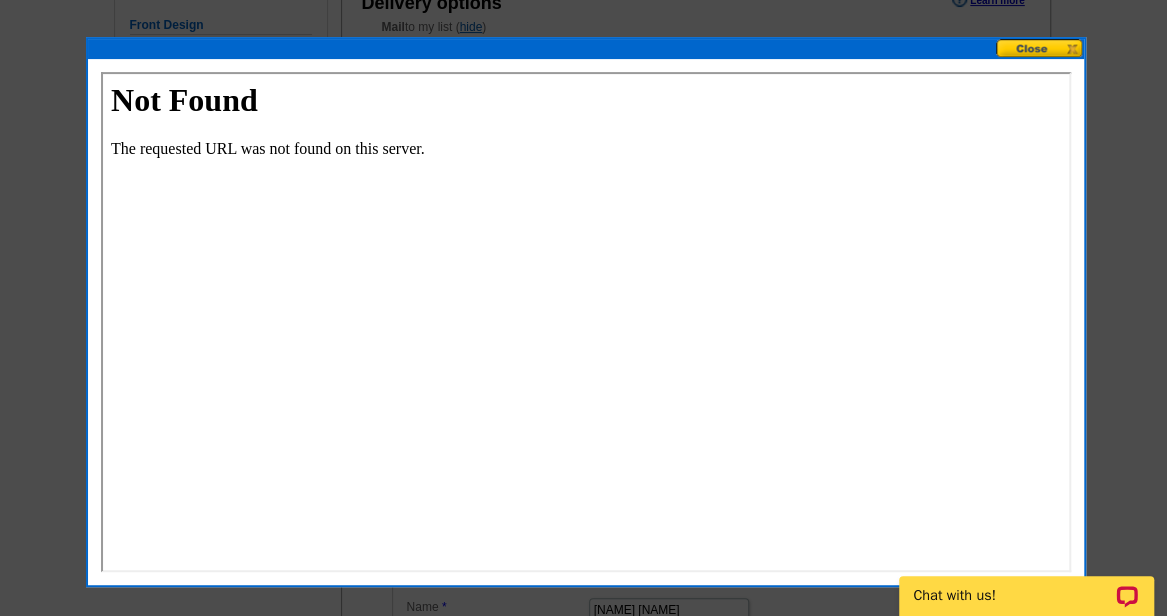 click at bounding box center (1040, 48) 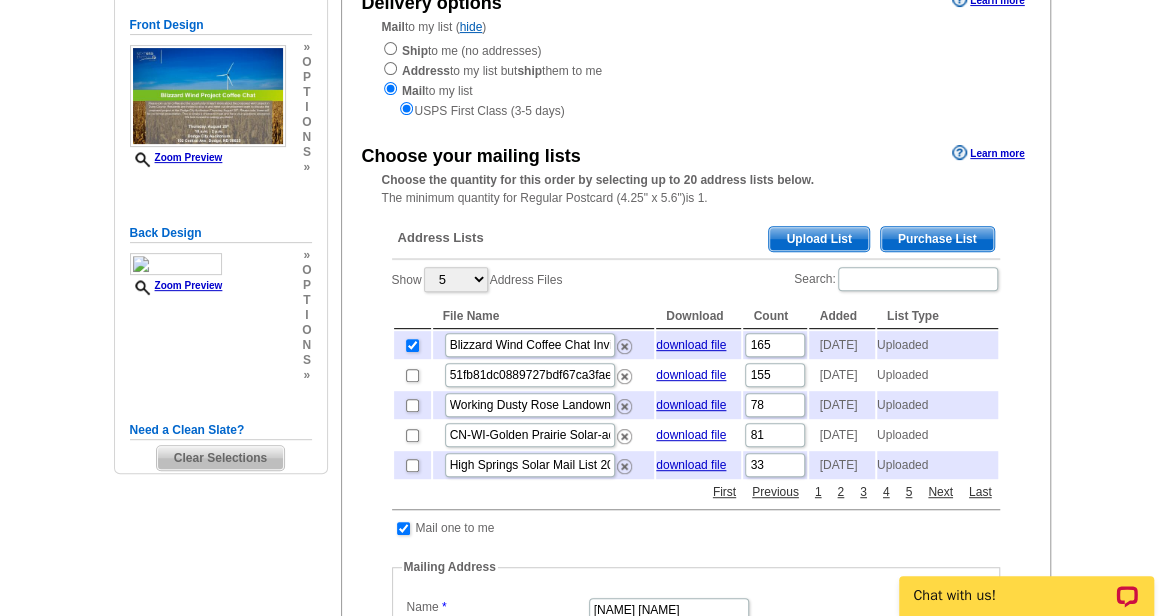 scroll, scrollTop: 0, scrollLeft: 0, axis: both 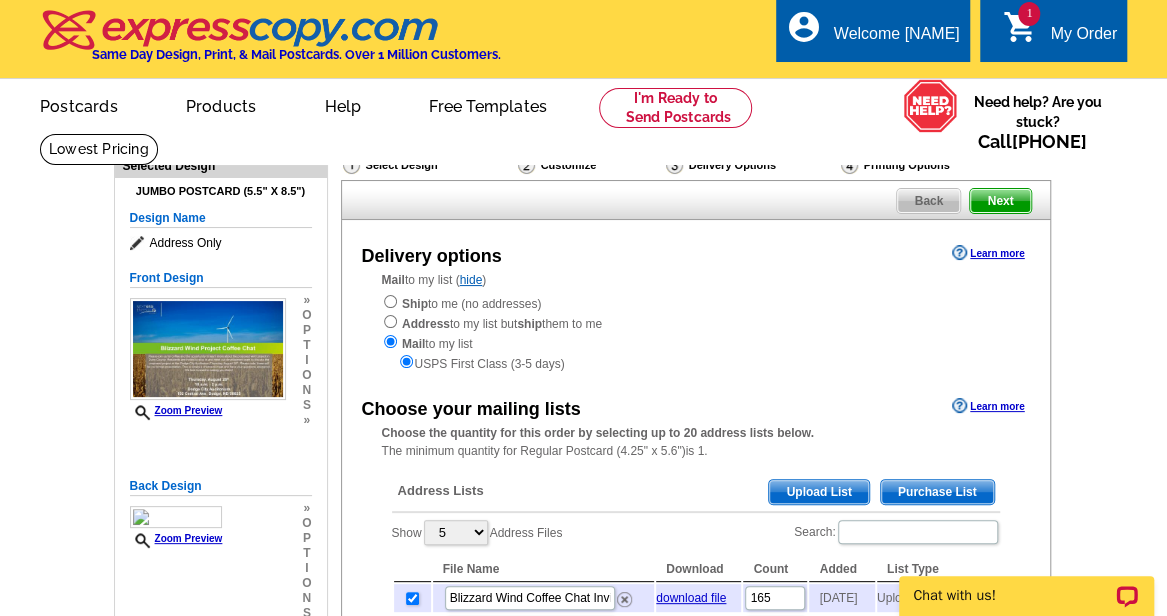 click on "1
shopping_cart
My Order" at bounding box center (1059, 34) 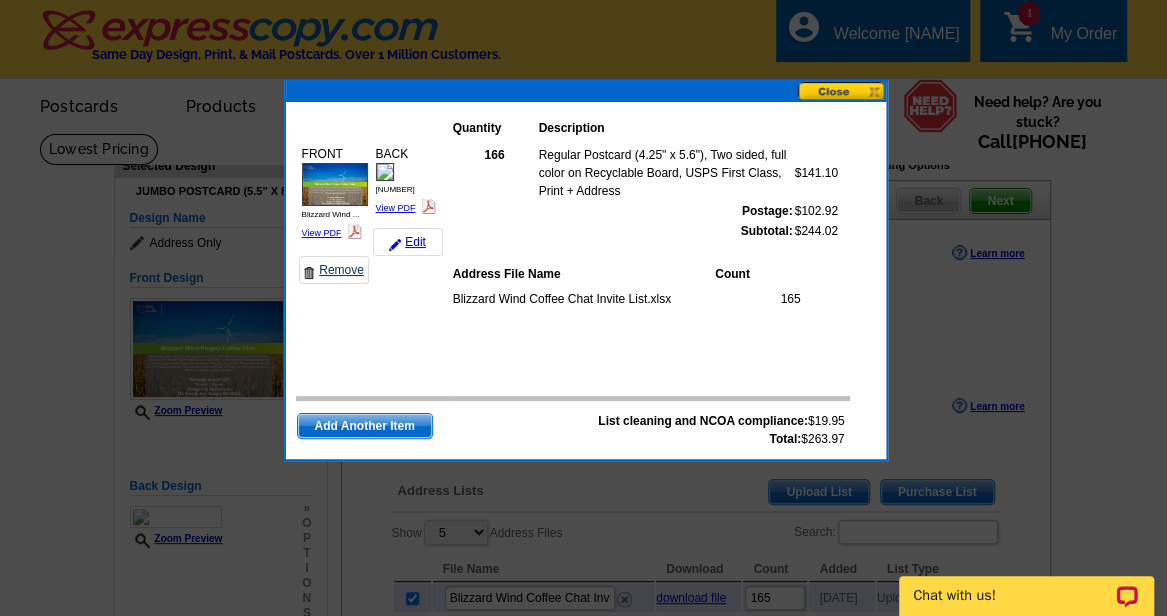 click on "Remove" at bounding box center (334, 270) 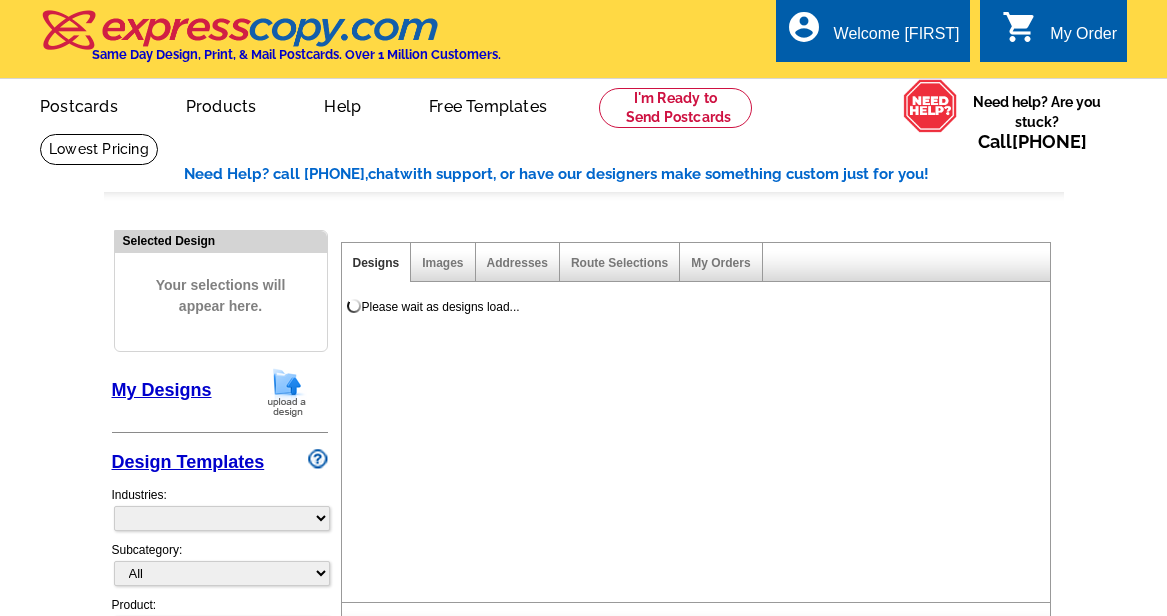 scroll, scrollTop: 0, scrollLeft: 0, axis: both 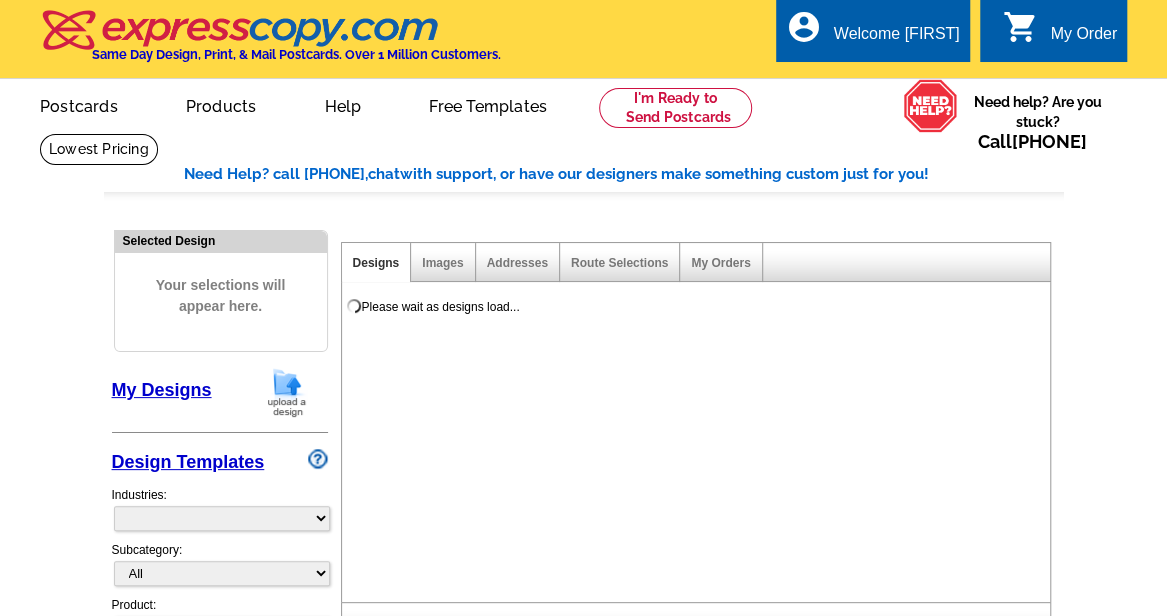 select on "785" 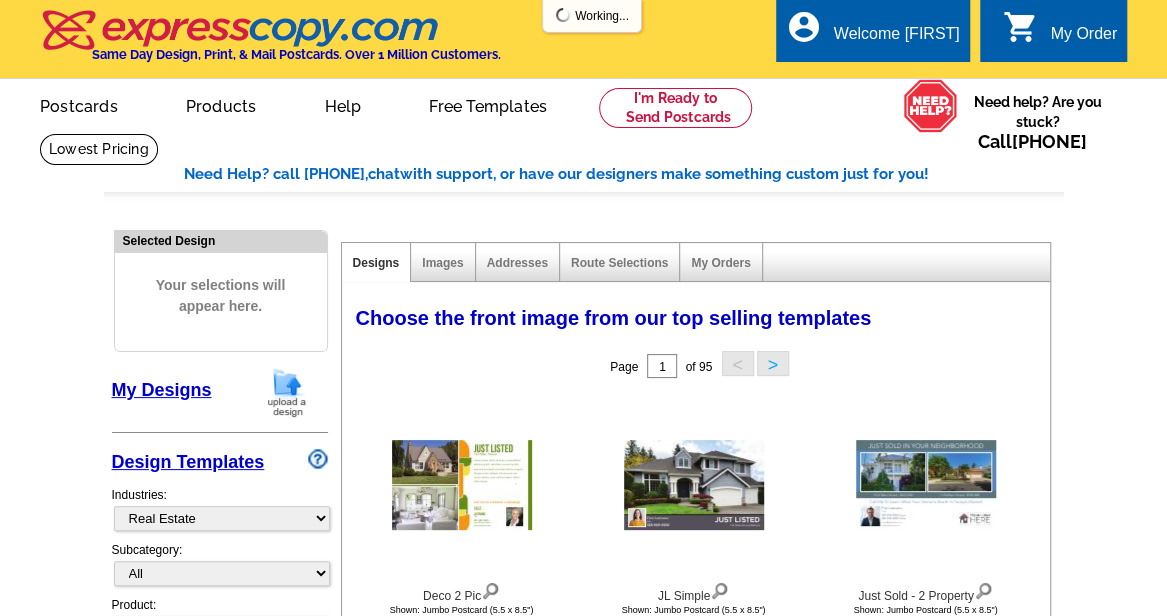 click on "picture_in_picture
Postcards
store_mall_directory
Products
keyboard_arrow_down
Postcards
Business cards
Flyers and brochures
More
Fast & easy postcard marketing
Same day printing and mailing
Upload your own design or customize a template
Get Started" at bounding box center (425, 122) 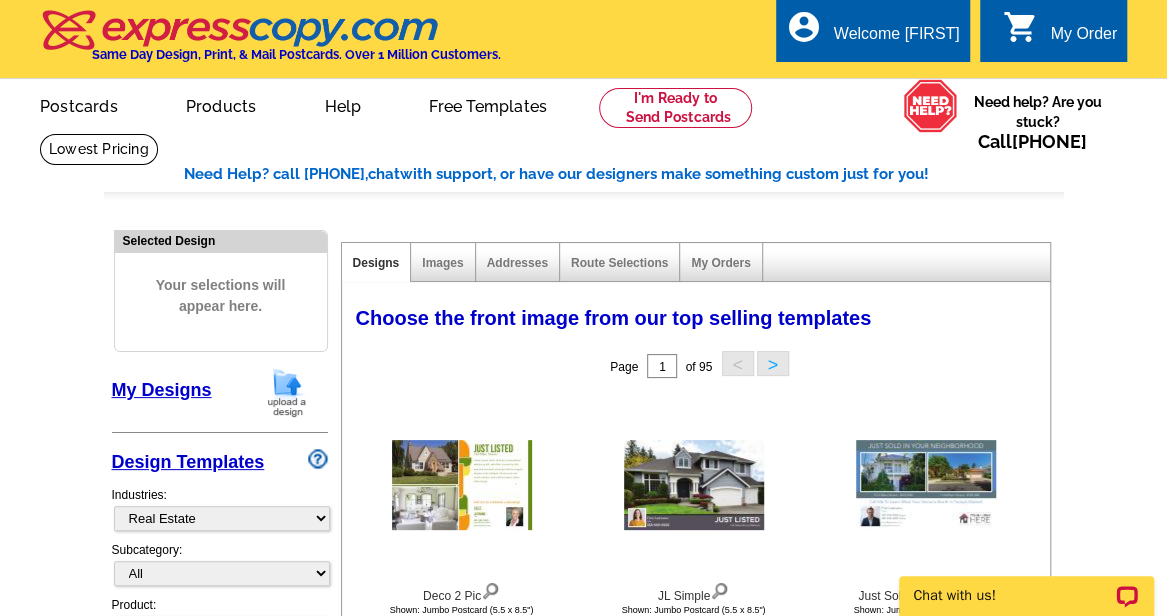 scroll, scrollTop: 0, scrollLeft: 0, axis: both 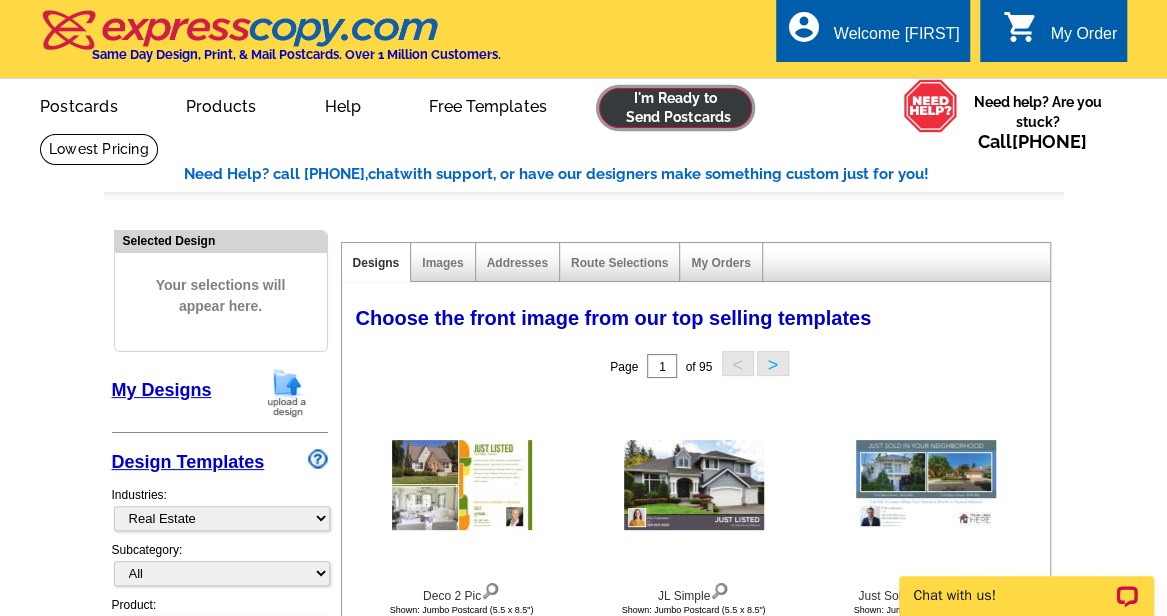click at bounding box center [675, 108] 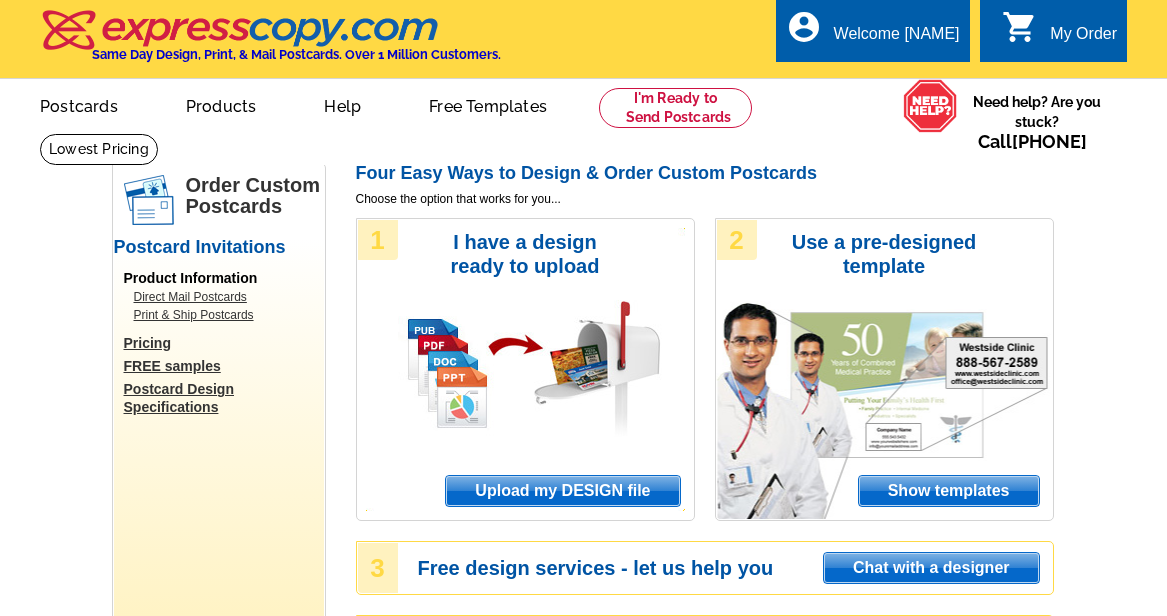 scroll, scrollTop: 0, scrollLeft: 0, axis: both 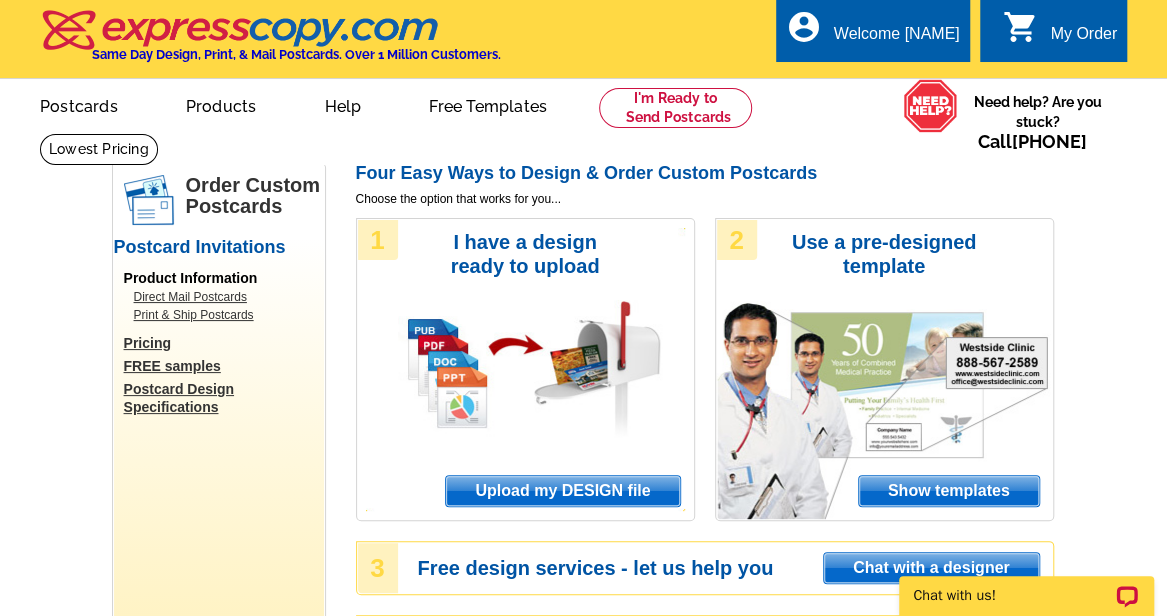 click on "Upload my DESIGN file" at bounding box center (562, 491) 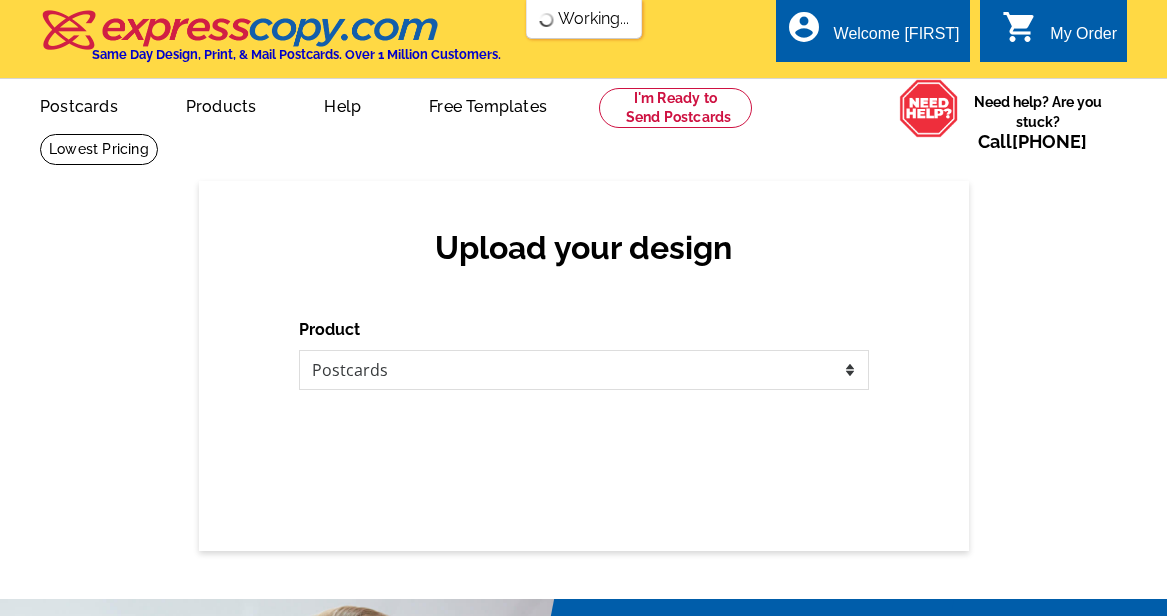 scroll, scrollTop: 0, scrollLeft: 0, axis: both 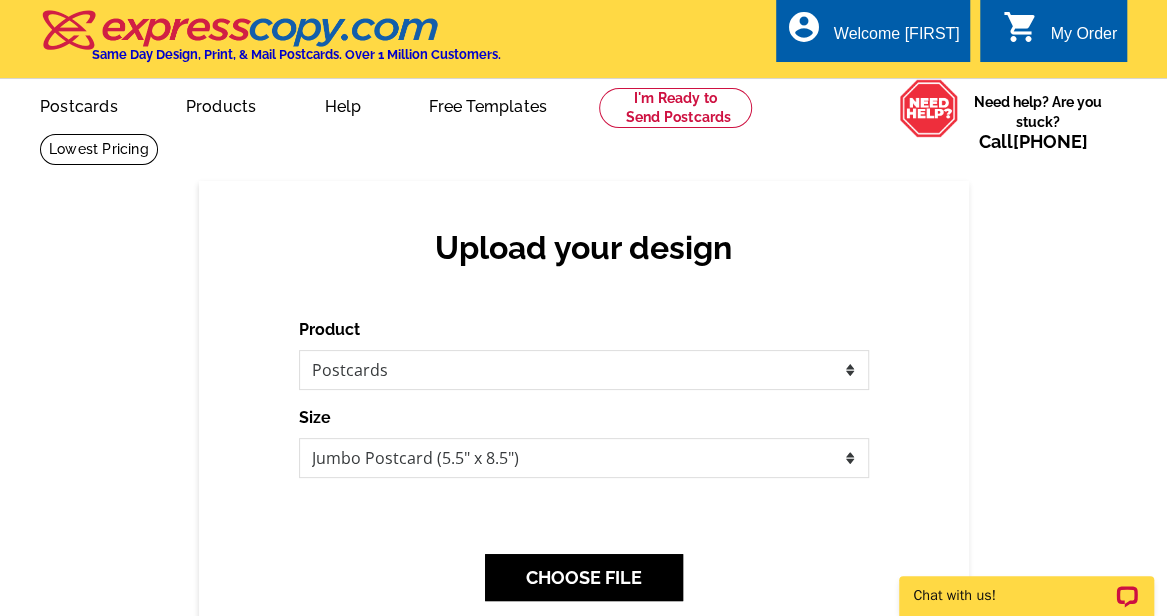 click on "Upload your design" at bounding box center (584, 248) 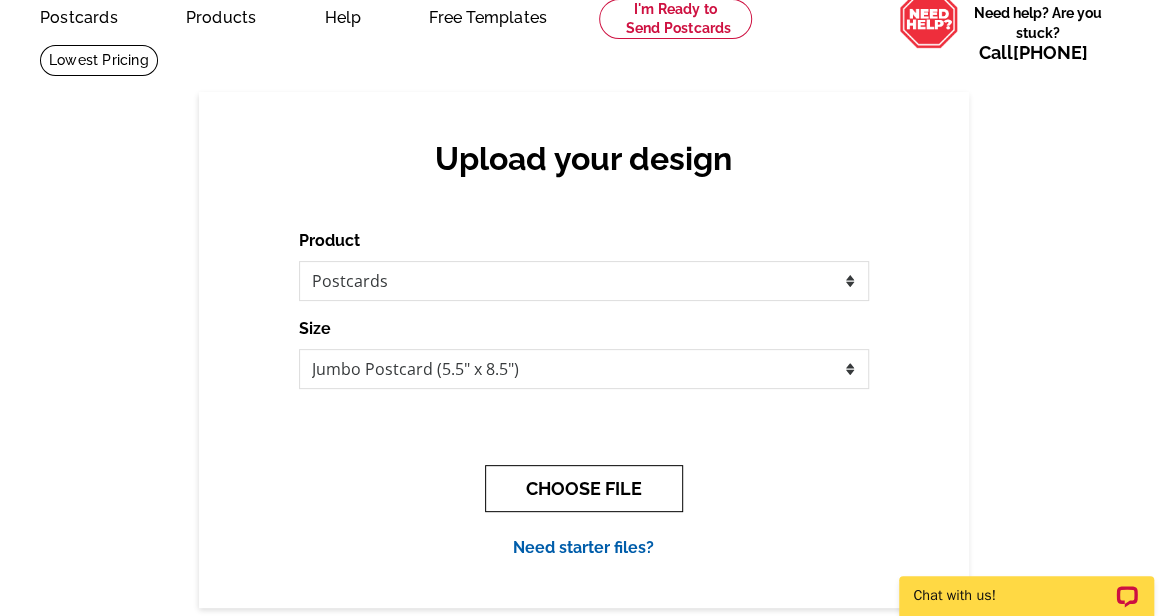 click on "CHOOSE FILE" at bounding box center (584, 488) 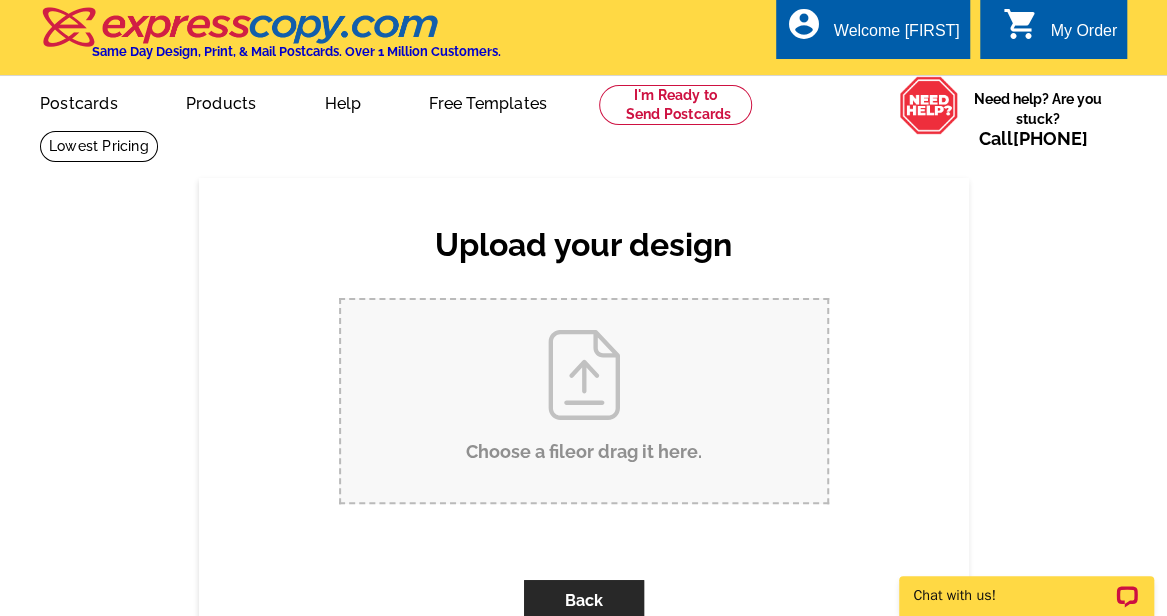 scroll, scrollTop: 0, scrollLeft: 0, axis: both 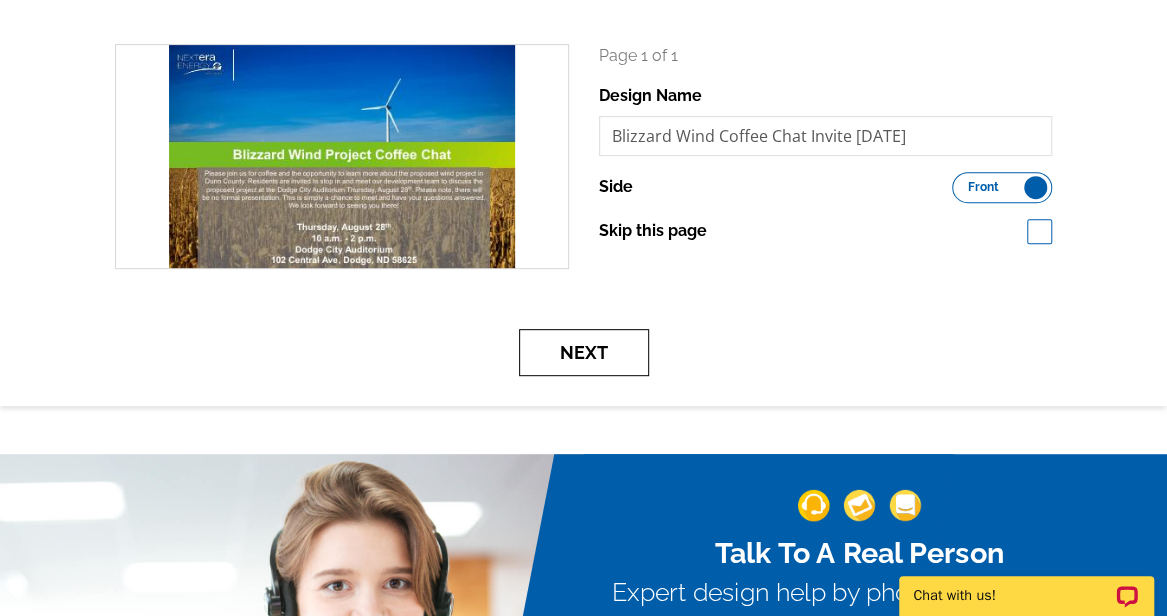 click on "Next" at bounding box center [584, 352] 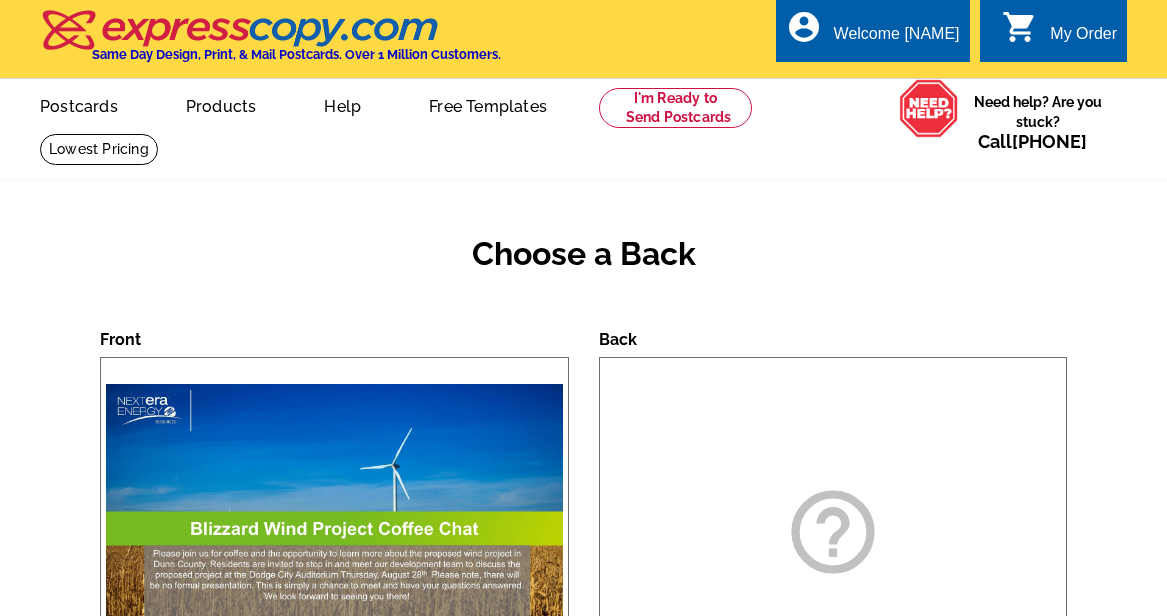 scroll, scrollTop: 0, scrollLeft: 0, axis: both 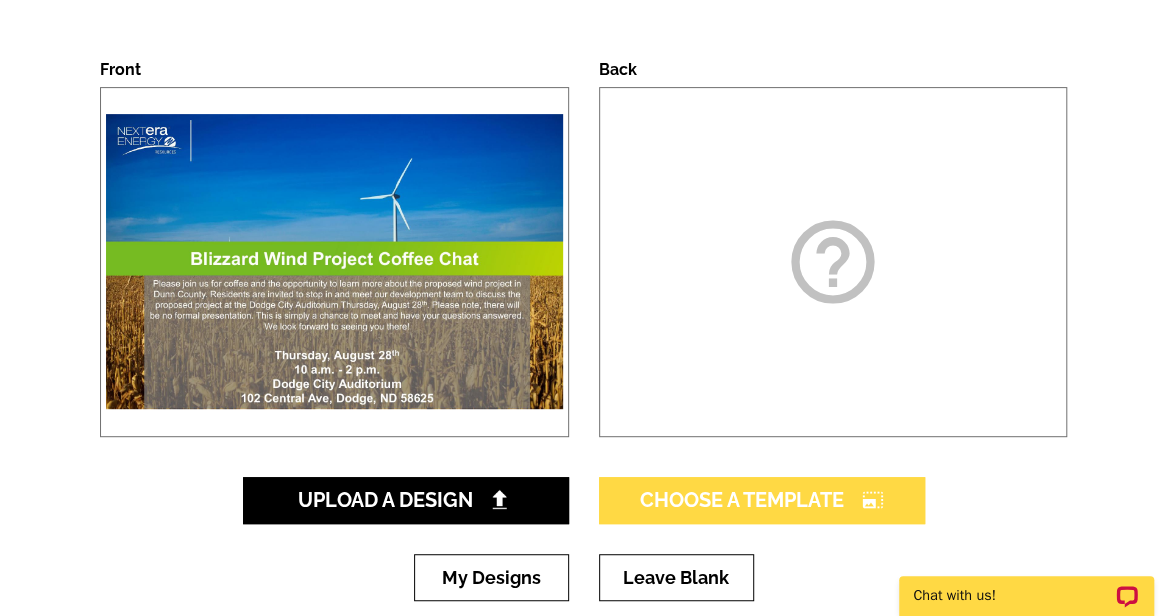 click on "Choose A Template                     photo_size_select_large" at bounding box center (762, 500) 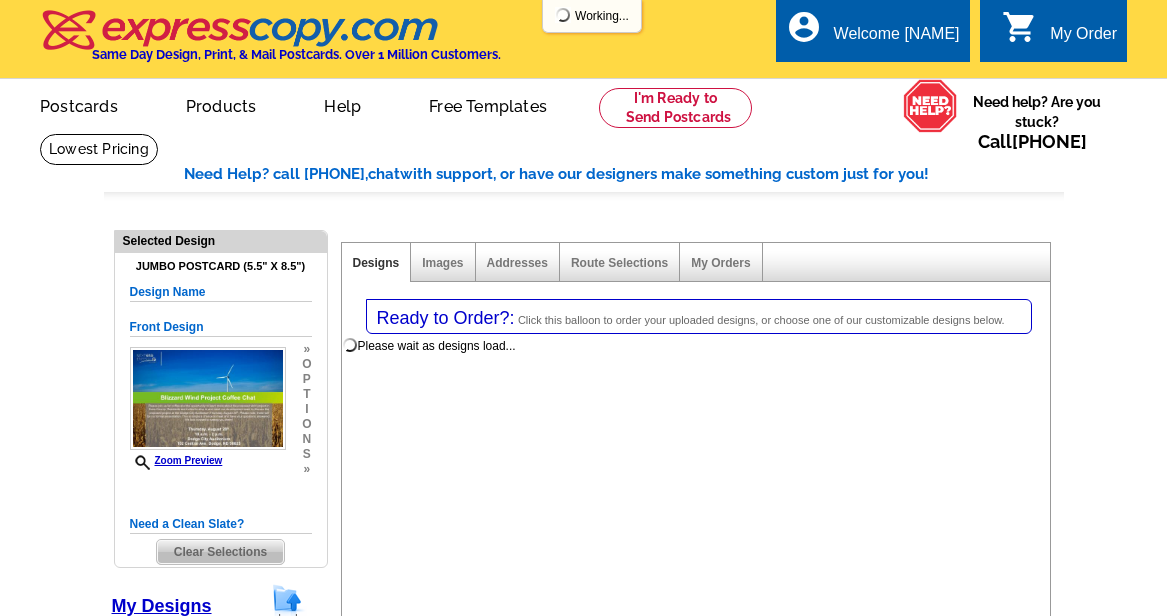 select on "1" 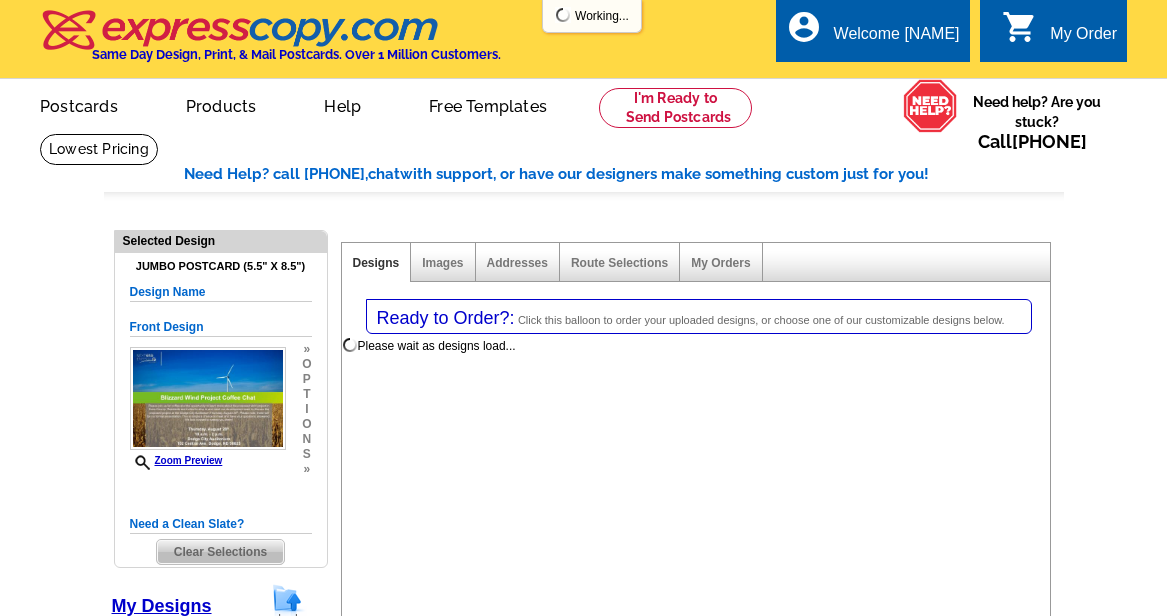 select on "2" 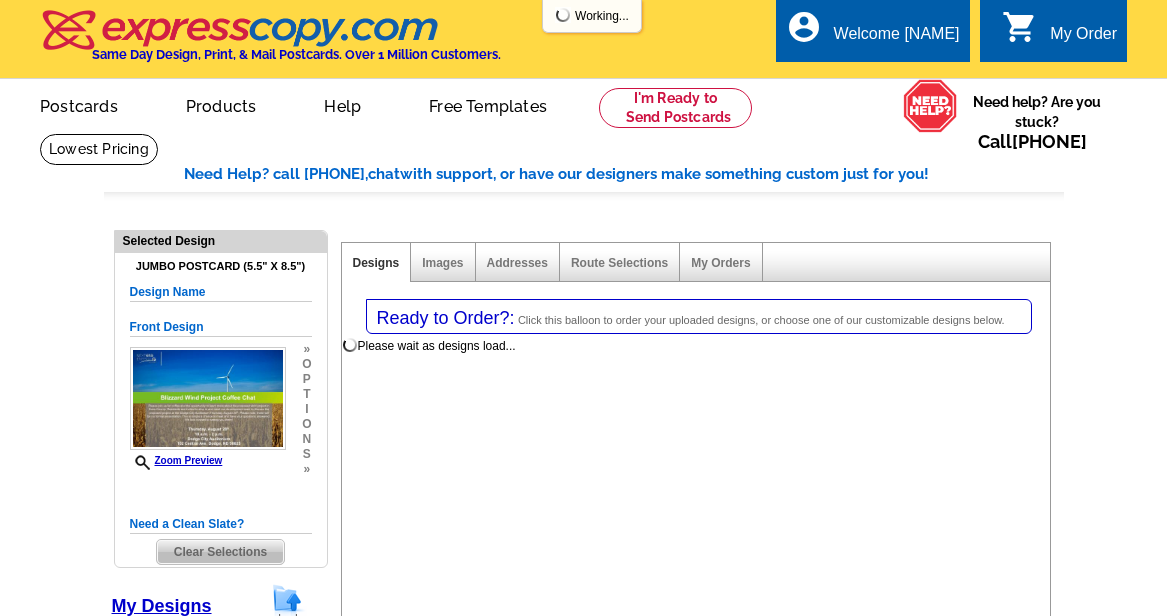 select on "back" 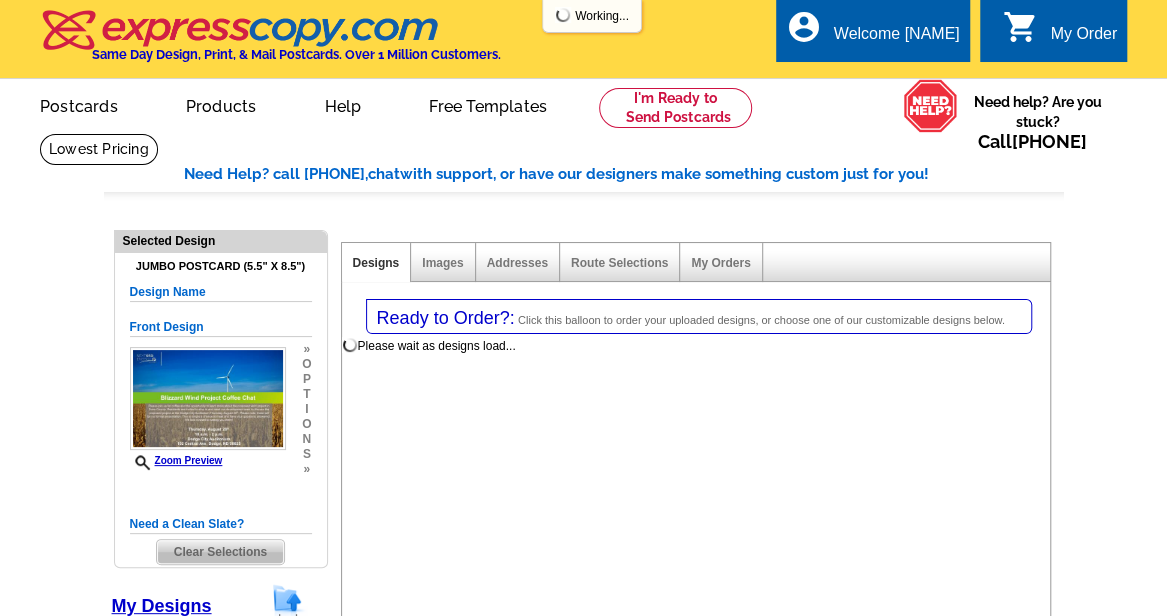 select on "785" 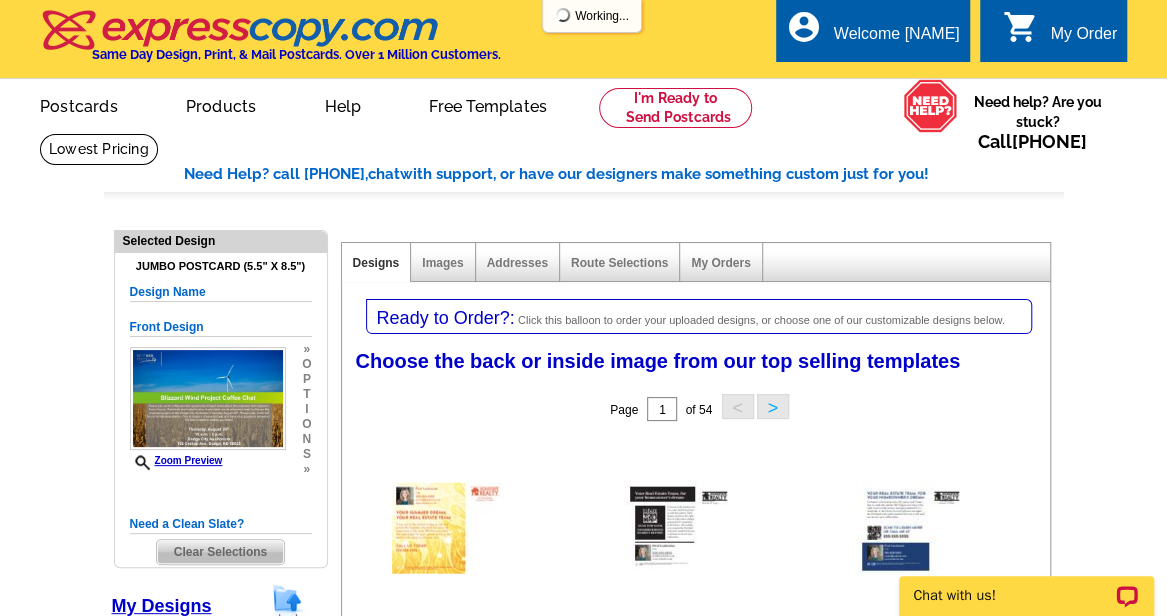 scroll, scrollTop: 0, scrollLeft: 0, axis: both 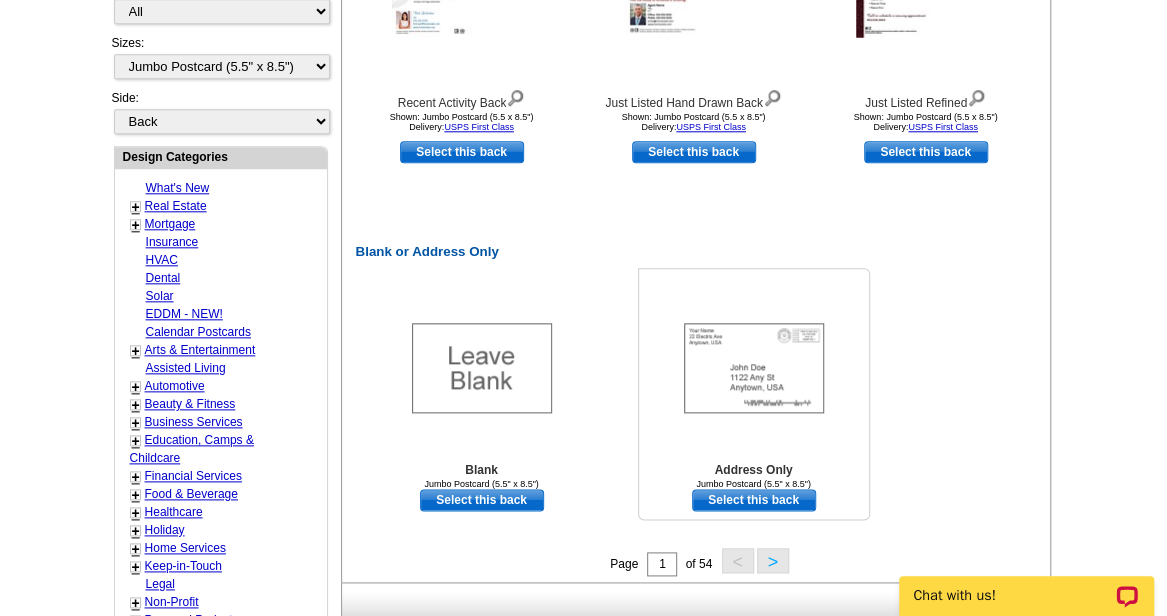 click on "Select this back" at bounding box center [754, 500] 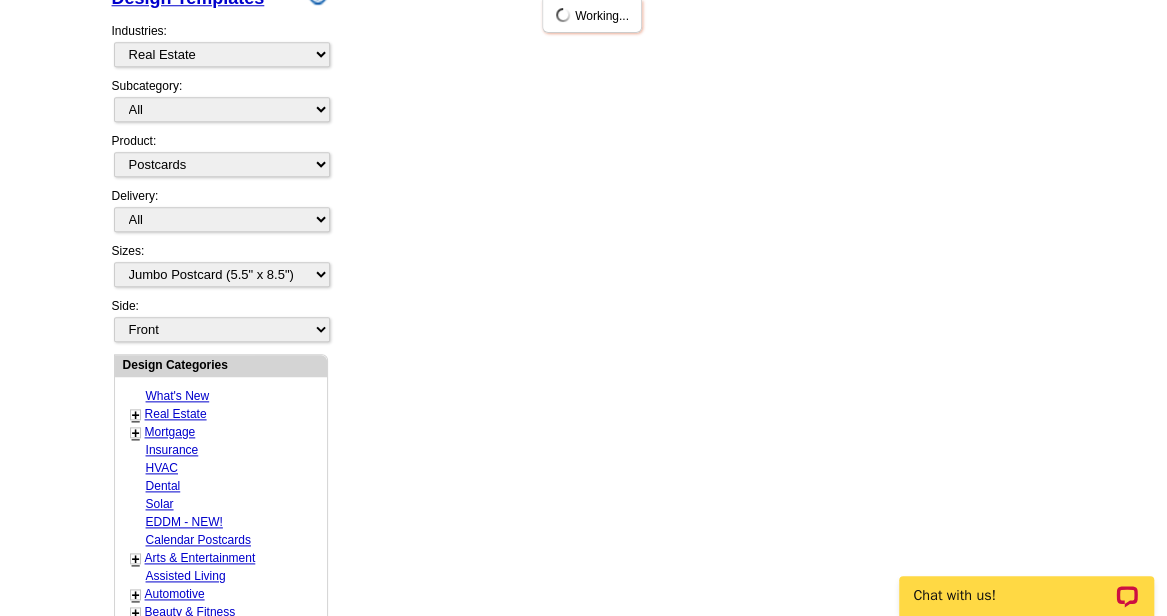 scroll, scrollTop: 1096, scrollLeft: 0, axis: vertical 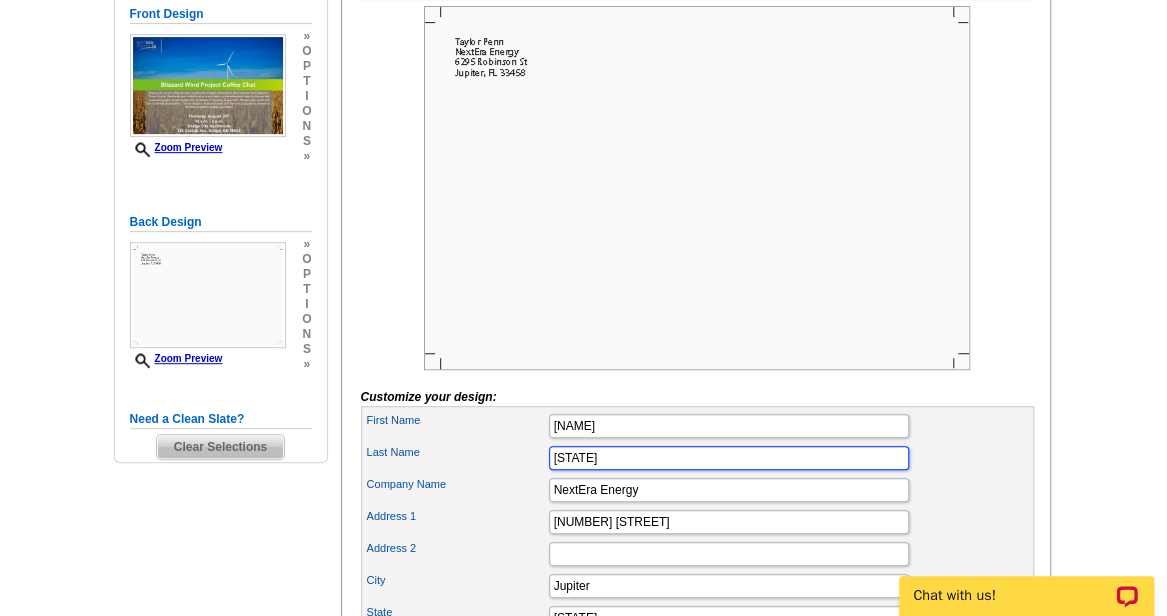 click on "[STATE]" at bounding box center (729, 458) 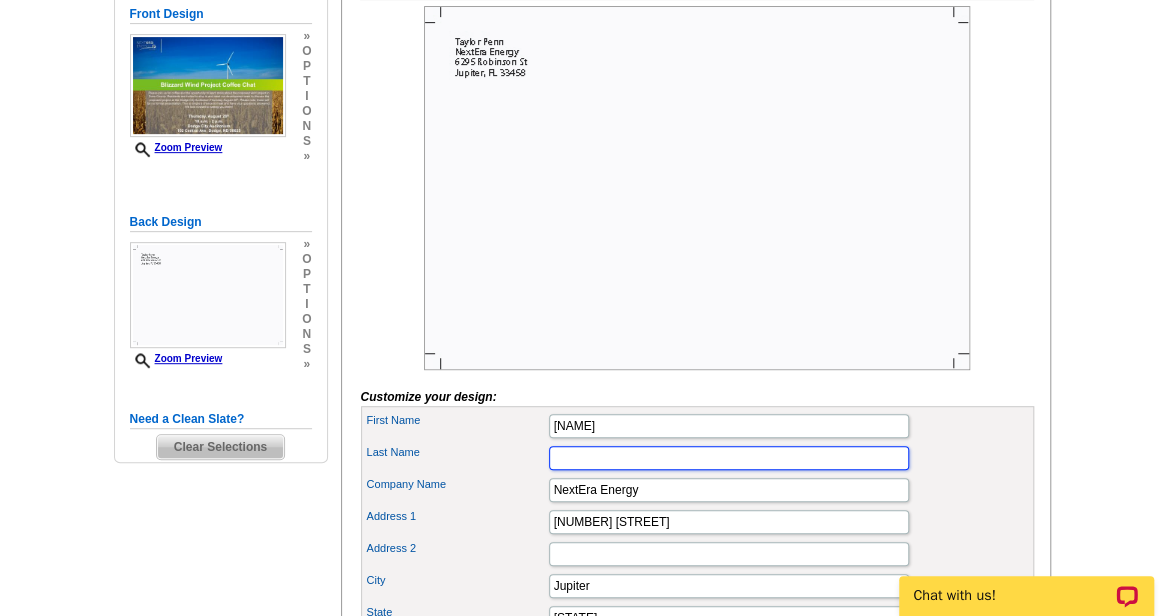 type 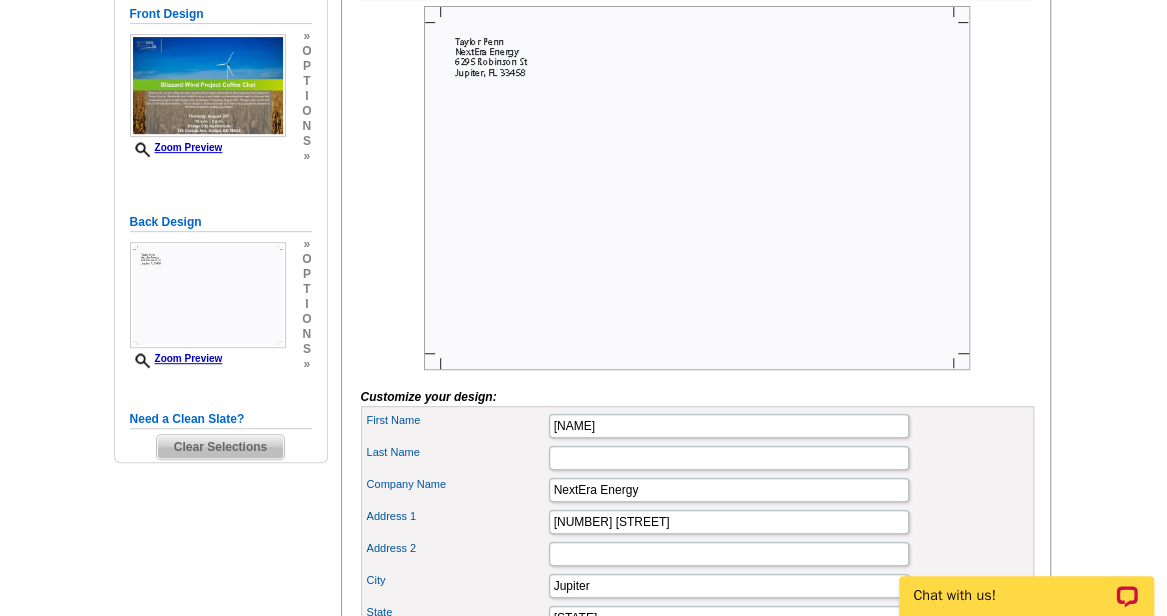 click on "First Name
[NAME]" at bounding box center [697, 426] 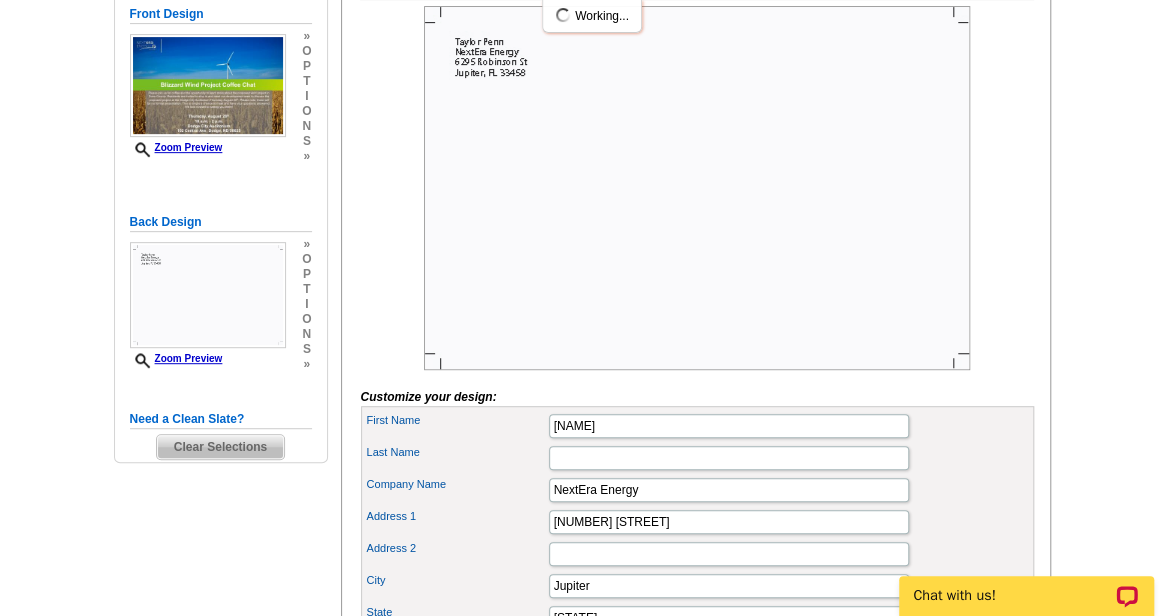 scroll, scrollTop: 0, scrollLeft: 0, axis: both 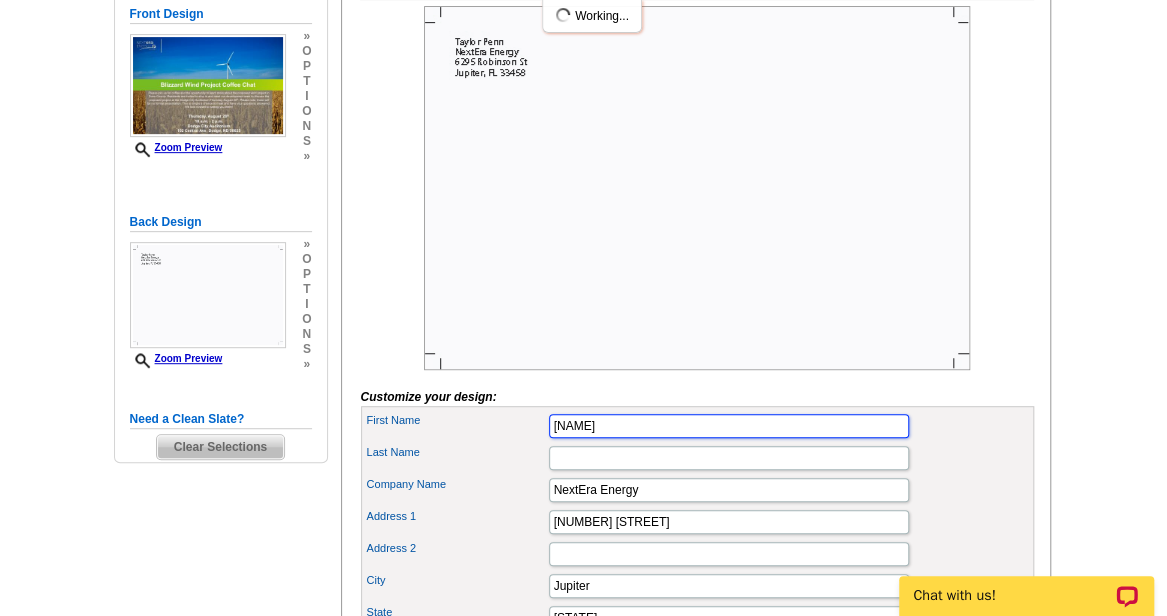 click on "[NAME]" at bounding box center [729, 426] 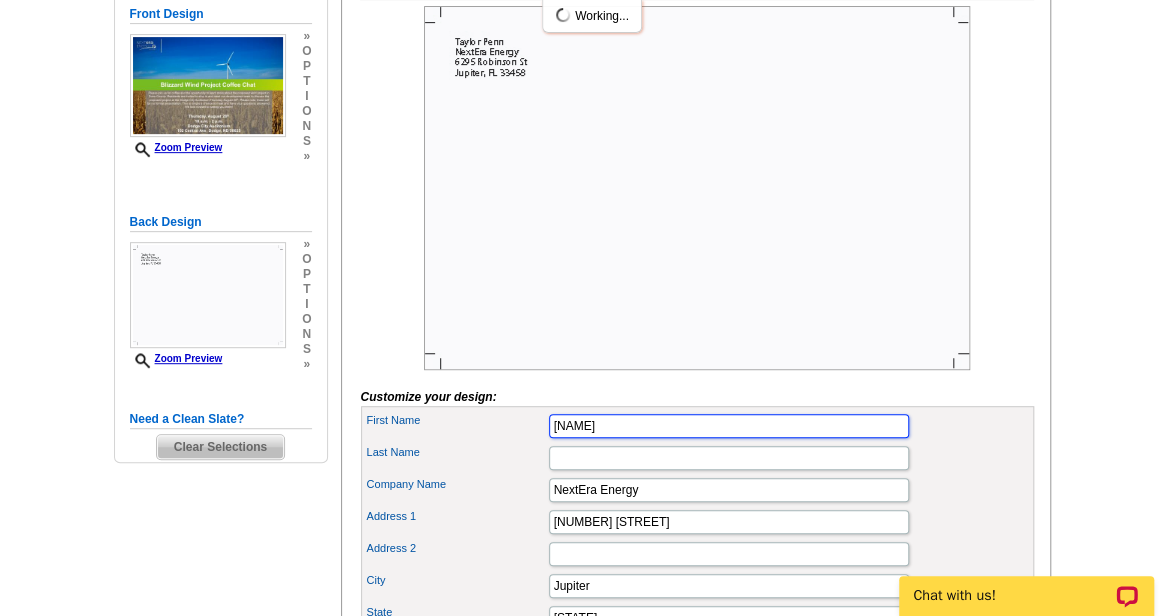click on "[NAME]" at bounding box center (729, 426) 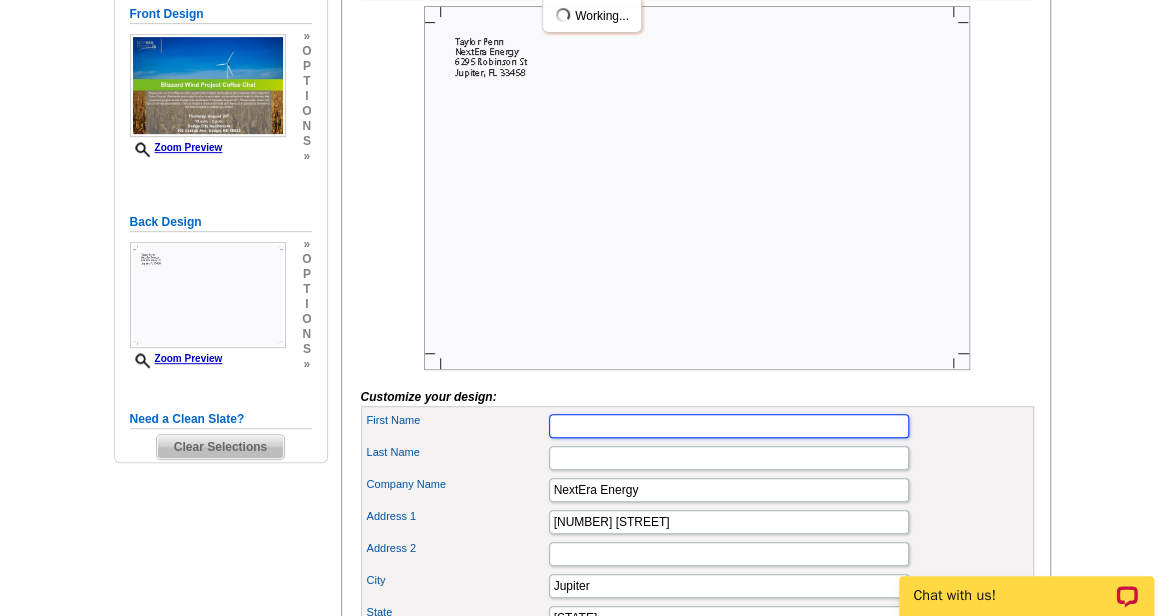 type 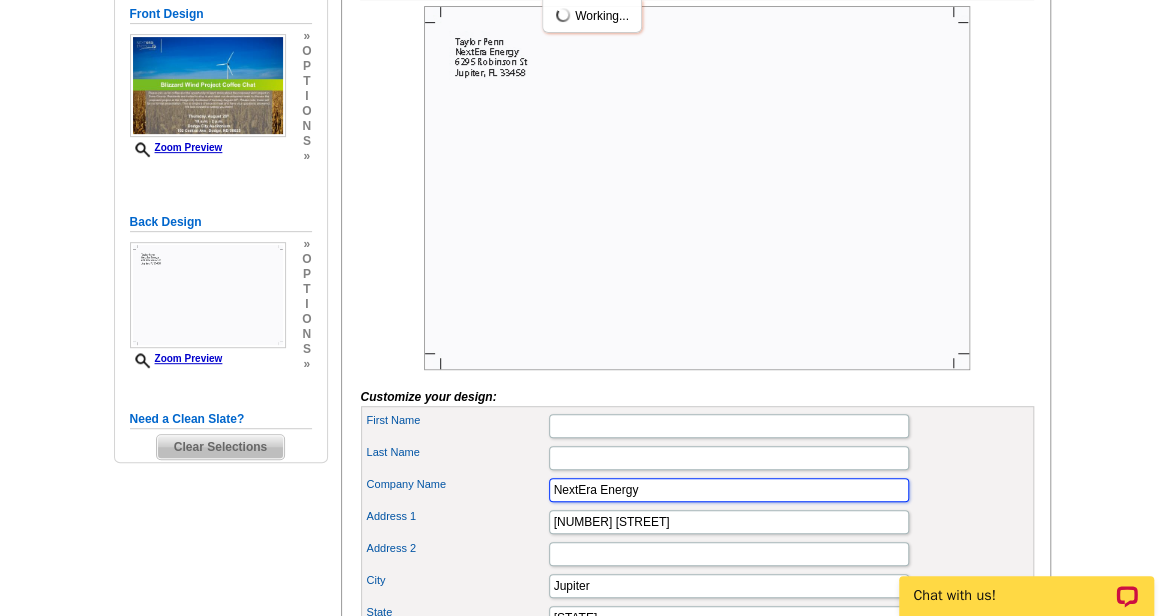 click on "NextEra Energy" at bounding box center (729, 490) 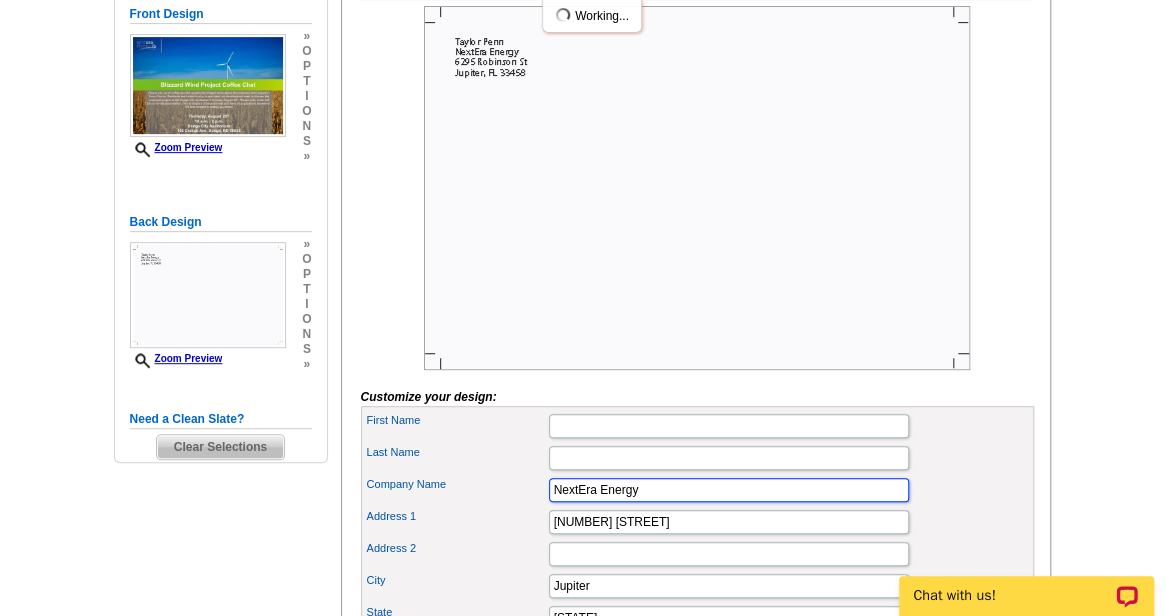 click on "NextEra Energy" at bounding box center [729, 490] 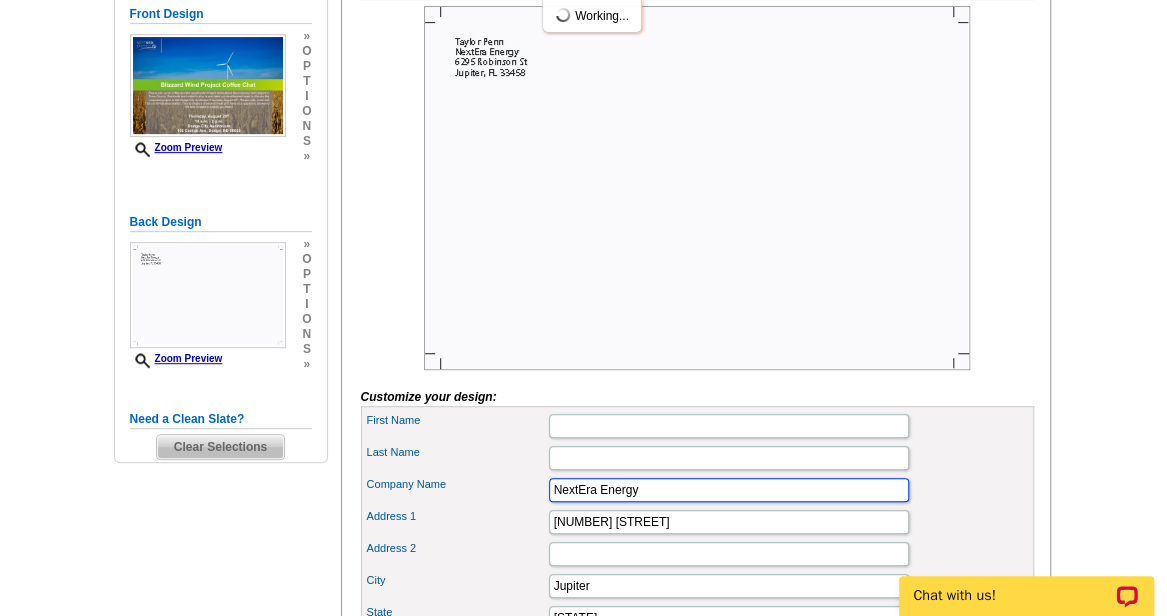 click on "NextEra Energy" at bounding box center [729, 490] 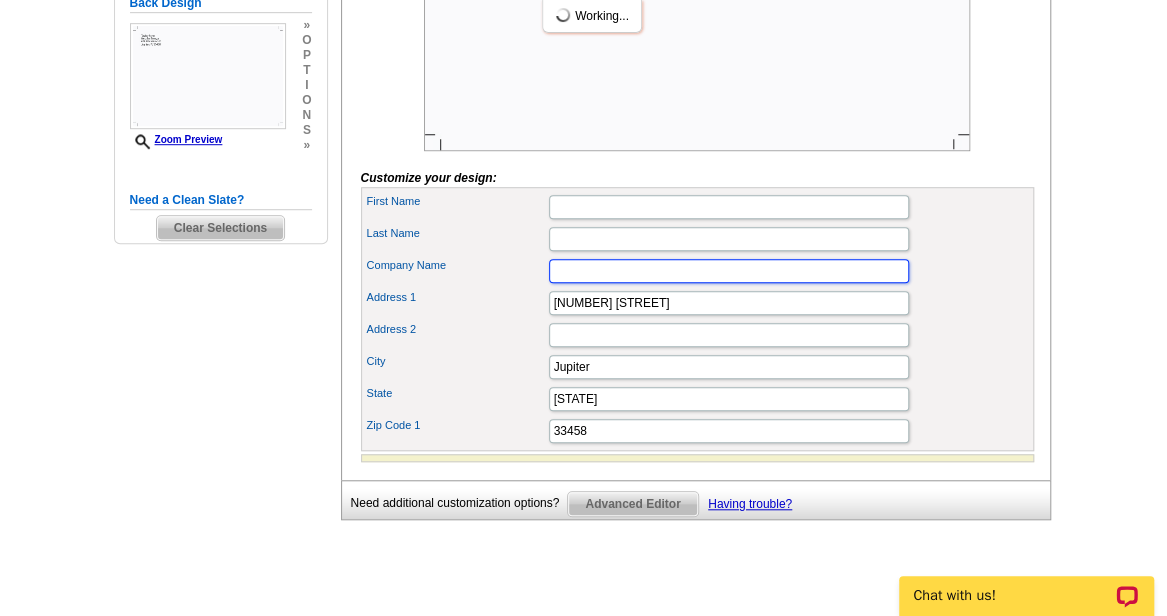scroll, scrollTop: 558, scrollLeft: 0, axis: vertical 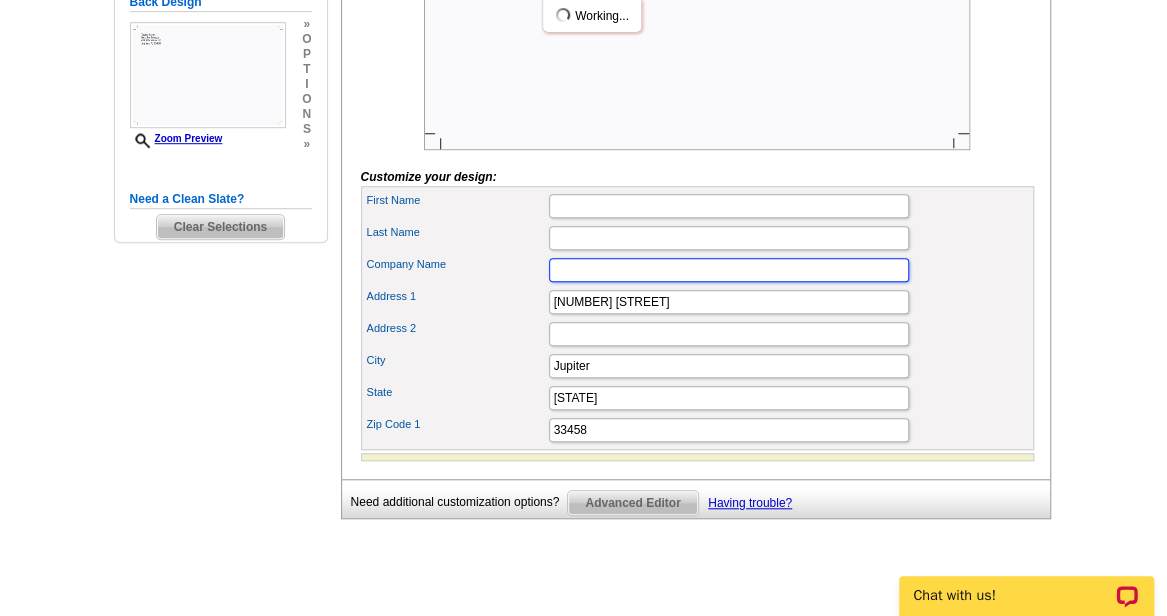 type 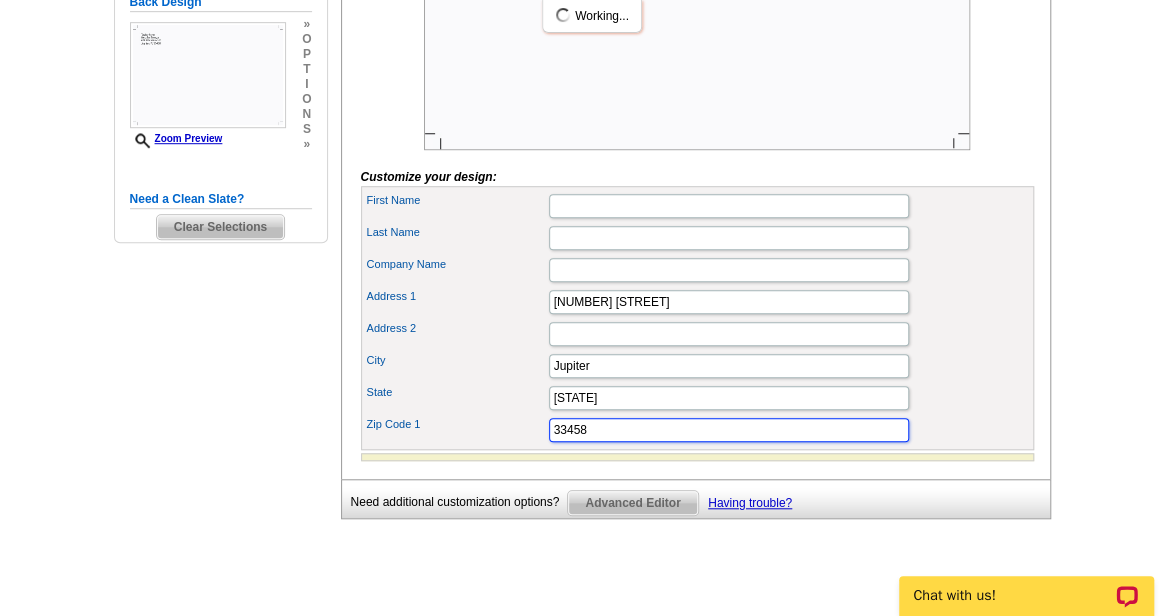 click on "33458" at bounding box center (729, 430) 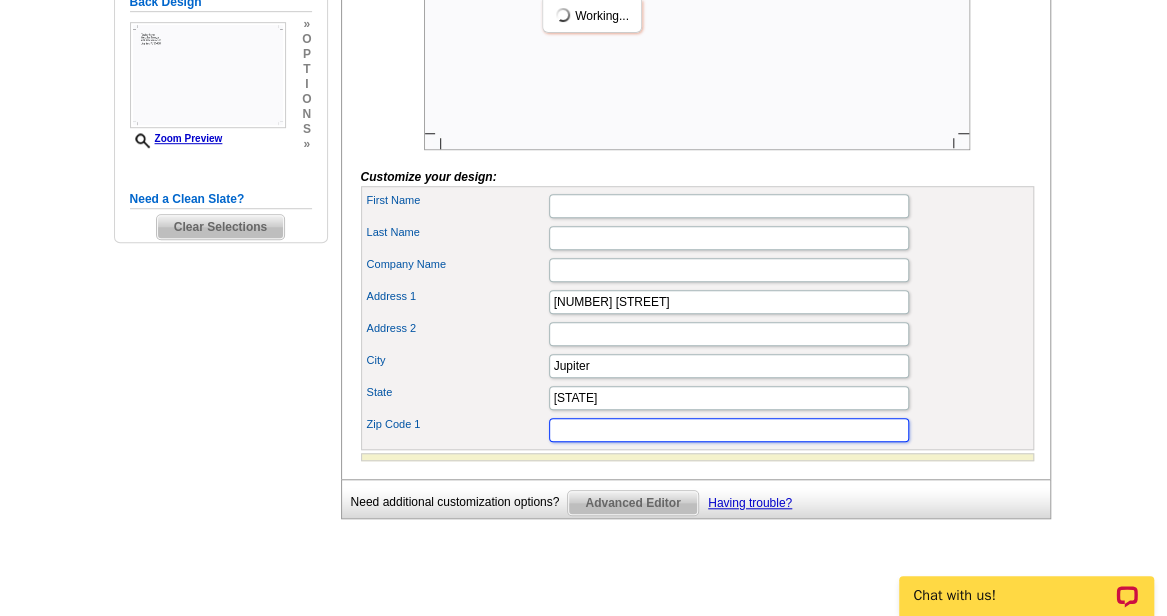 type 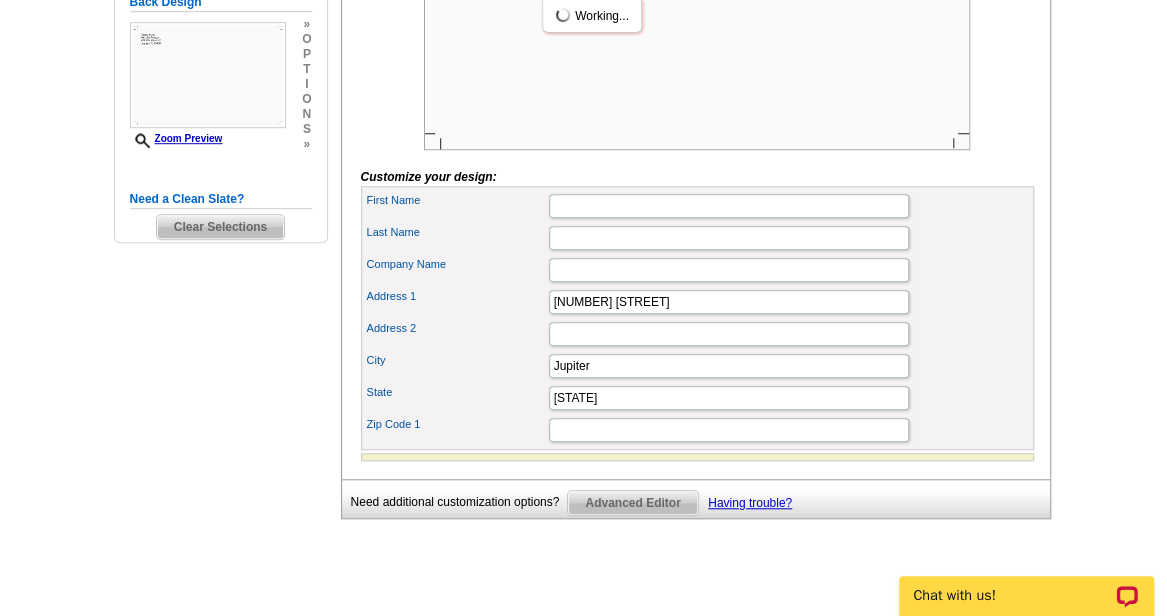 click on "Zip Code 1" at bounding box center (697, 430) 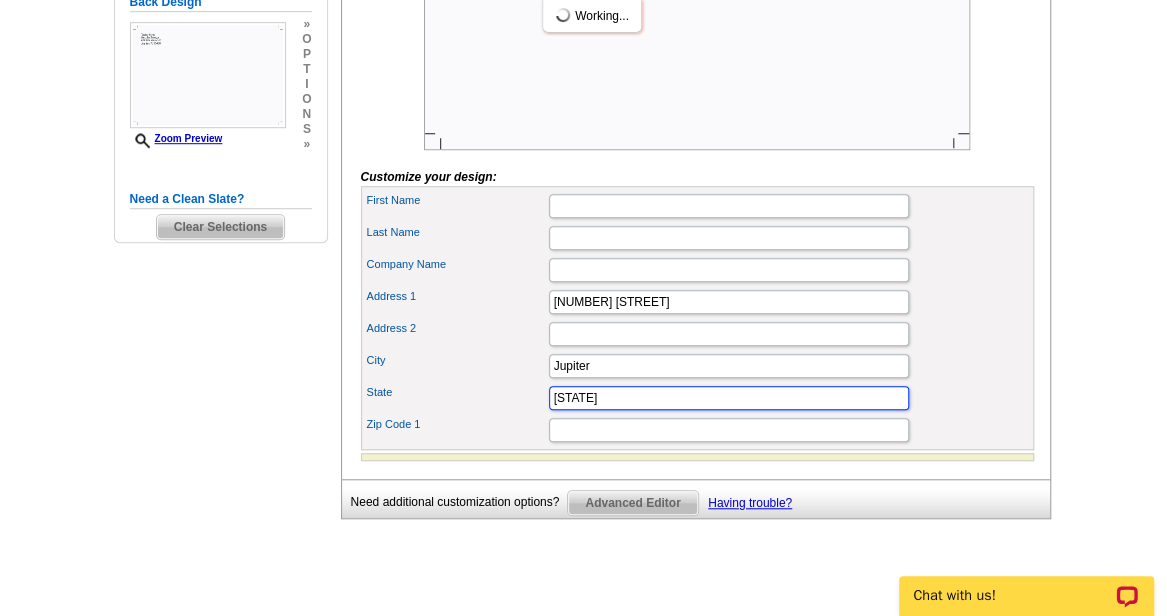 click on "[STATE]" at bounding box center (729, 398) 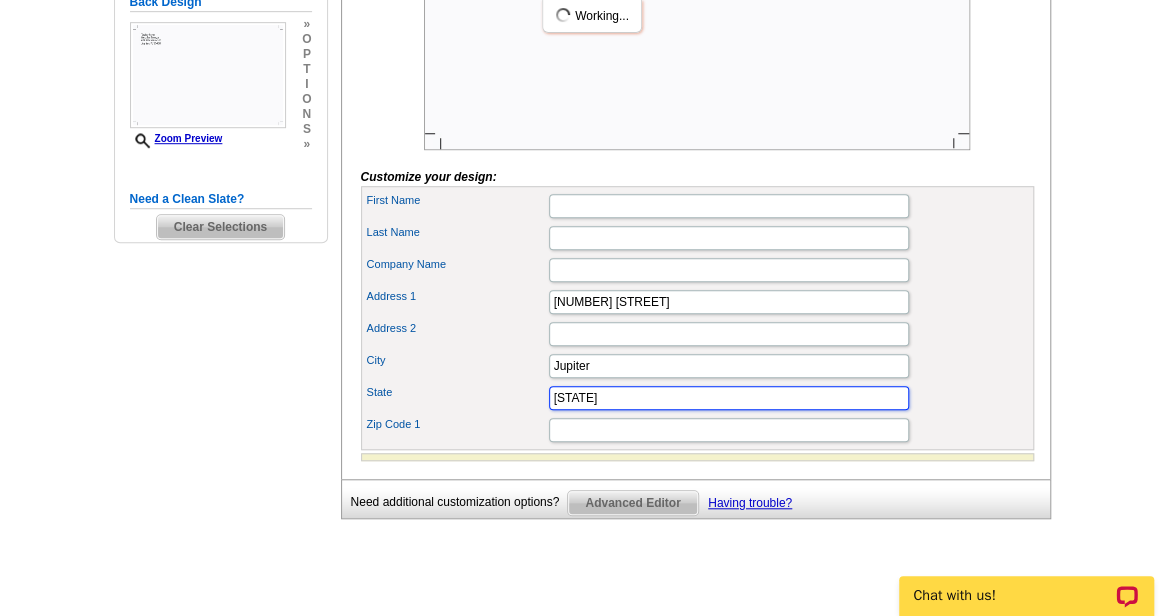click on "[STATE]" at bounding box center [729, 398] 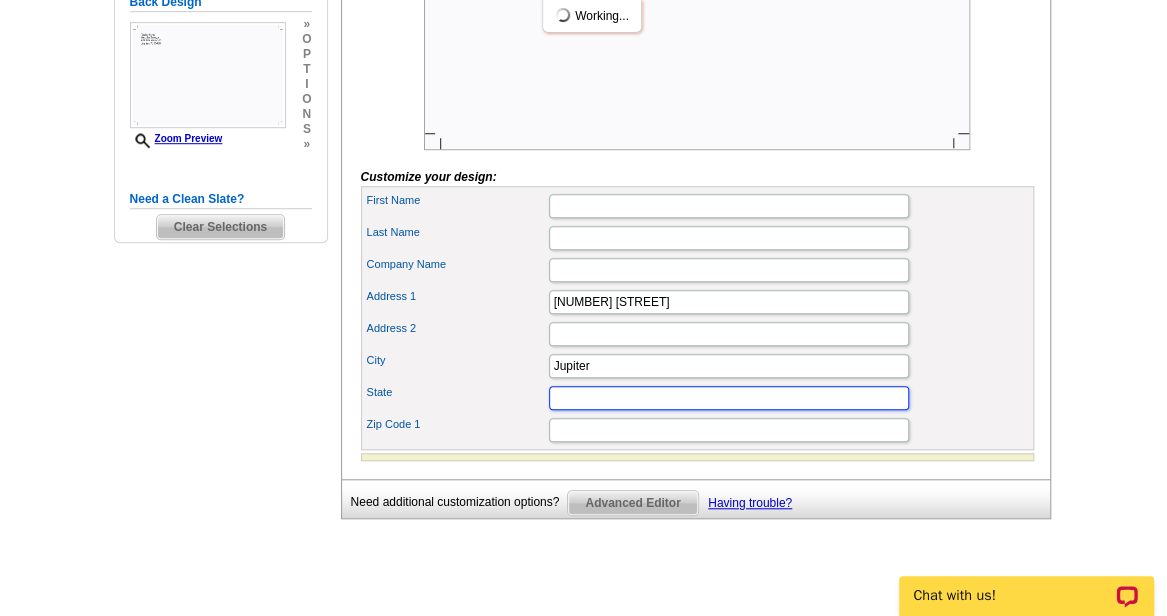 click on "State" at bounding box center (729, 398) 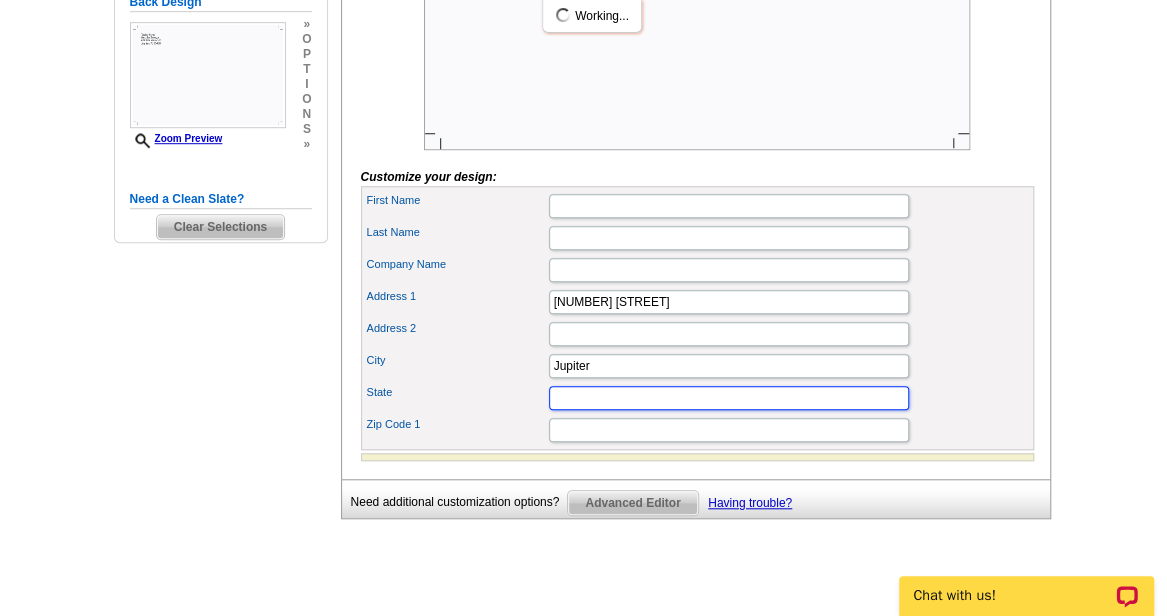 type 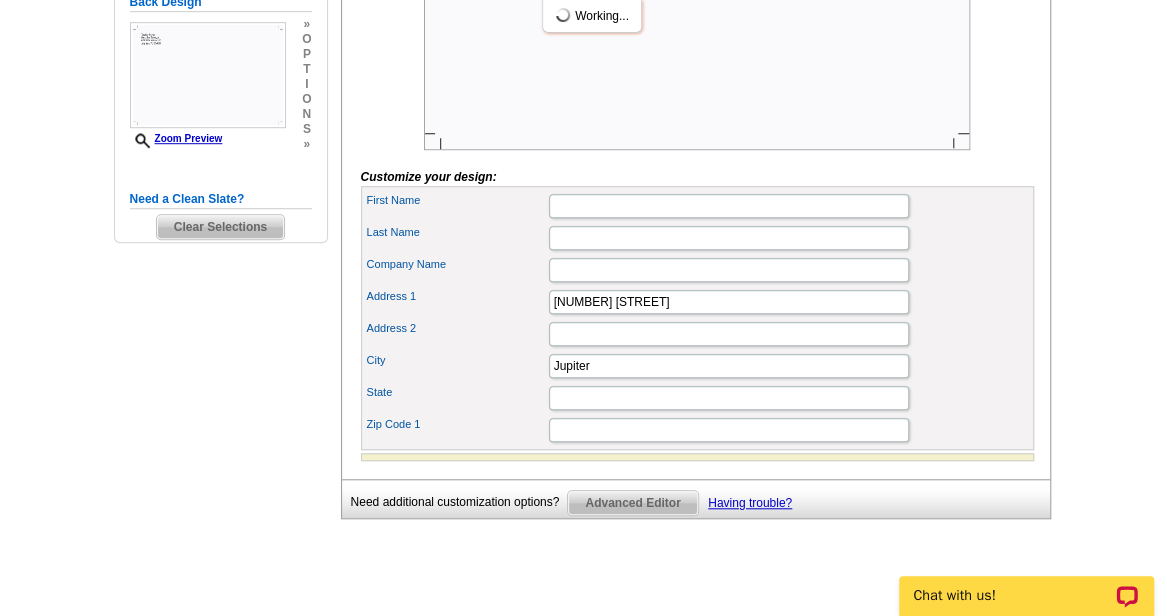 click on "[CITY]
[CITY]" at bounding box center (697, 366) 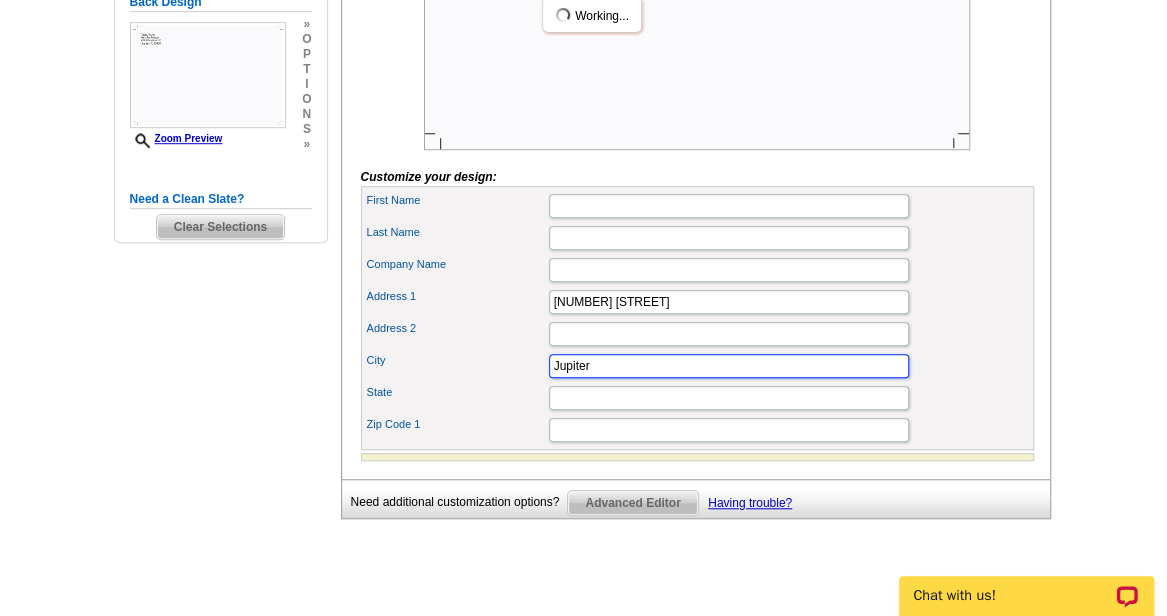 click on "Jupiter" at bounding box center (729, 366) 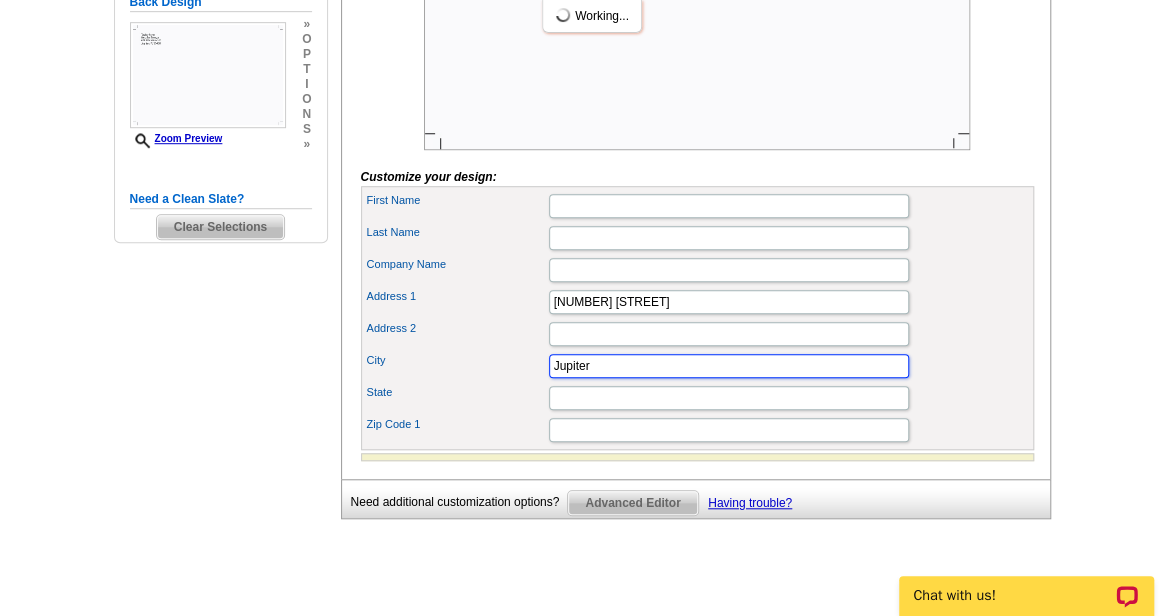 click on "Jupiter" at bounding box center [729, 366] 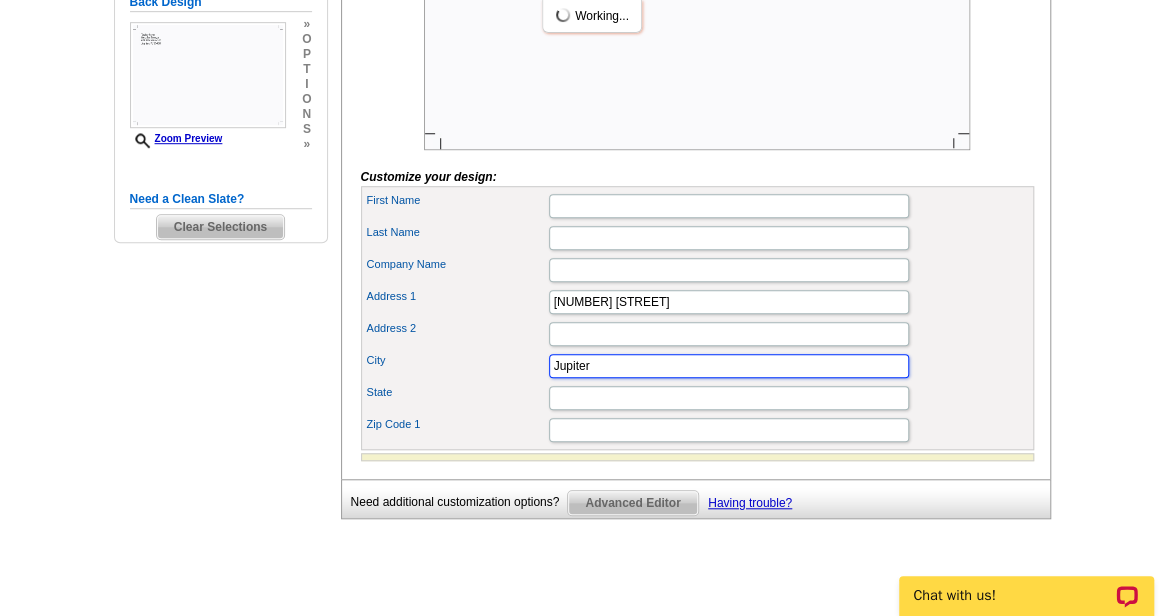 click on "Jupiter" at bounding box center [729, 366] 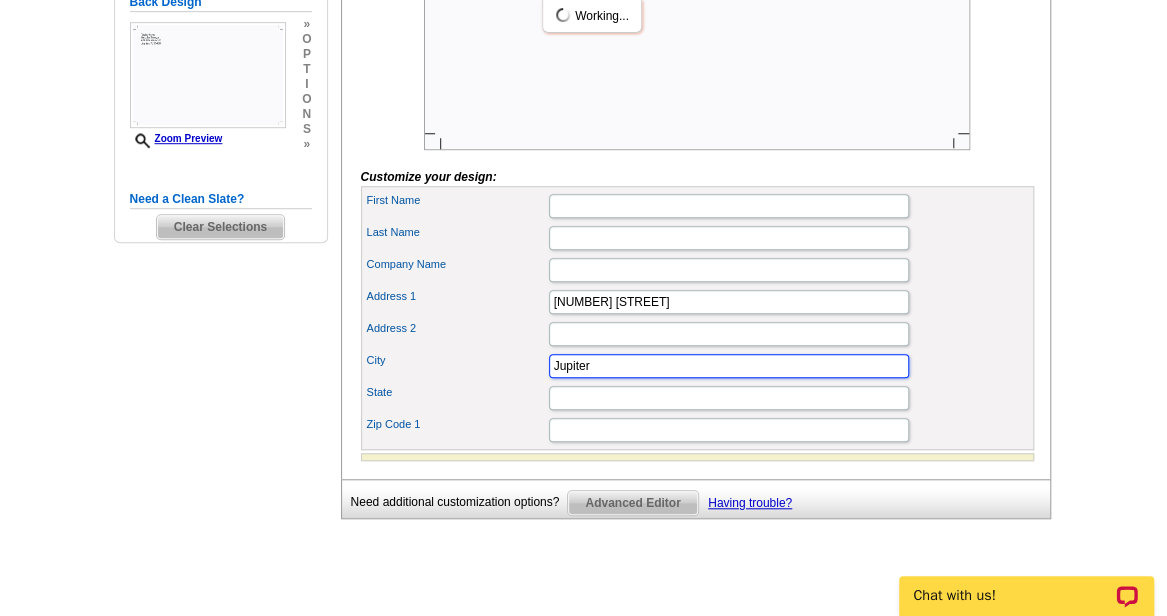 type on "=" 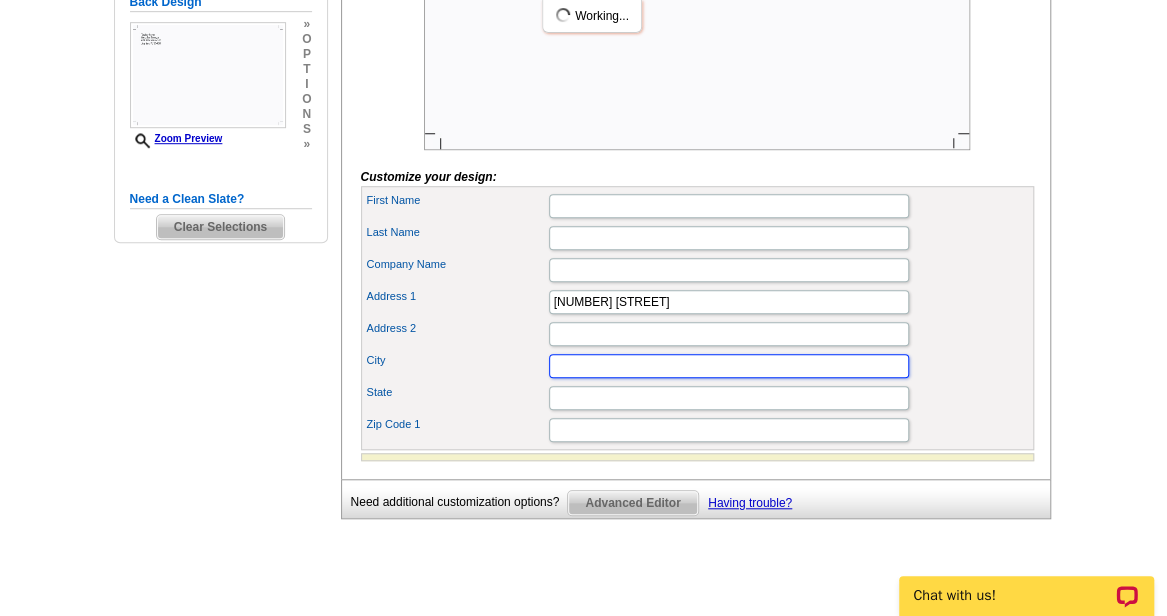 type 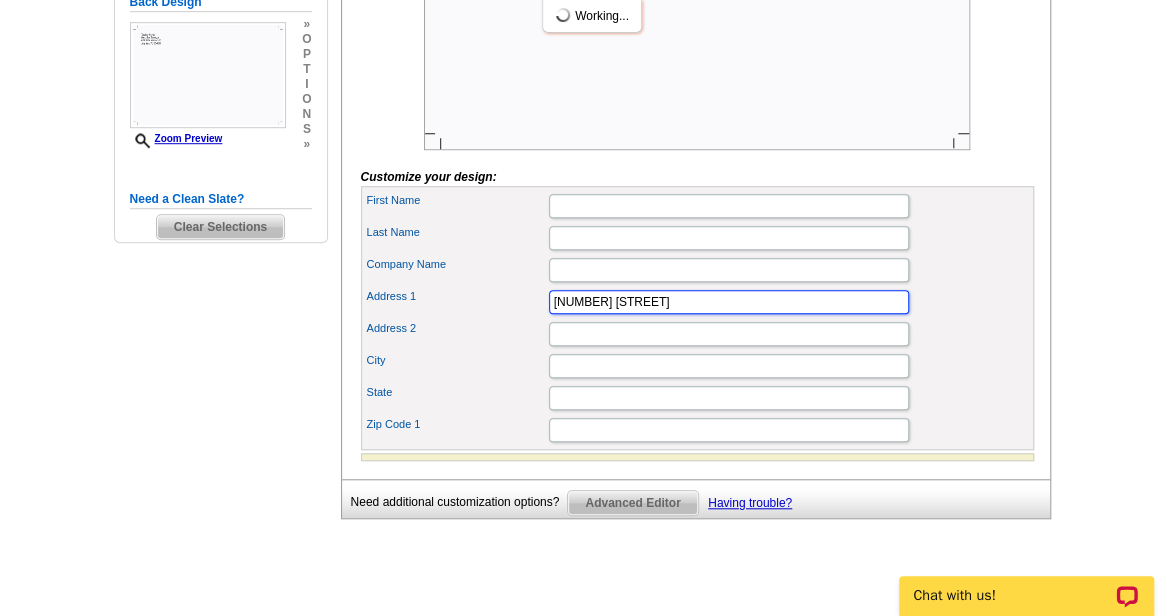 click on "[NUMBER] [STREET]" at bounding box center (729, 302) 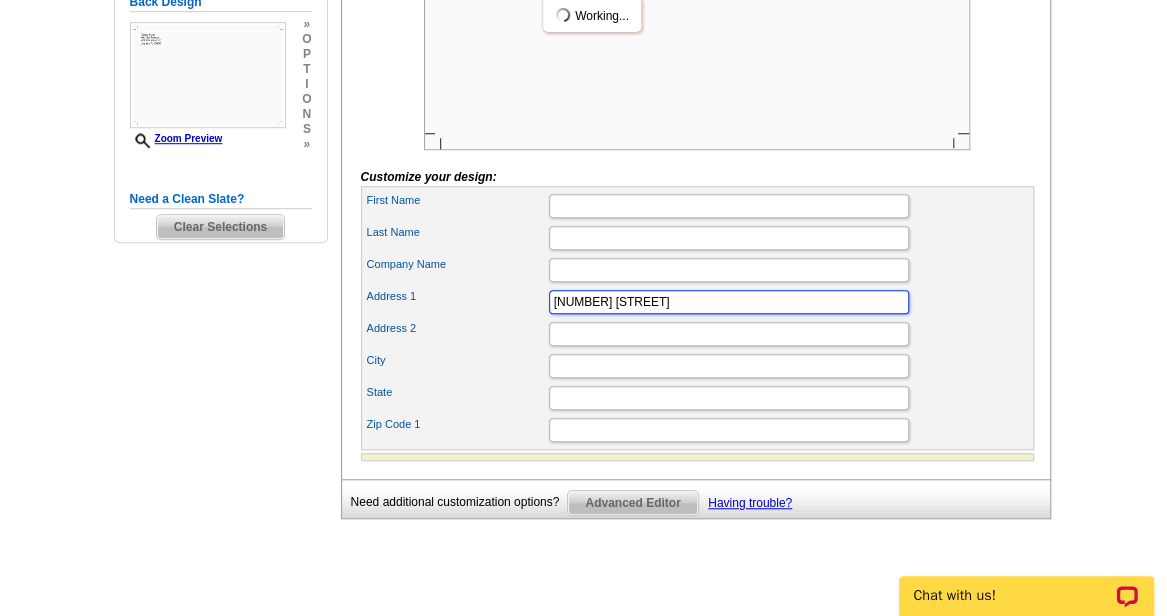 click on "[NUMBER] [STREET]" at bounding box center [729, 302] 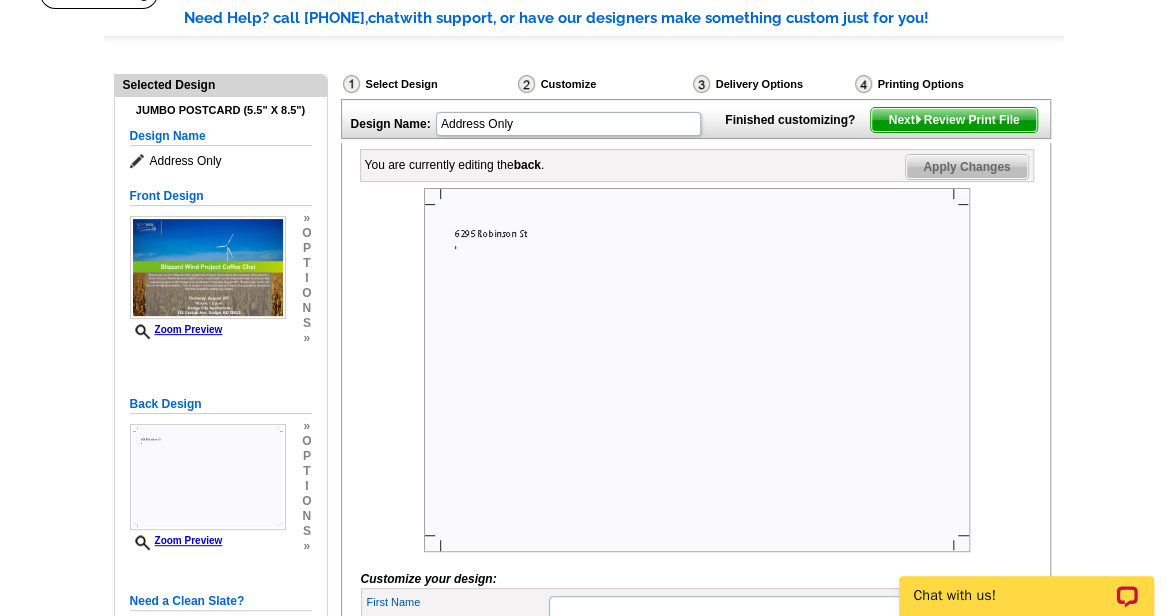 scroll, scrollTop: 155, scrollLeft: 0, axis: vertical 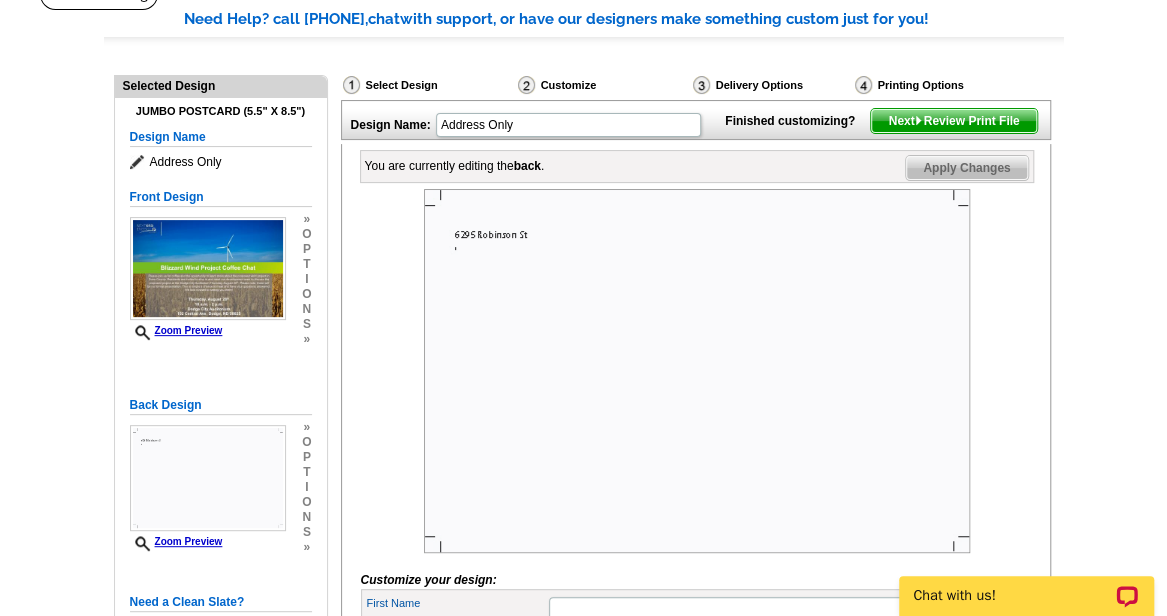 type 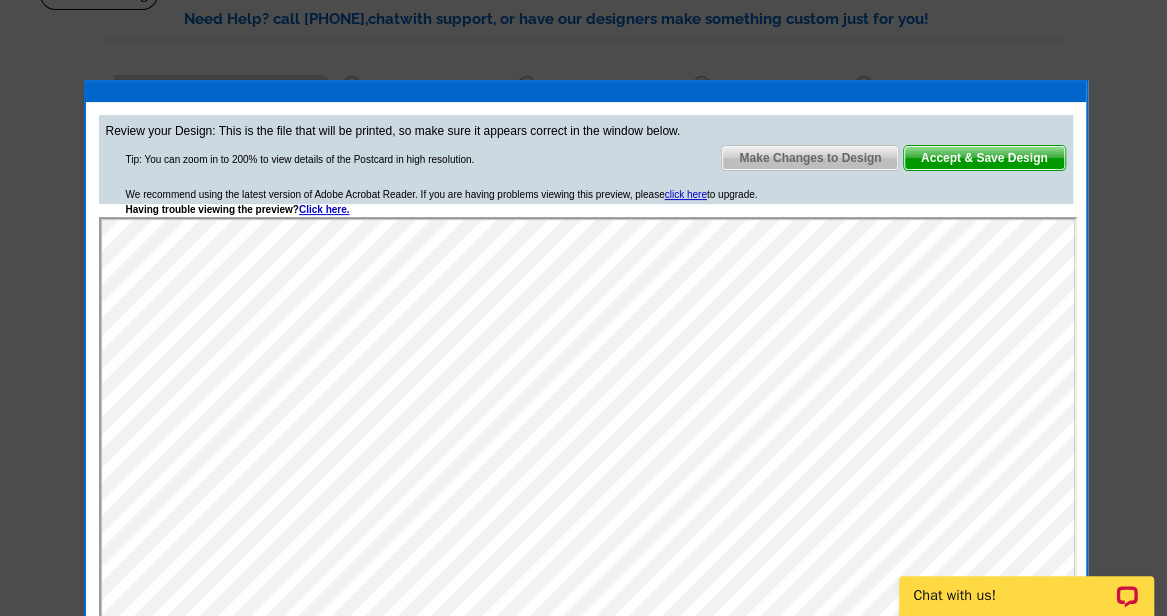 scroll, scrollTop: 0, scrollLeft: 0, axis: both 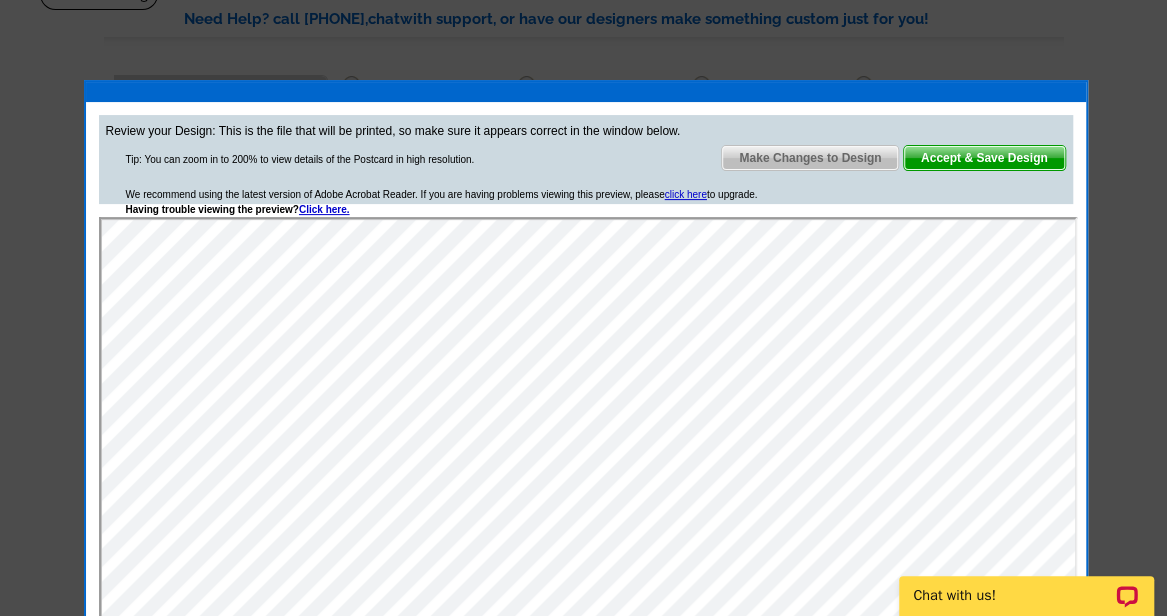 click on "Make Changes to Design" at bounding box center (810, 158) 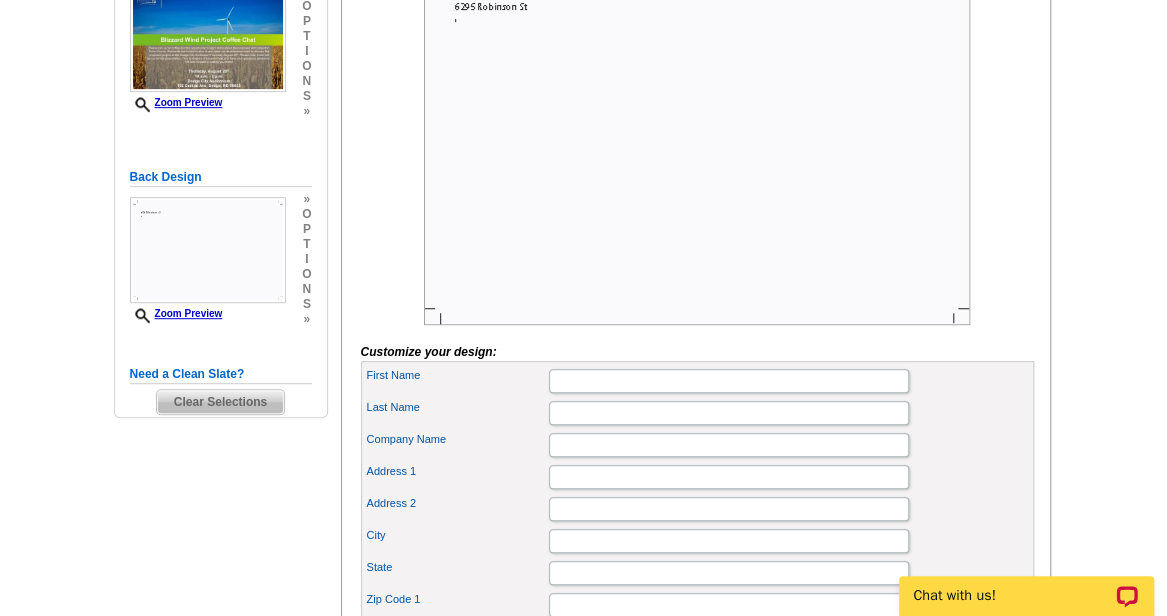 scroll, scrollTop: 645, scrollLeft: 0, axis: vertical 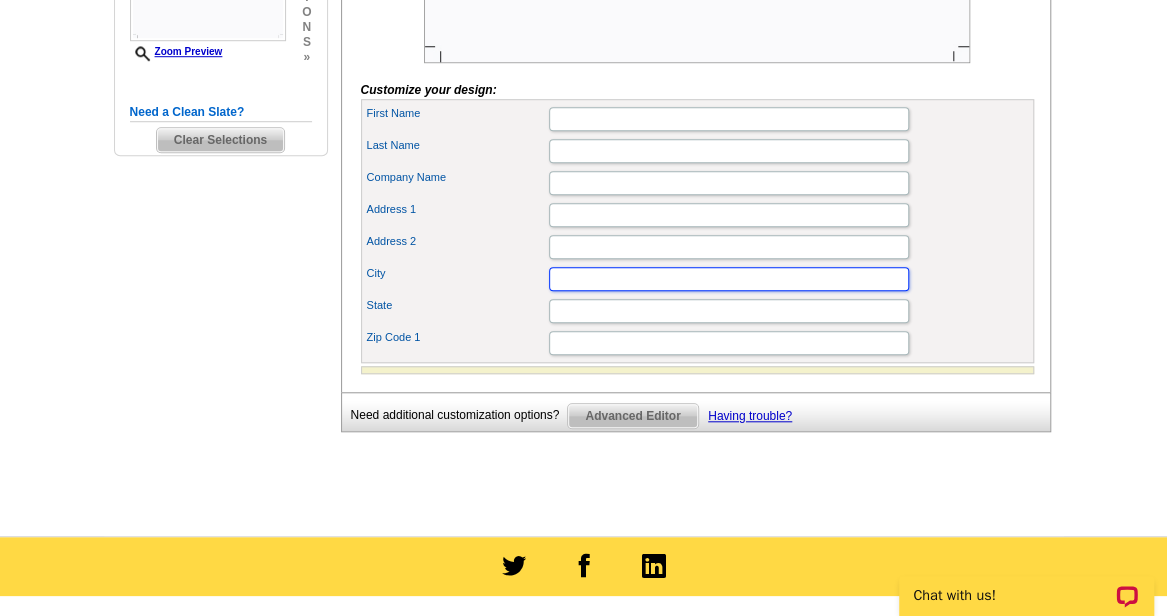 click on "City" at bounding box center [729, 279] 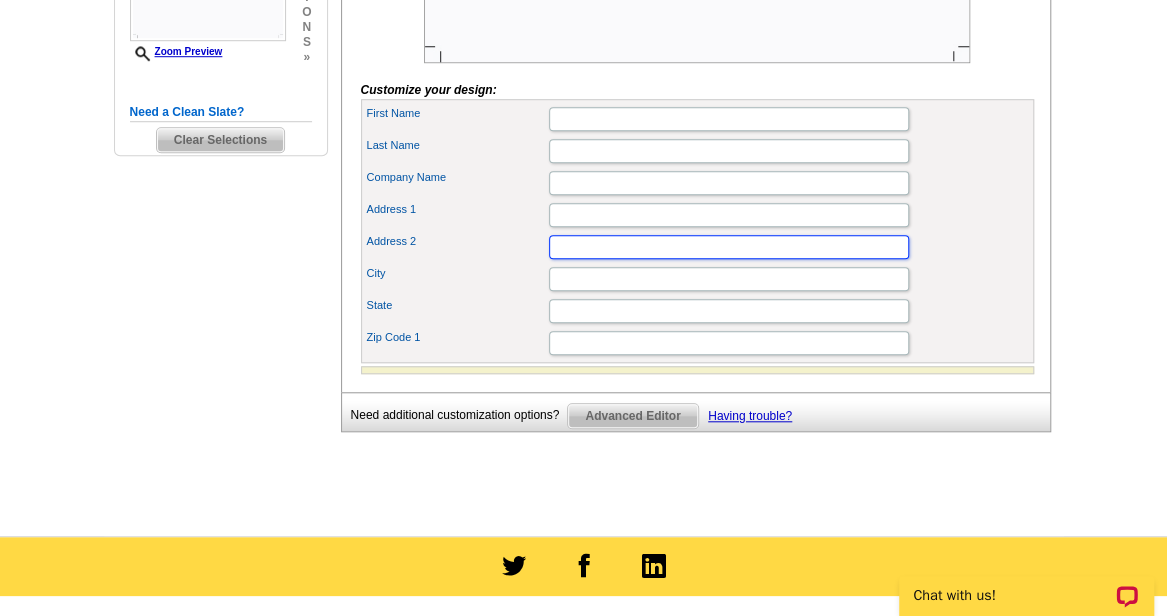 click on "Address 2" at bounding box center (729, 247) 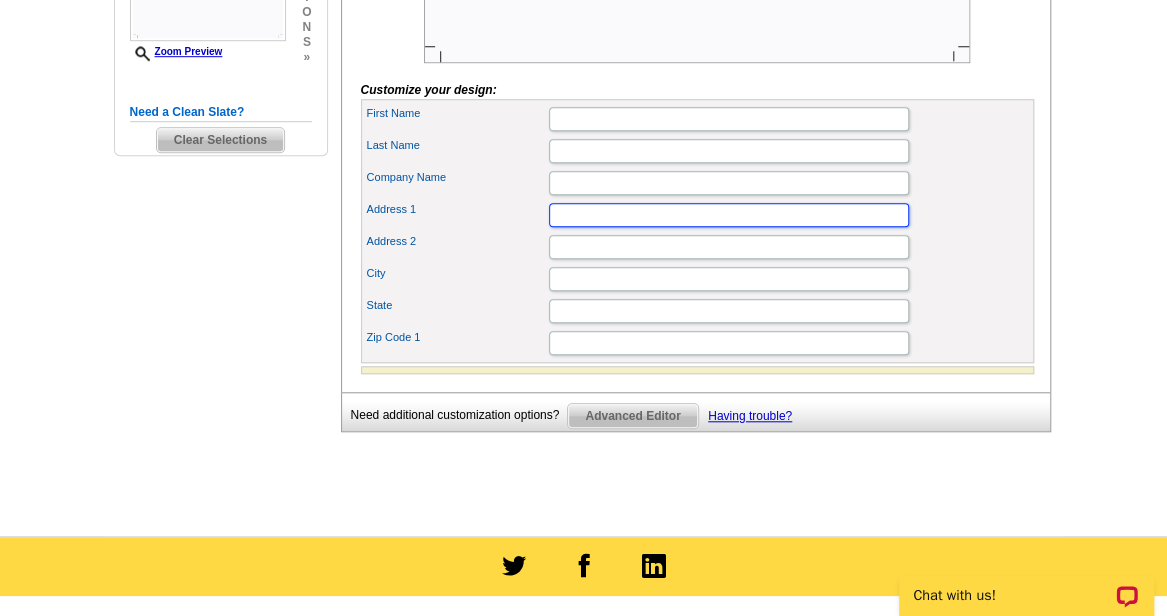 click on "Address 1" at bounding box center (729, 215) 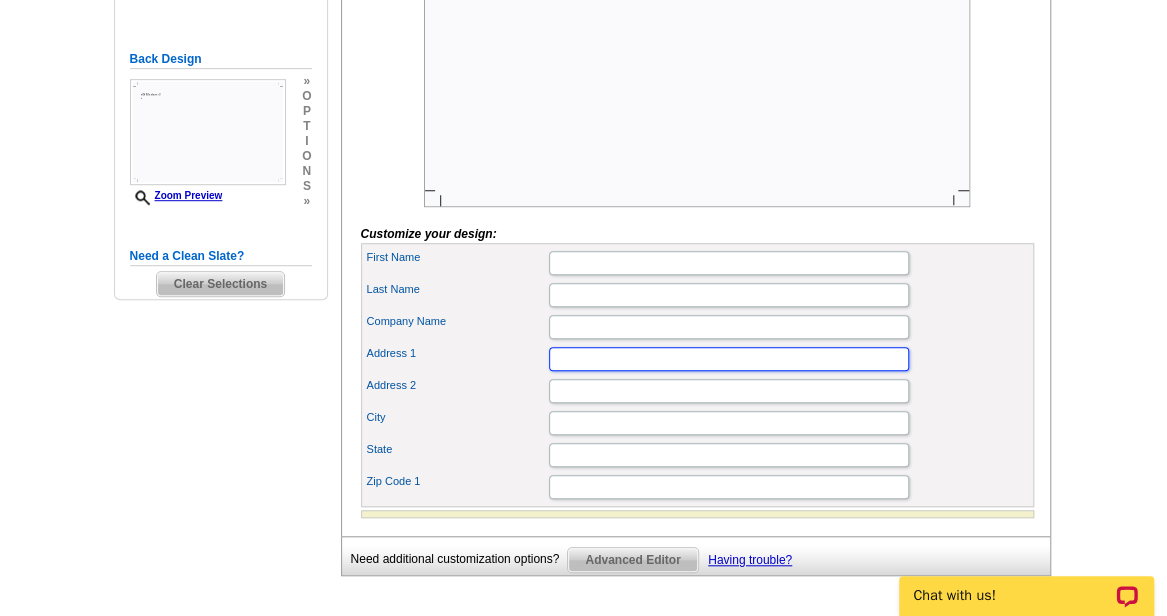 scroll, scrollTop: 509, scrollLeft: 0, axis: vertical 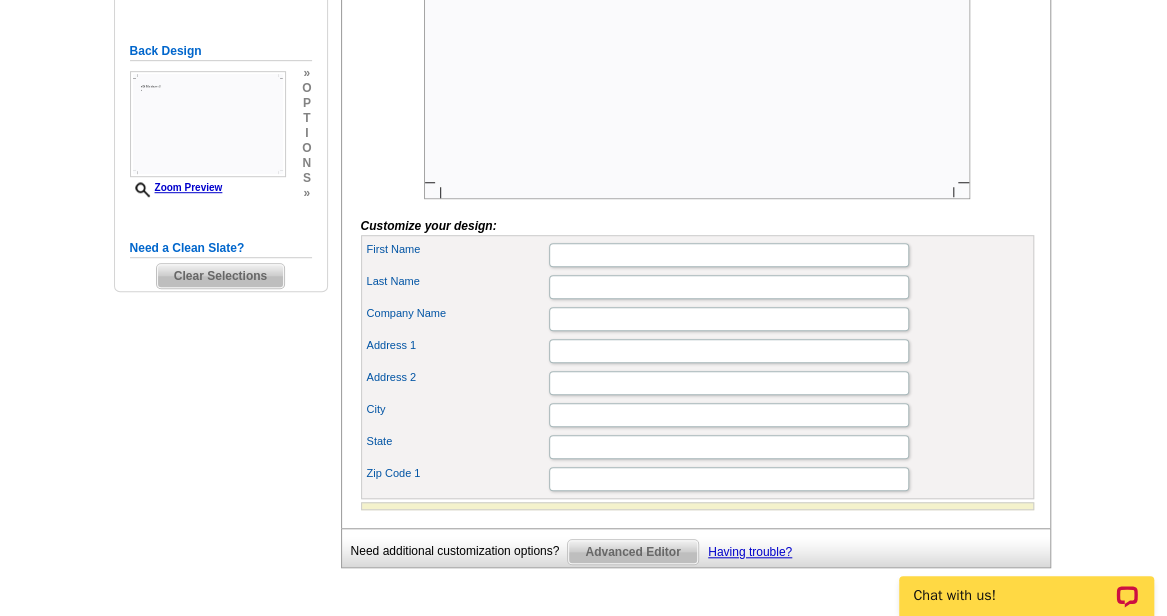 click on "Last Name" at bounding box center [697, 287] 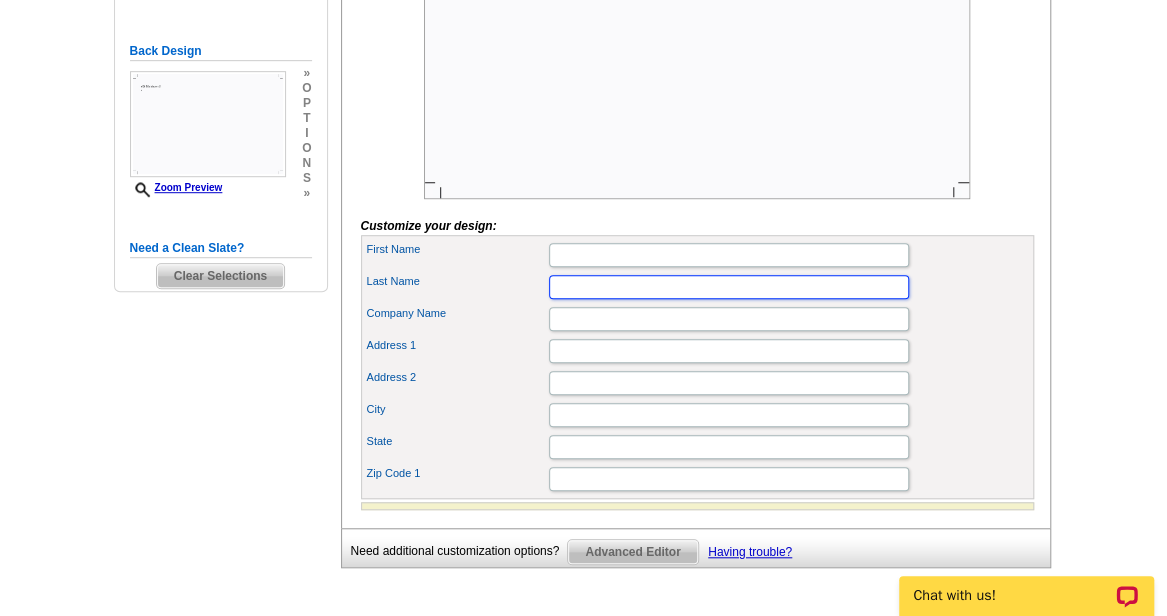 click on "Last Name" at bounding box center [729, 287] 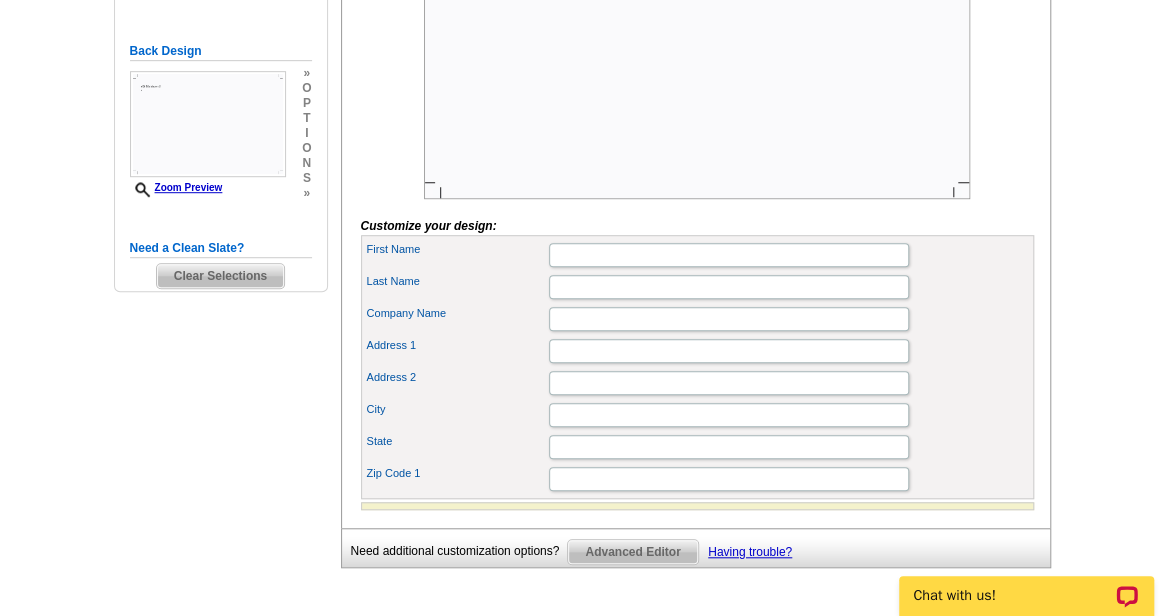 click on "Company Name" at bounding box center (697, 319) 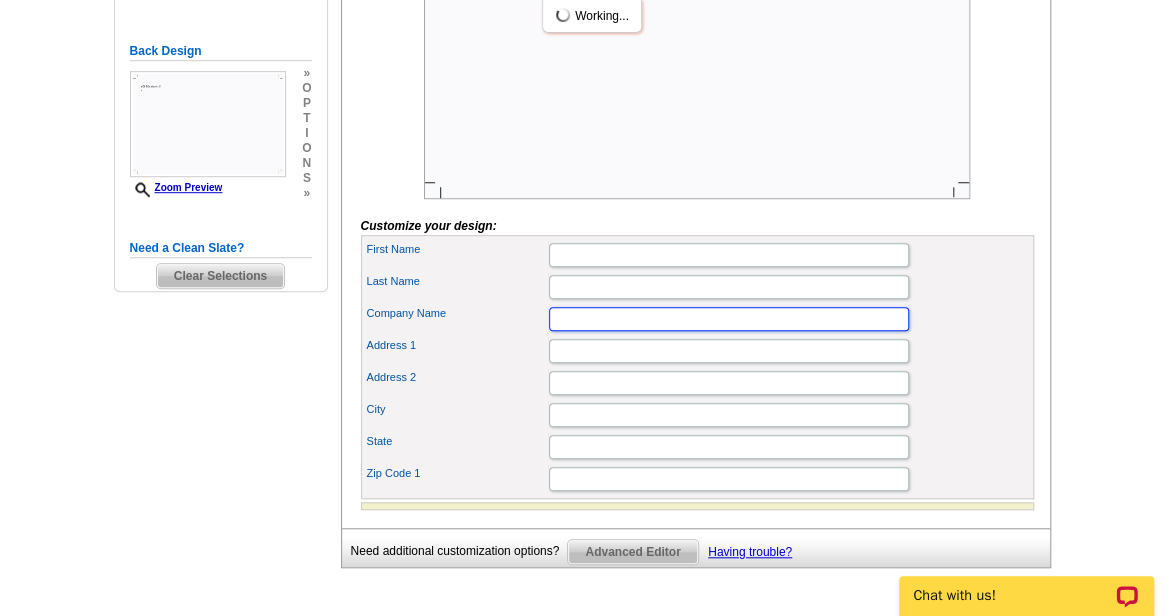 click on "Company Name" at bounding box center (729, 319) 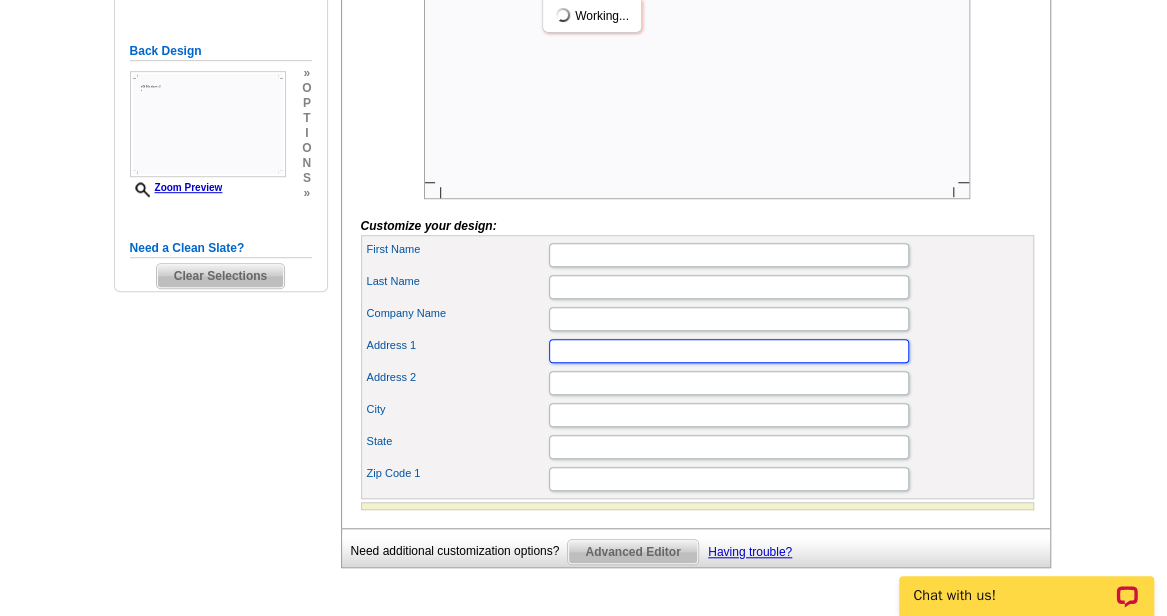 click on "Address 1" at bounding box center (729, 351) 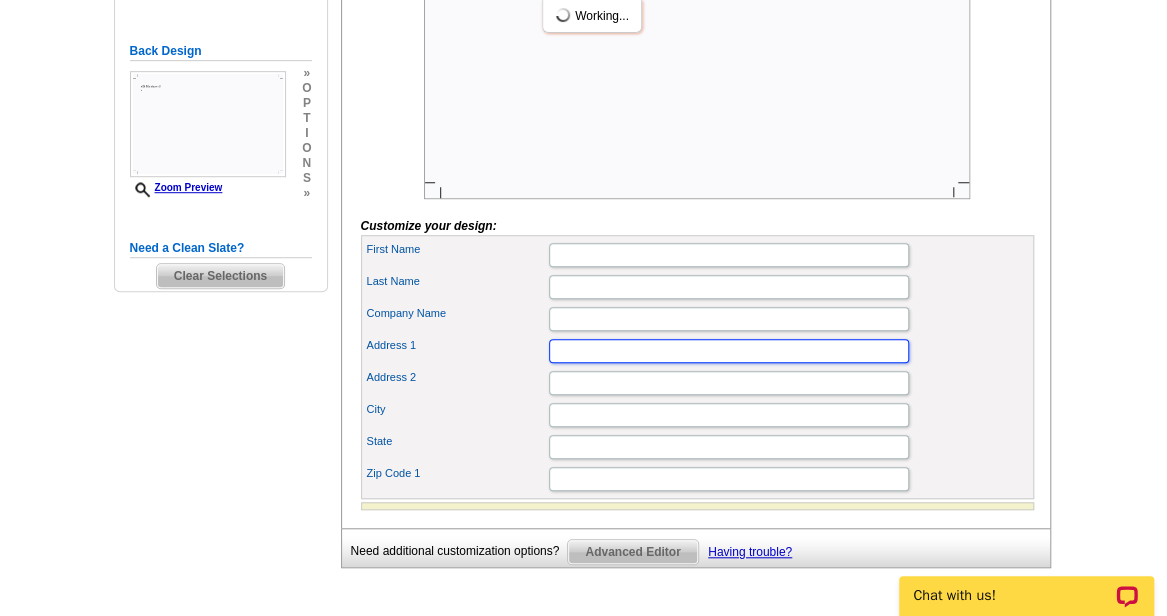 type 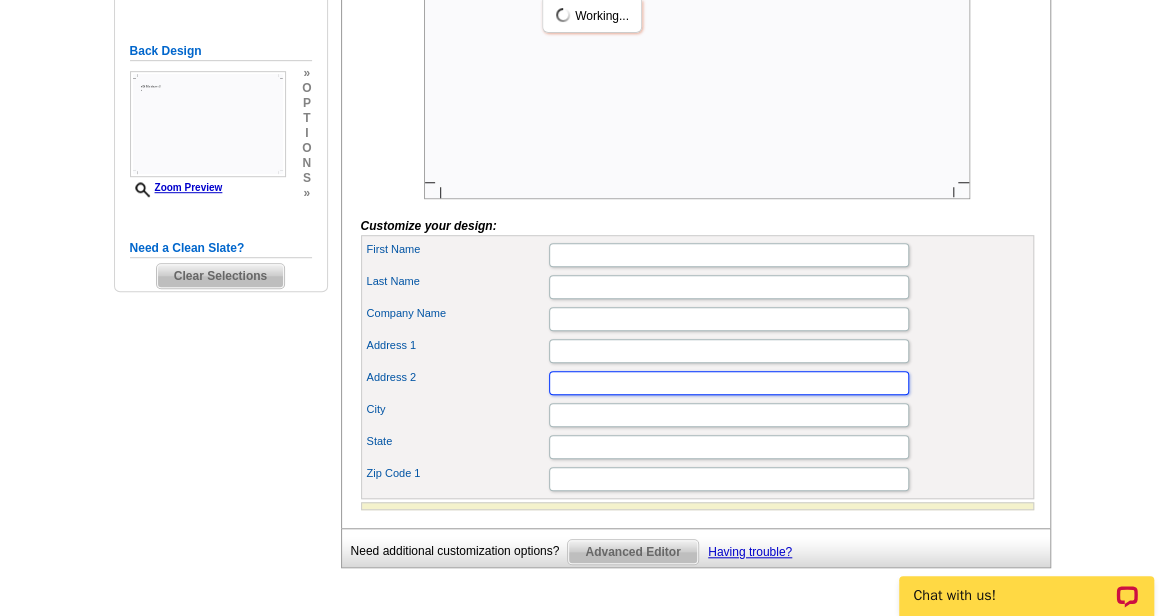 click on "Address 2" at bounding box center [729, 383] 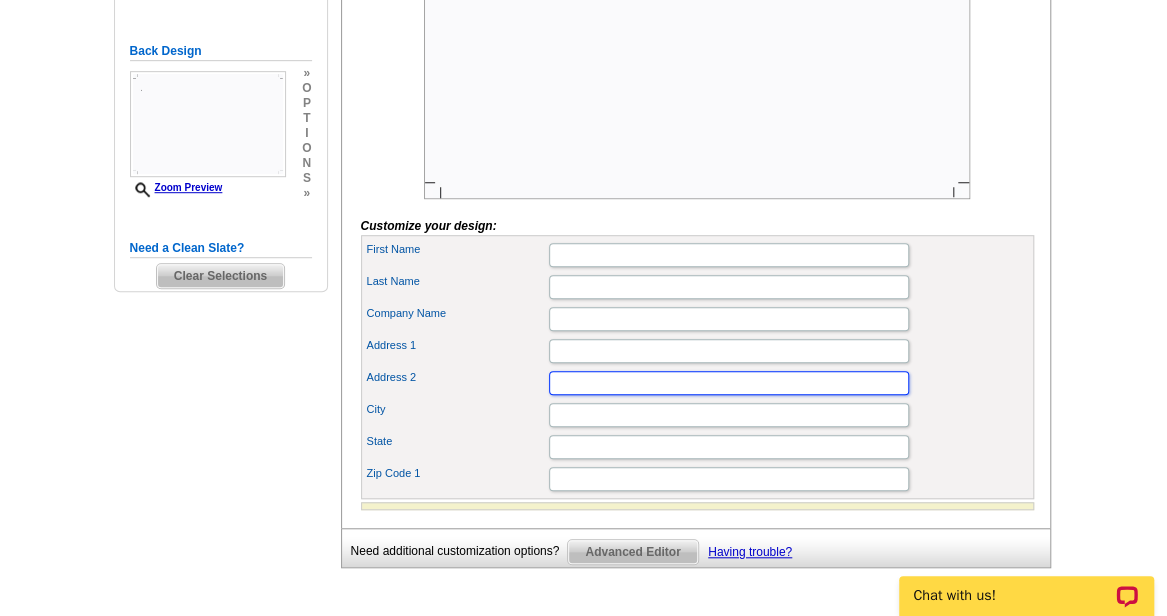 type 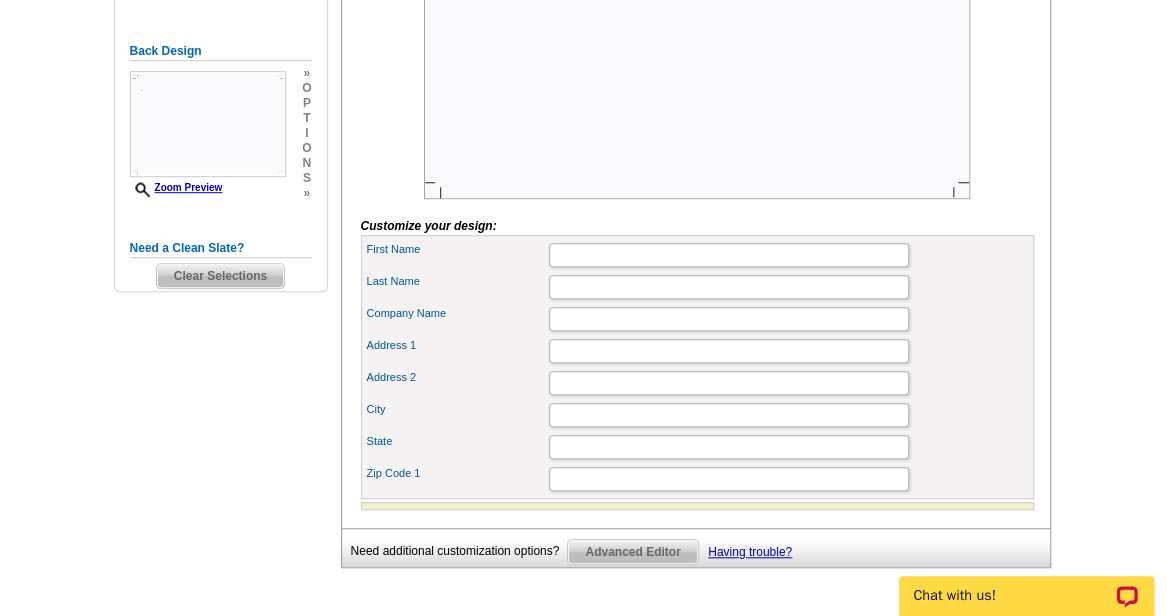 click on "Need Help? call 800-260-5887,  chat  with support, or have our designers make something custom just for you!
Got it, no need for the selection guide next time.
Show Results
Selected Design
Jumbo Postcard (5.5" x 8.5")
Design Name
Address Only
Front Design
Zoom Preview
»
o
p
t
i
o
n
s
»
» o p t" at bounding box center [583, 148] 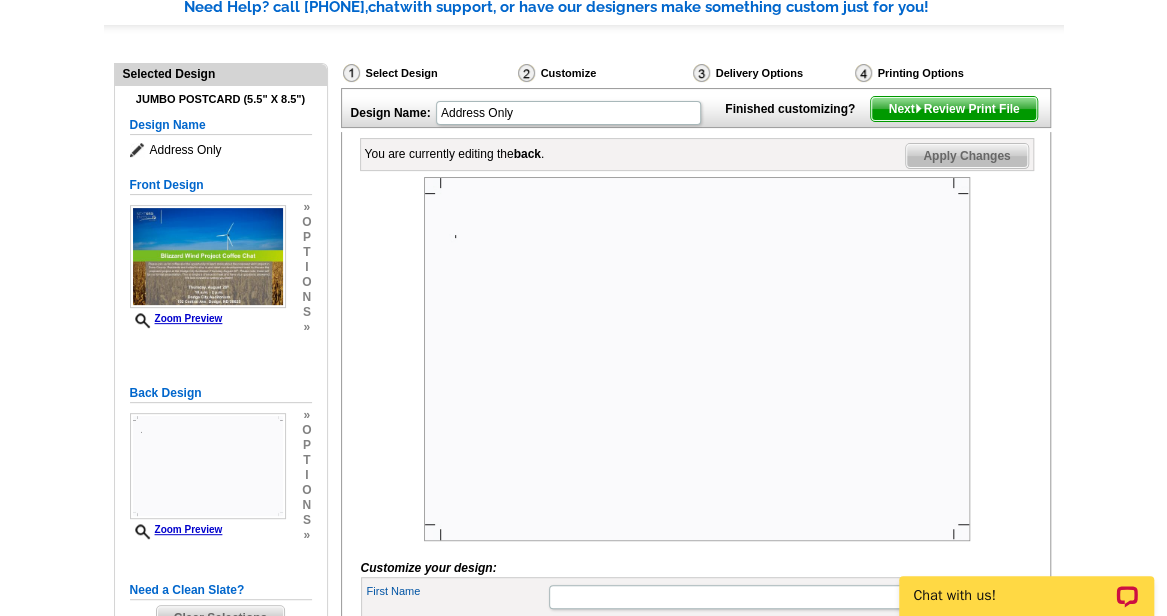 scroll, scrollTop: 168, scrollLeft: 0, axis: vertical 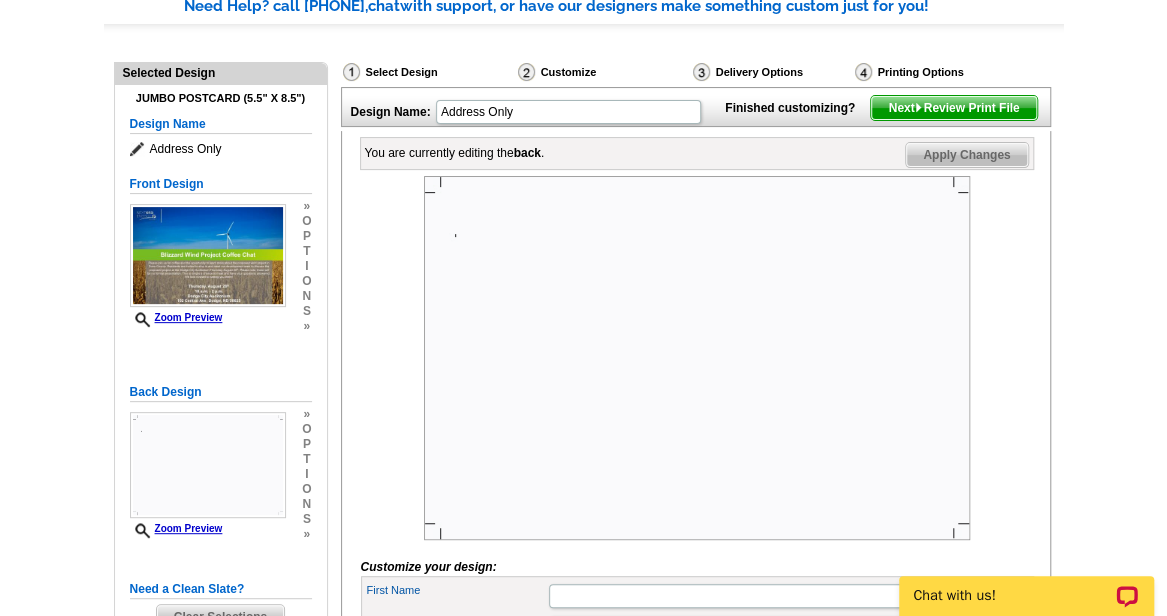 click at bounding box center (697, 358) 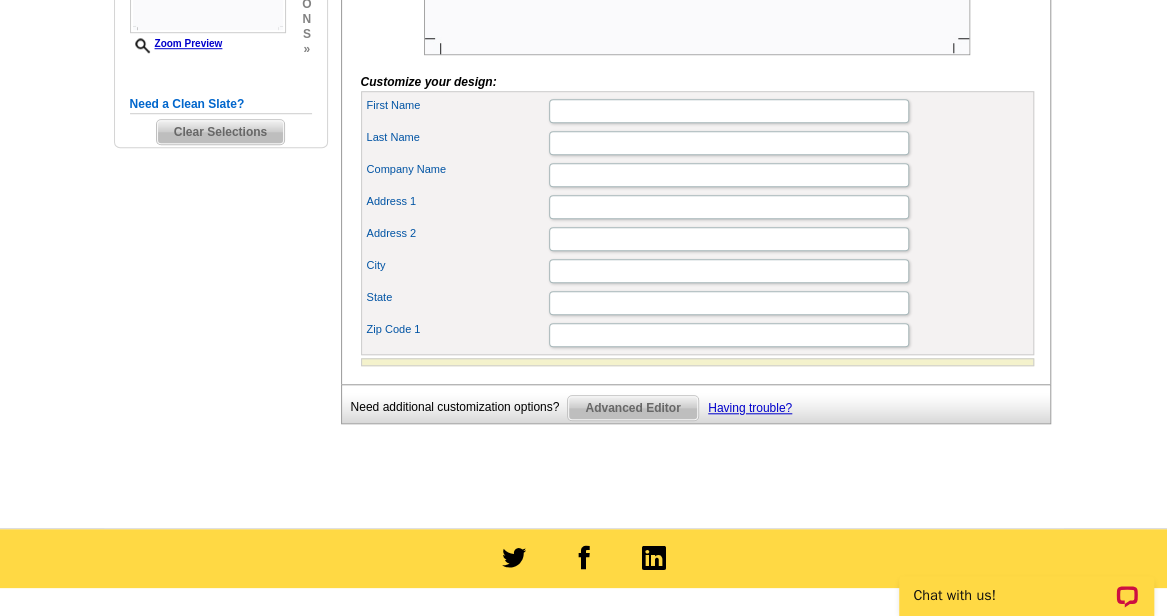 scroll, scrollTop: 654, scrollLeft: 0, axis: vertical 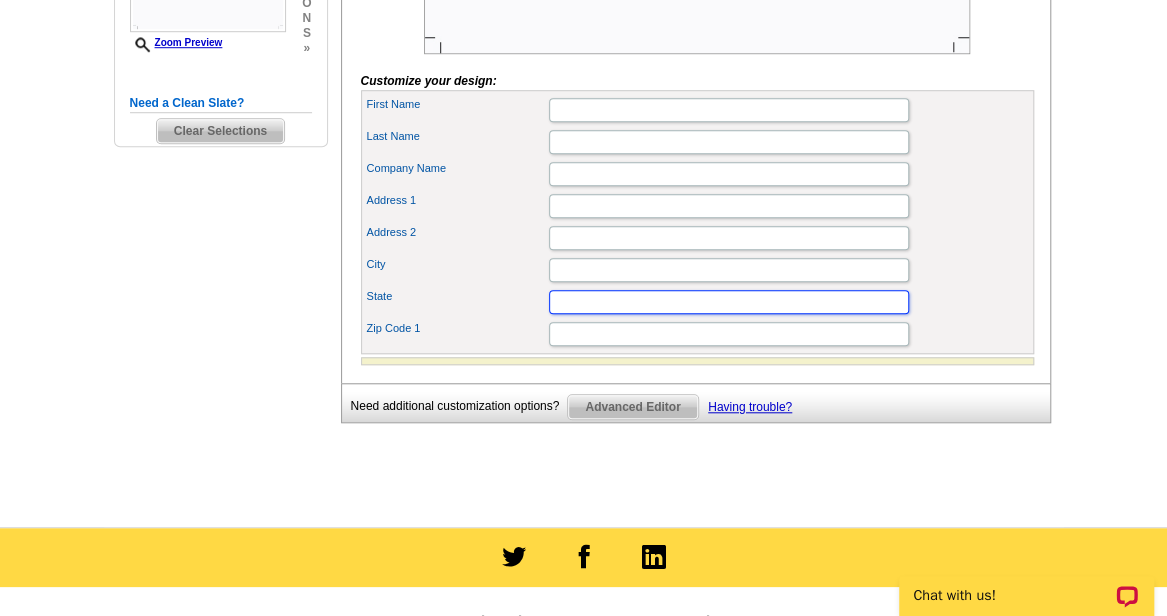 click on "State" at bounding box center [729, 302] 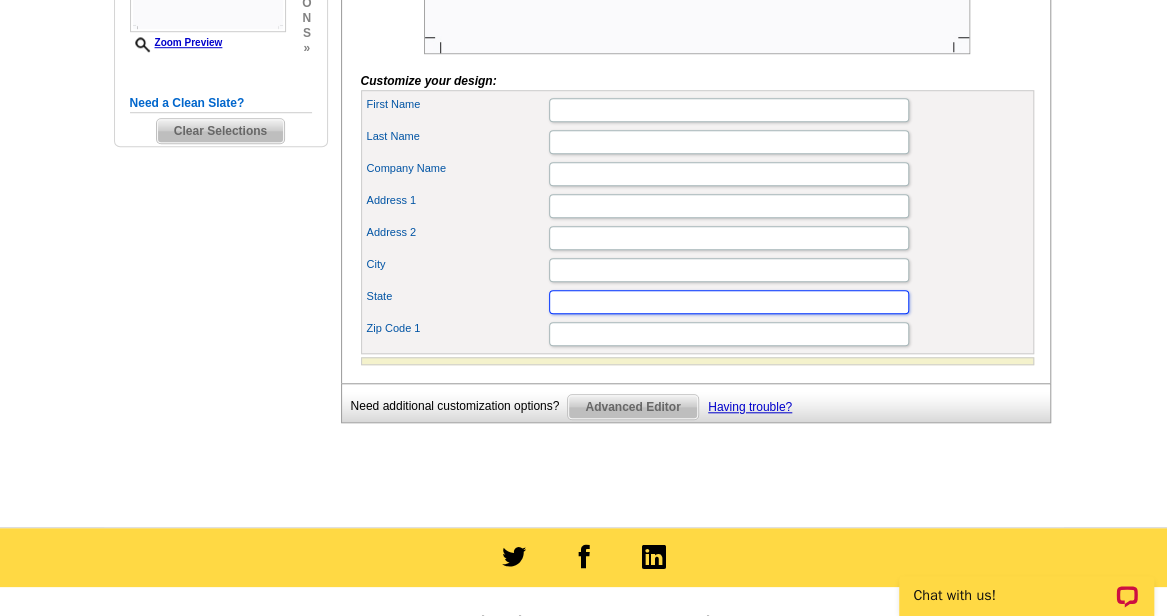 type 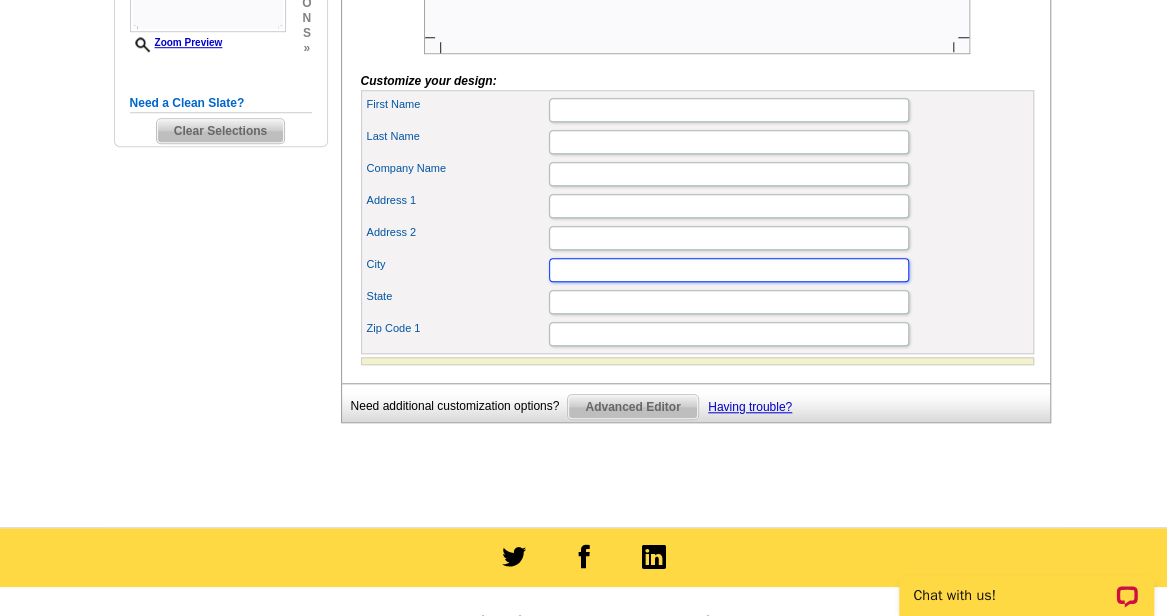 click on "City" at bounding box center [729, 270] 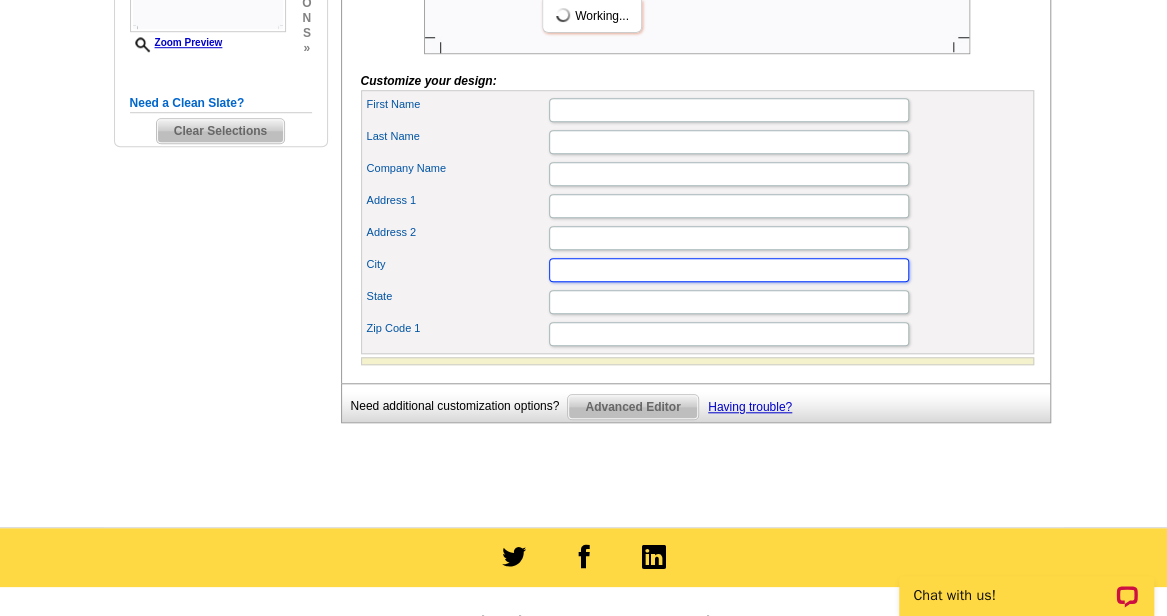type 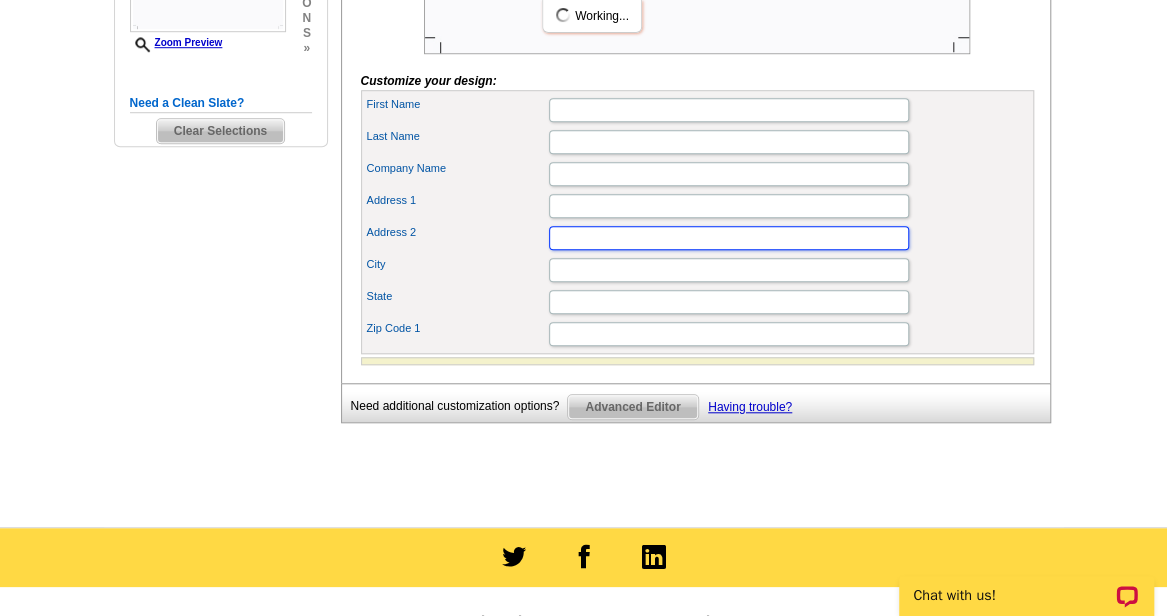 click on "Address 2" at bounding box center [729, 238] 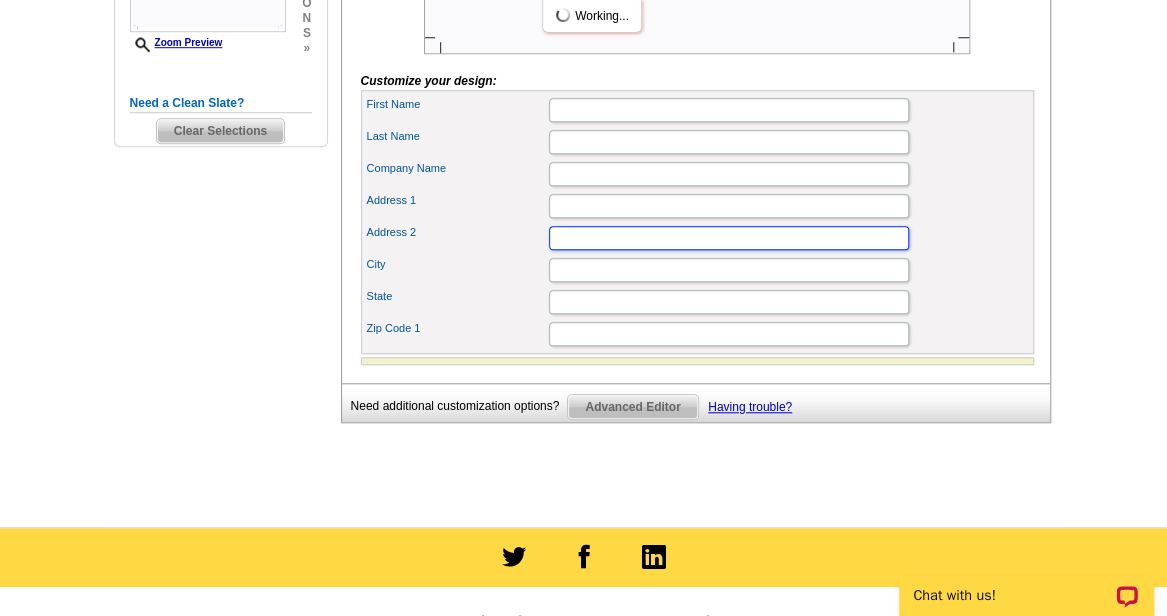 type 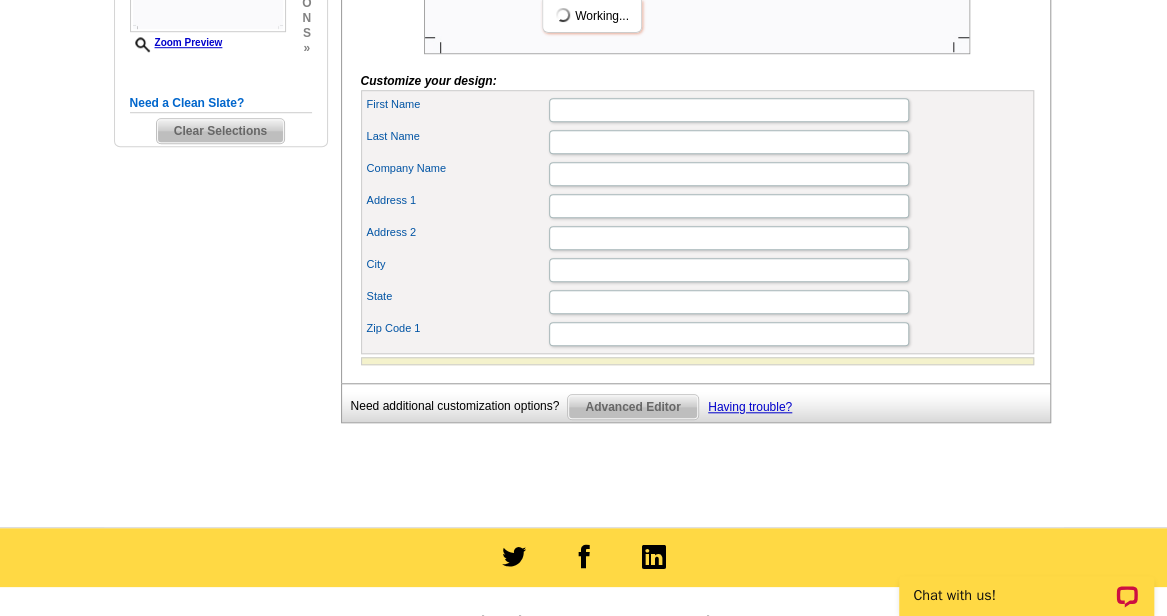 click on "Last Name" at bounding box center [697, 142] 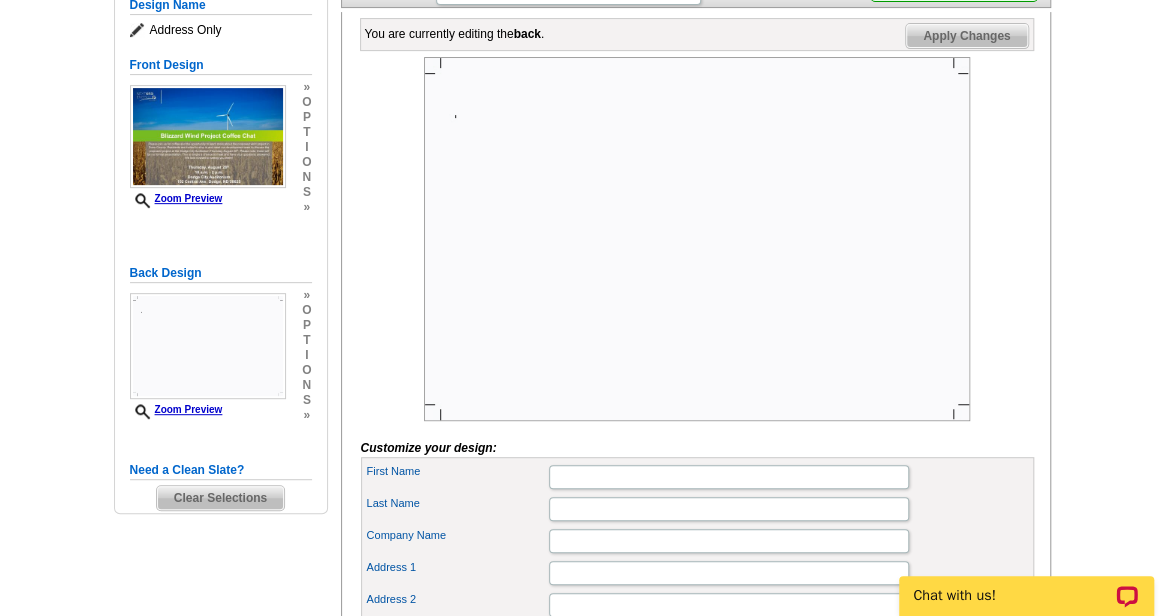 scroll, scrollTop: 309, scrollLeft: 0, axis: vertical 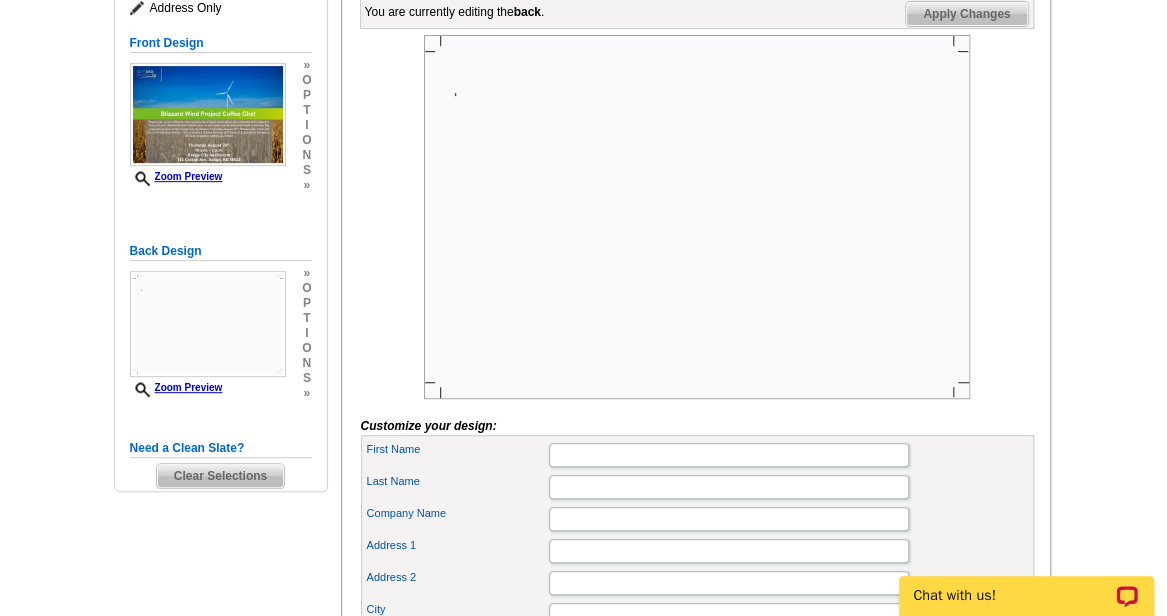 click on "Customize your design:
First Name
Last Name
Company Name
City" at bounding box center [697, 372] 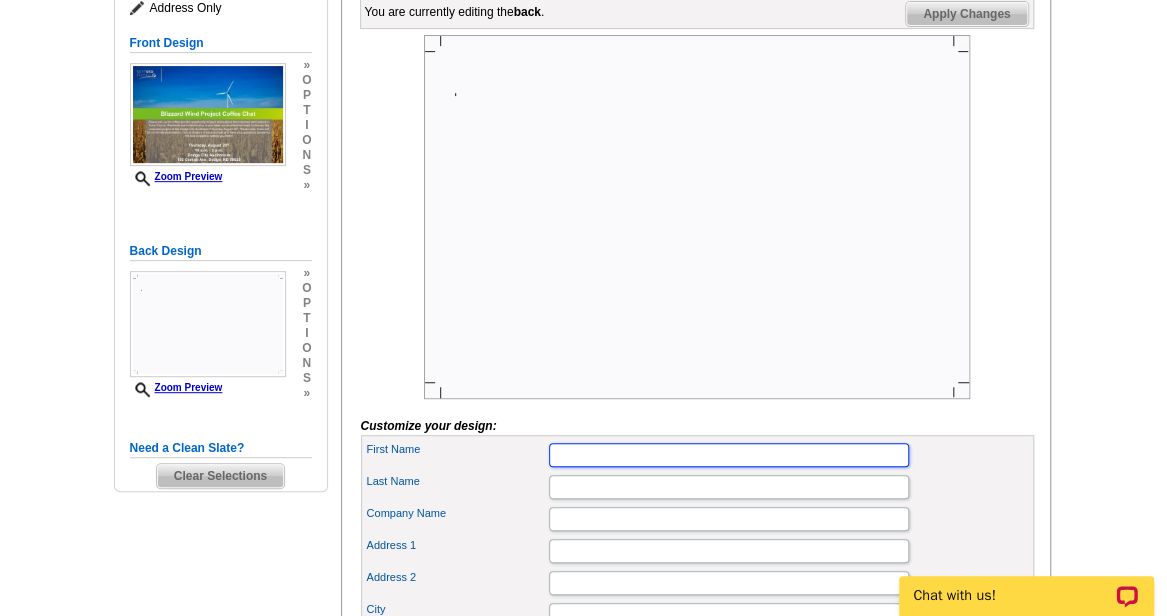 click on "First Name" at bounding box center (729, 455) 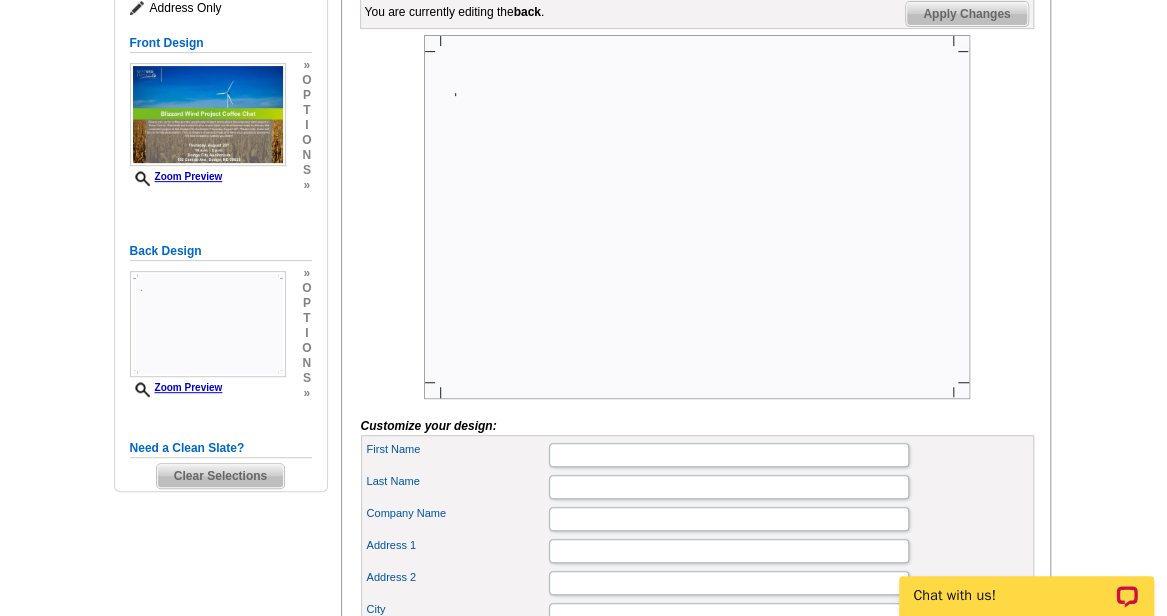 click at bounding box center [697, 217] 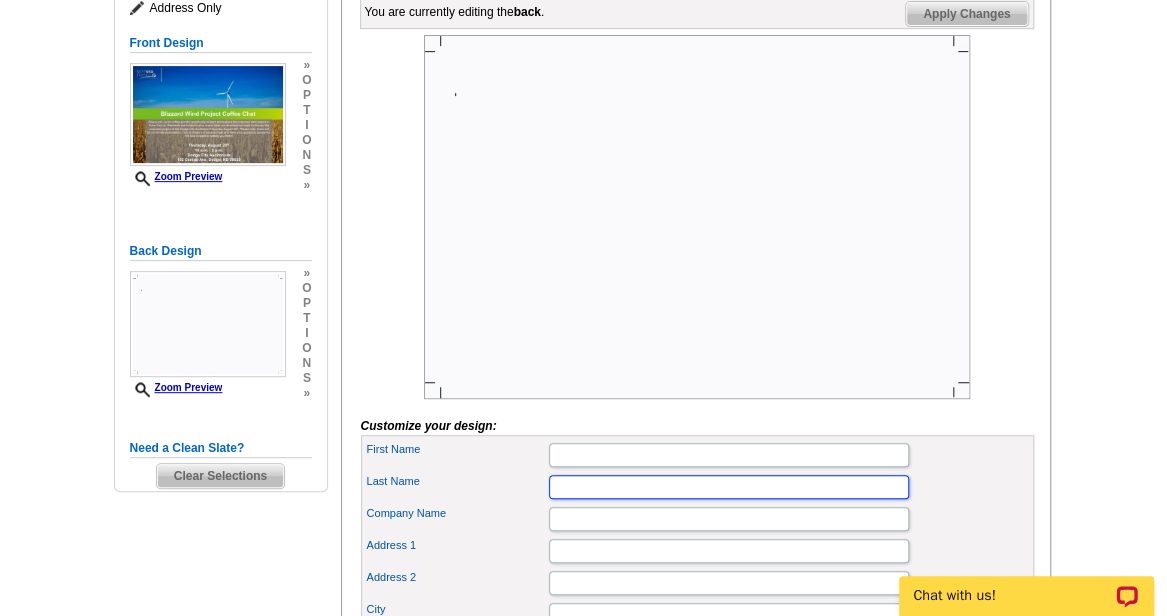 click on "Last Name" at bounding box center [729, 487] 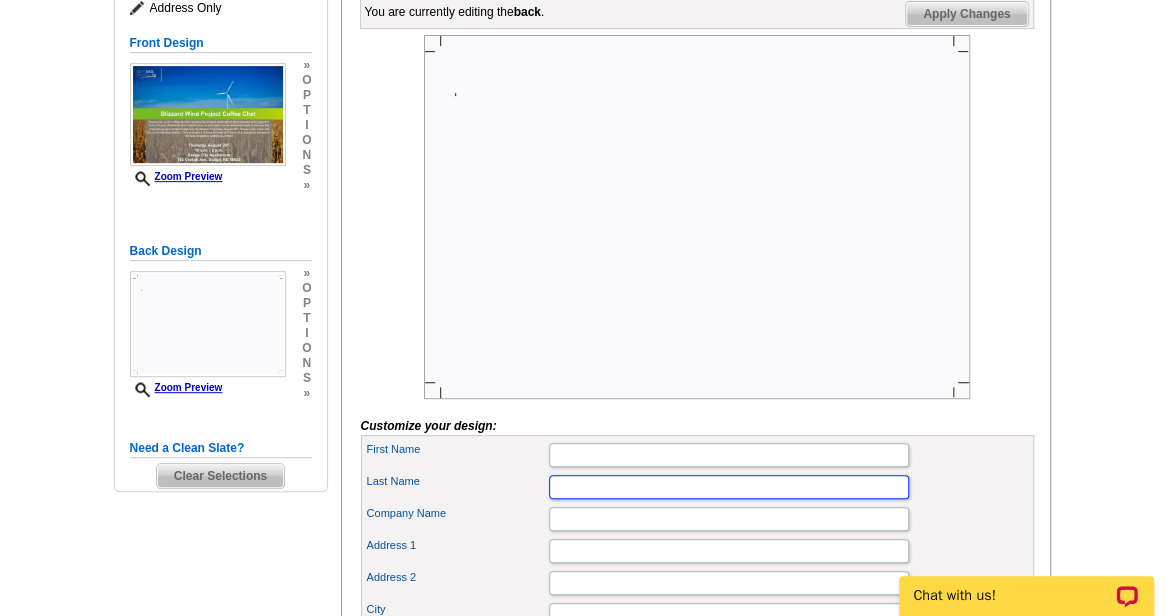type 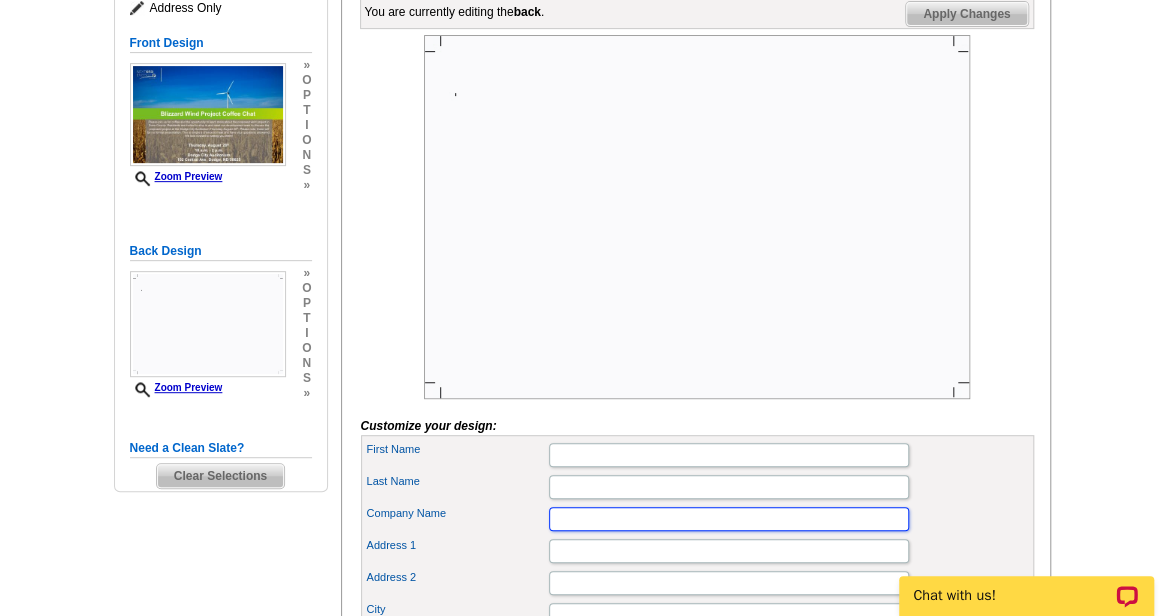 click on "Company Name" at bounding box center (729, 519) 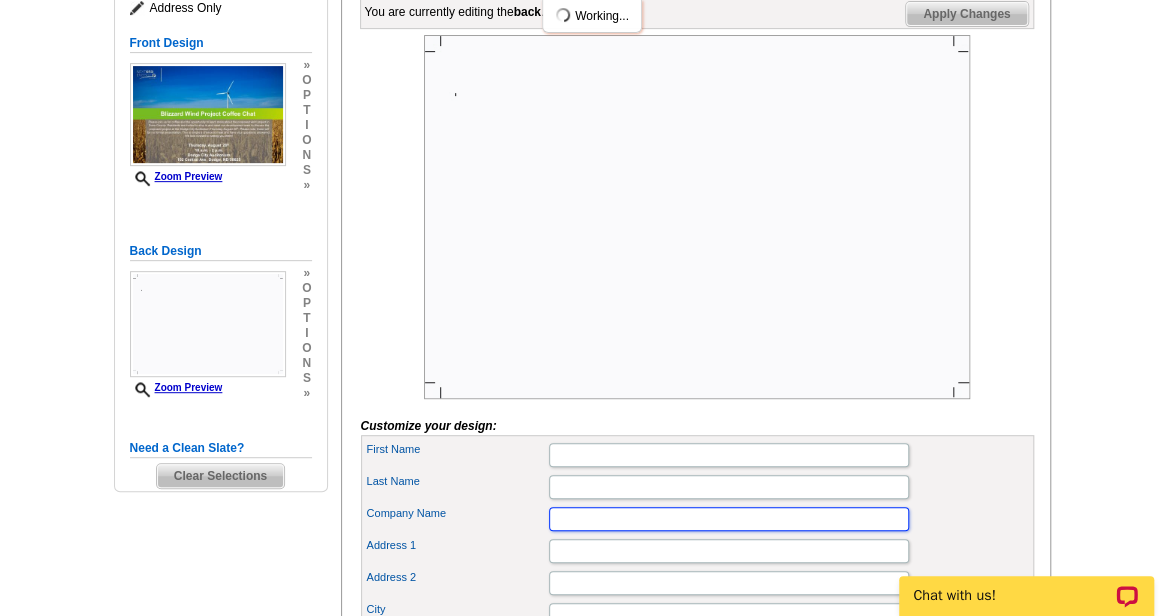 scroll, scrollTop: 357, scrollLeft: 0, axis: vertical 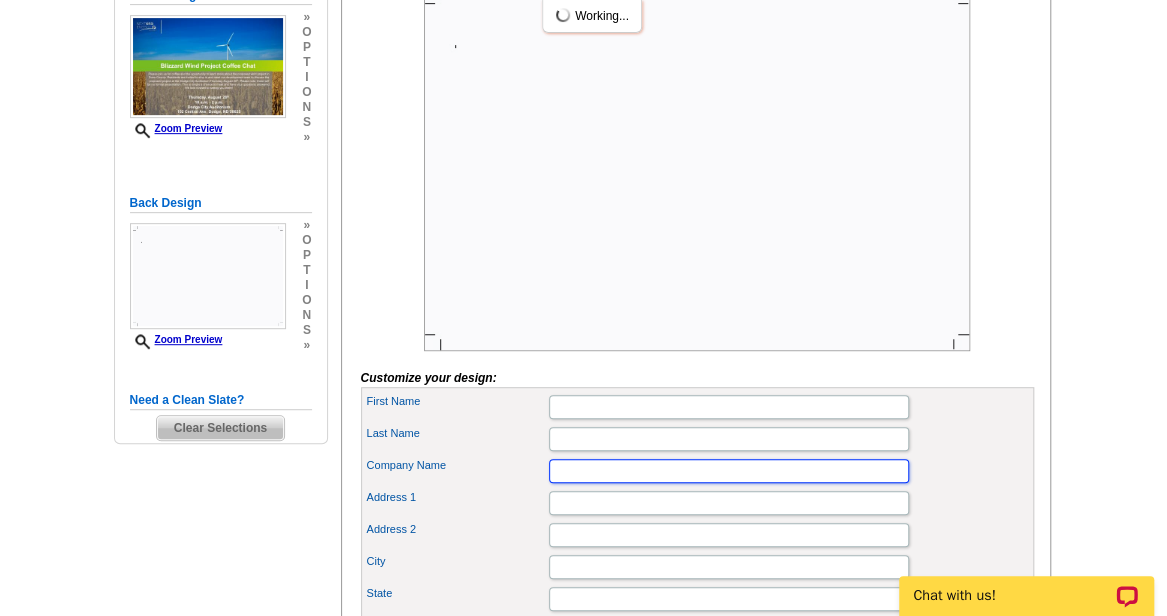 type 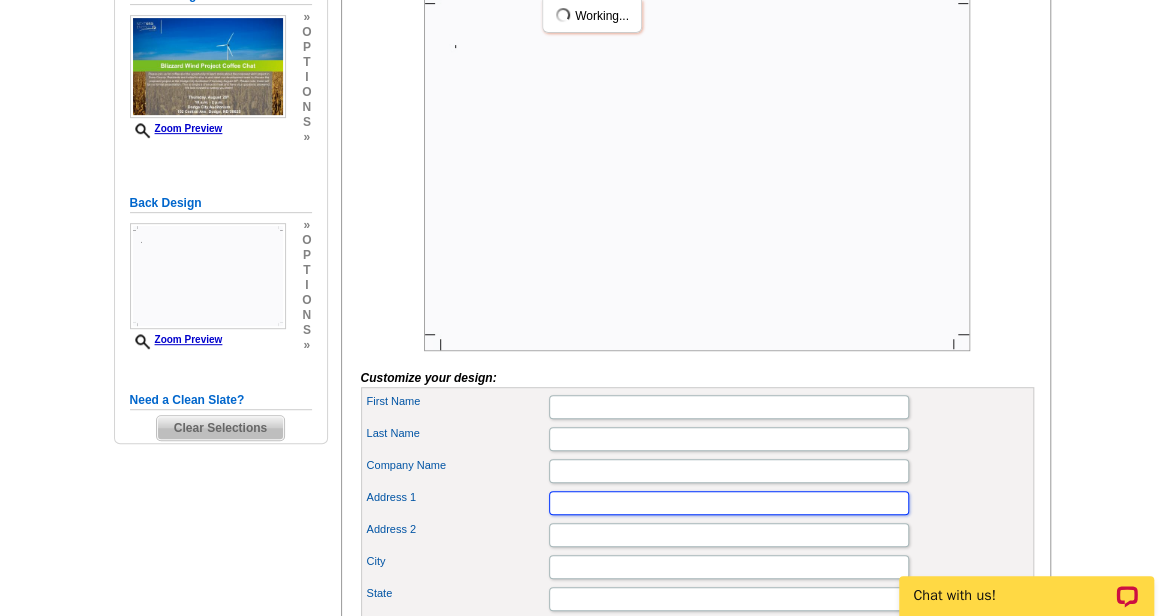 click on "Address 1" at bounding box center [729, 503] 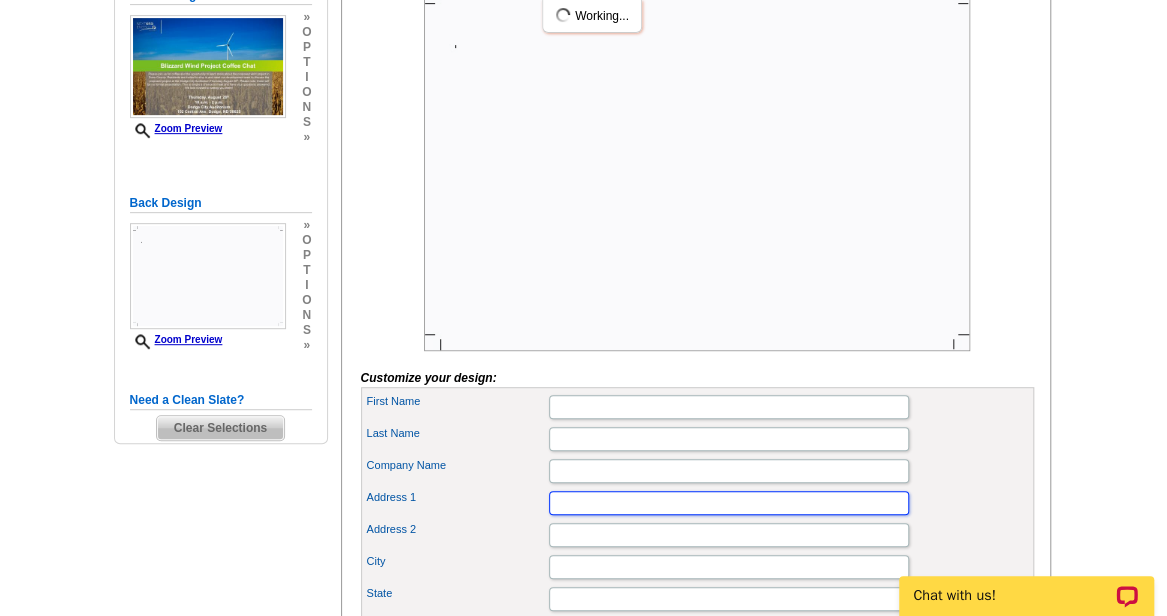 scroll, scrollTop: 423, scrollLeft: 0, axis: vertical 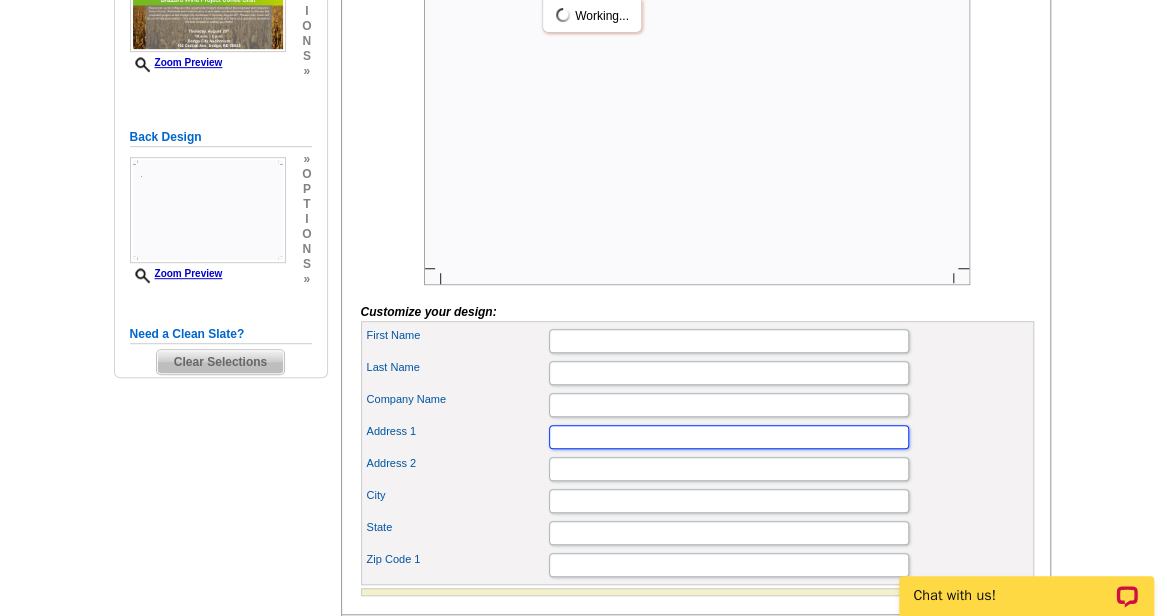 type 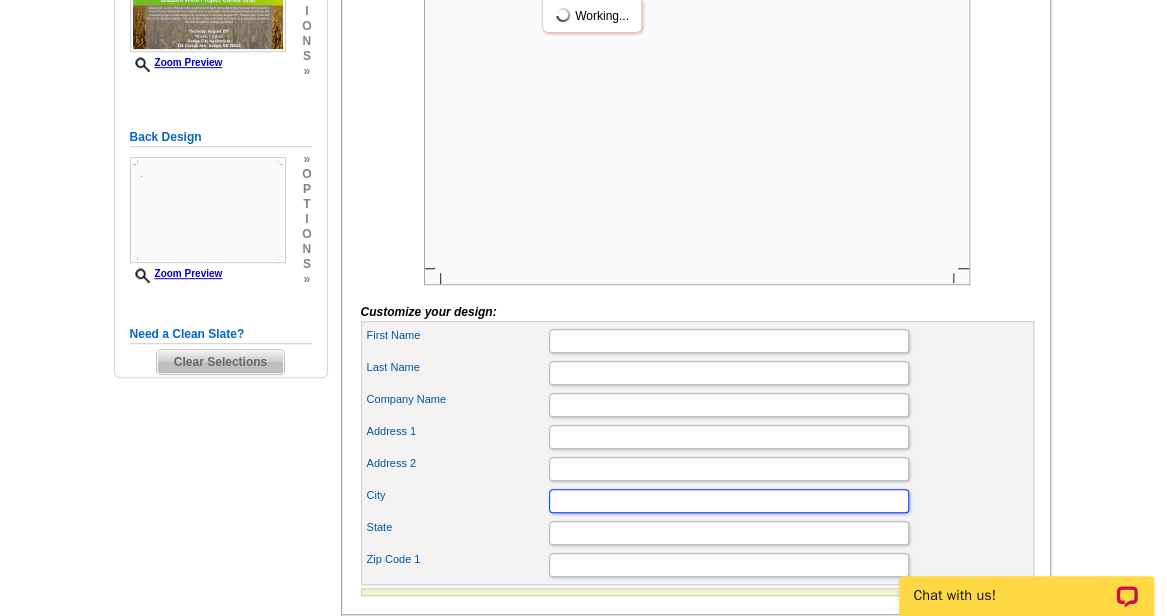 click on "City" at bounding box center (729, 501) 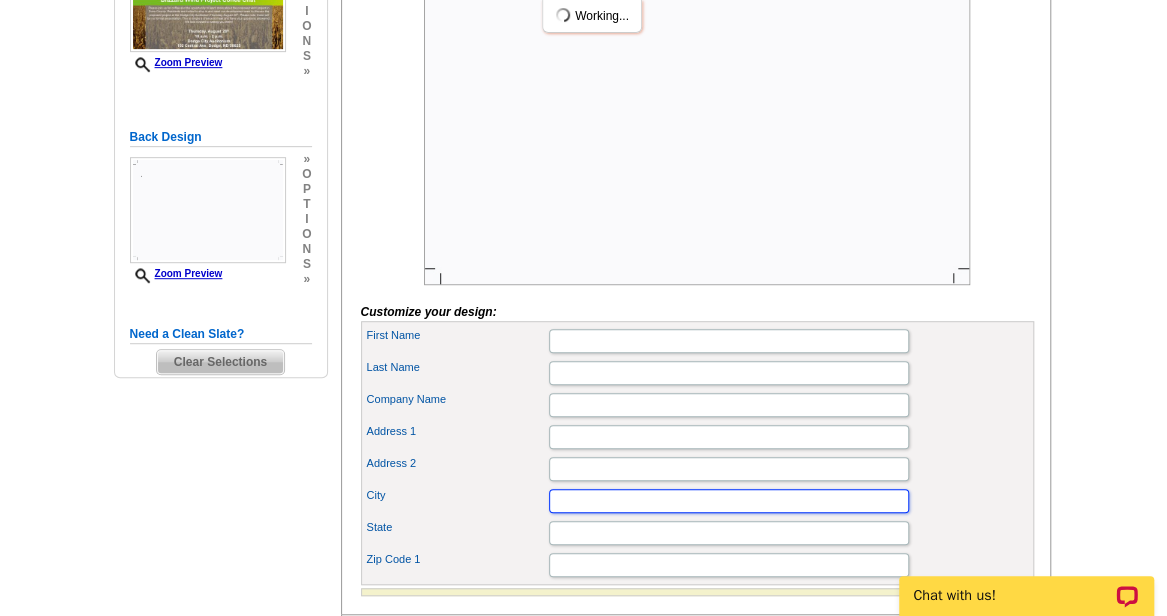 type 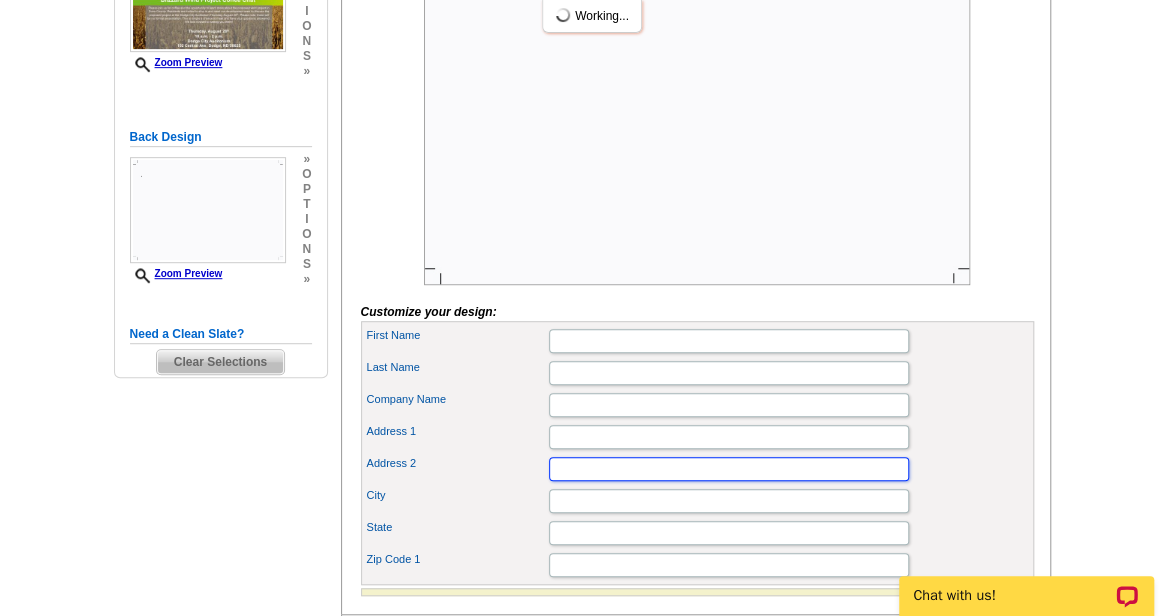 click on "Address 2" at bounding box center (729, 469) 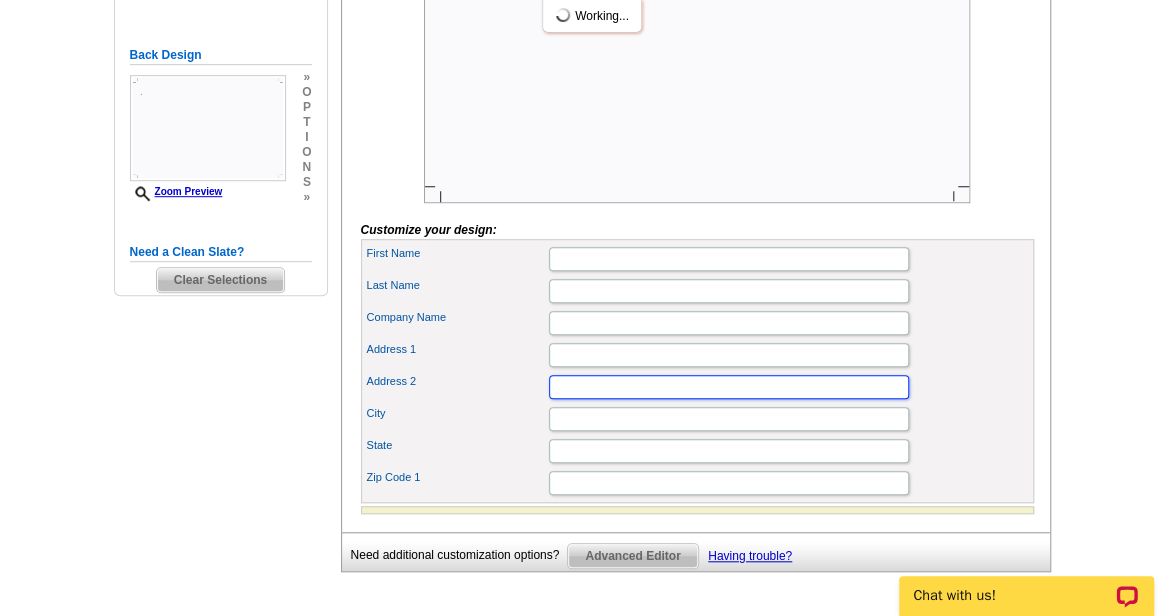 scroll, scrollTop: 507, scrollLeft: 0, axis: vertical 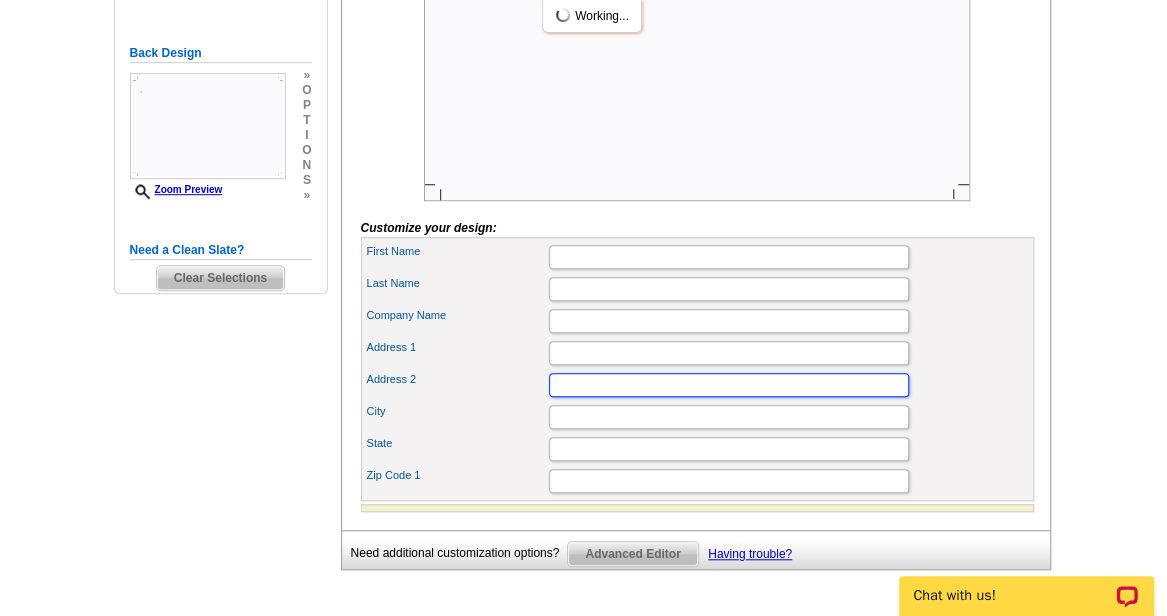 type 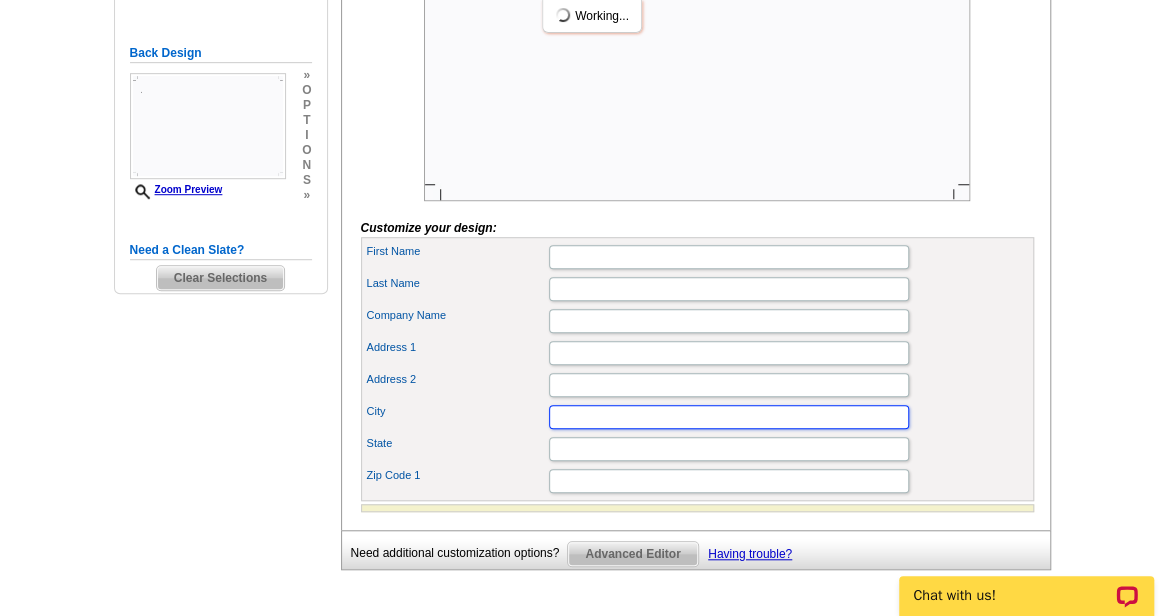 click on "City" at bounding box center (729, 417) 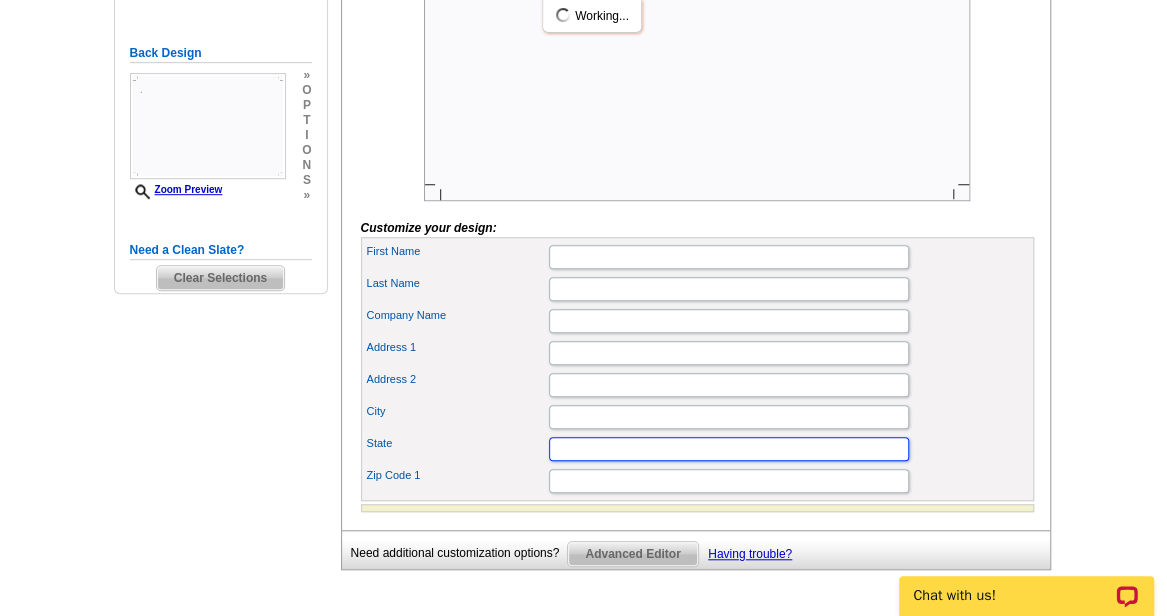 click on "State" at bounding box center [729, 449] 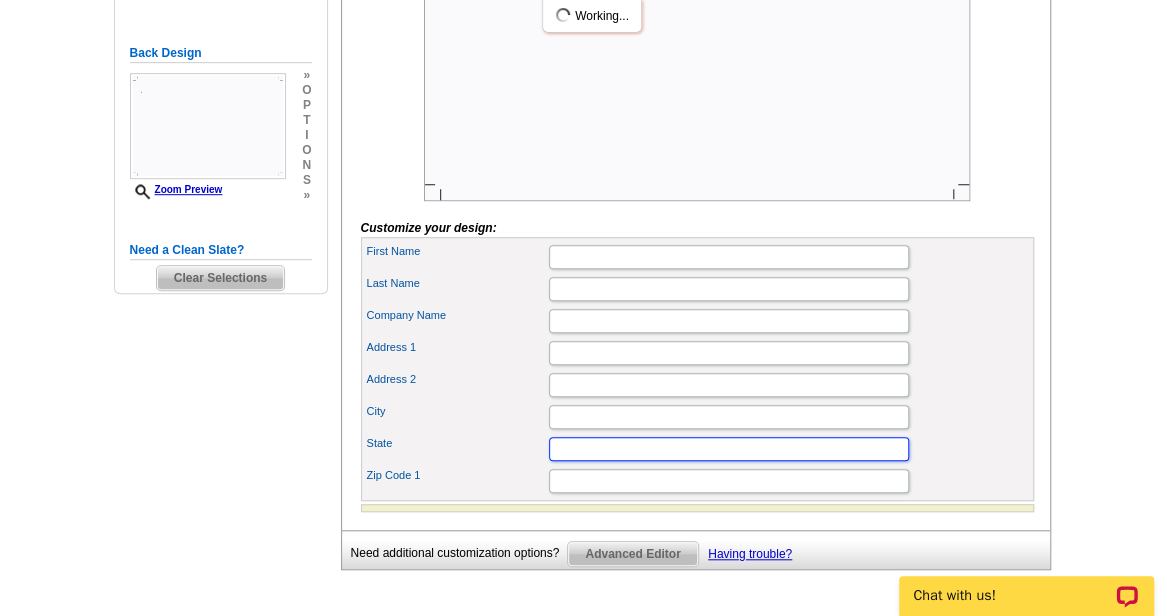 type 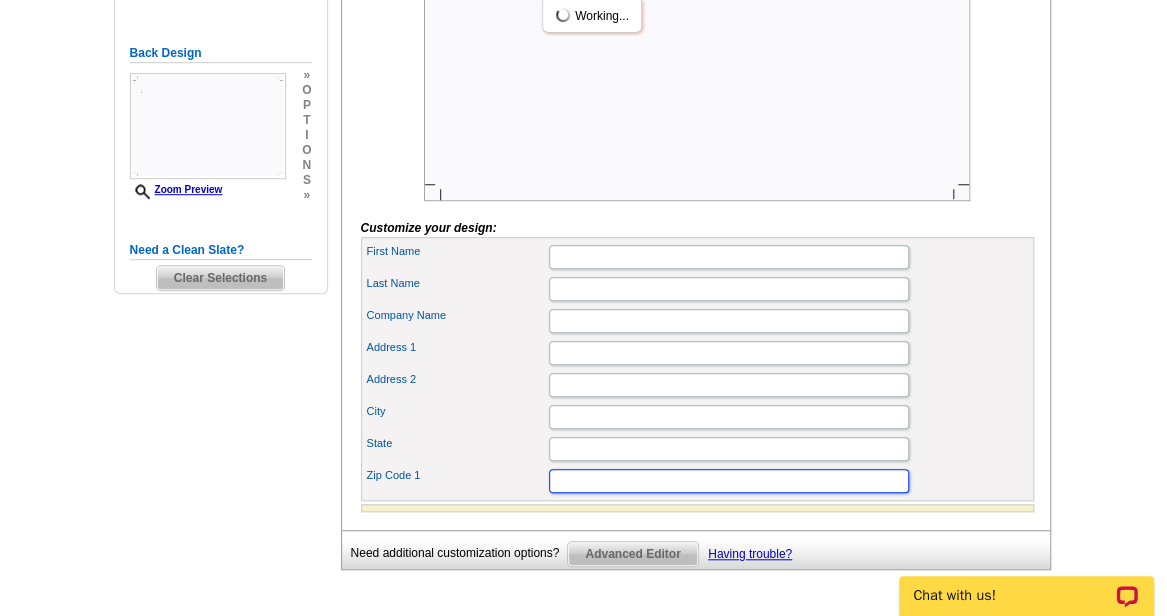 click on "Zip Code 1" at bounding box center [729, 481] 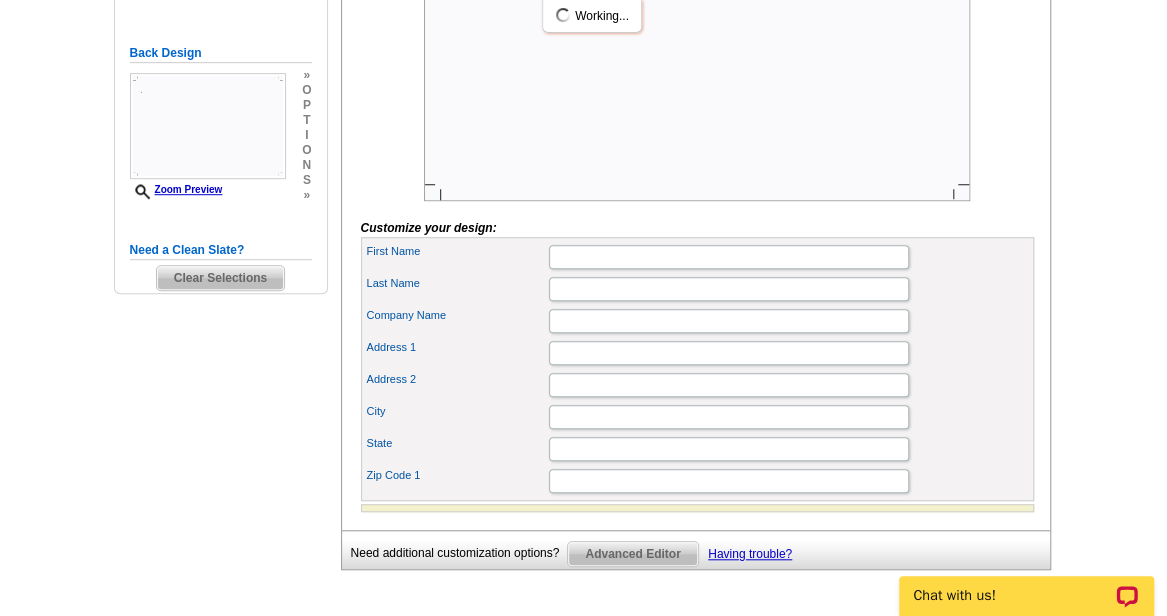 click on "Company Name" at bounding box center [697, 321] 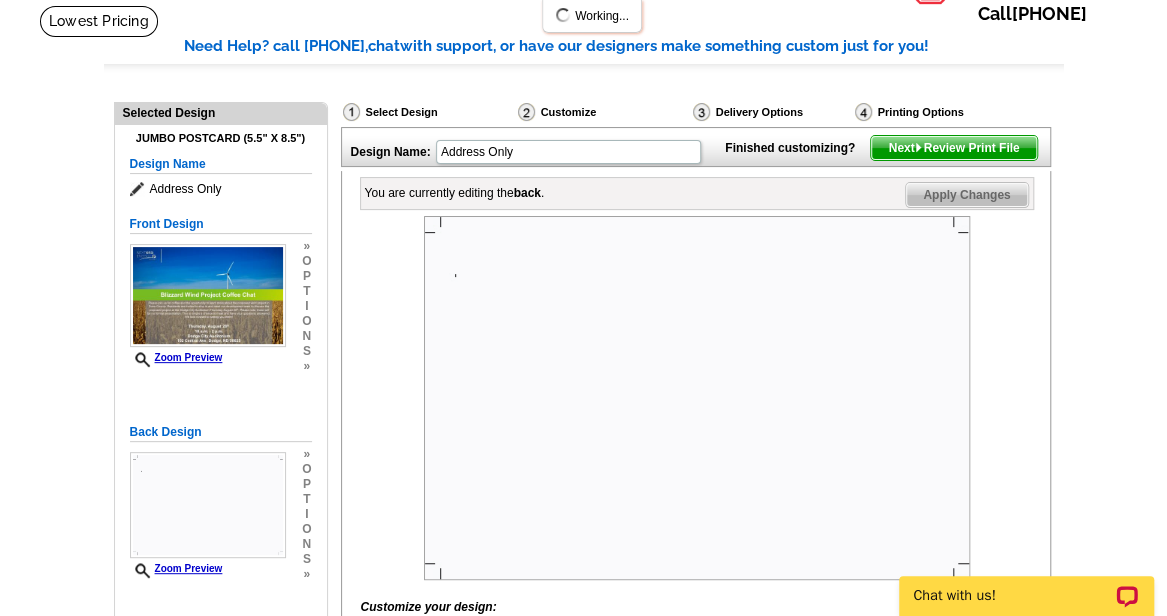 scroll, scrollTop: 129, scrollLeft: 0, axis: vertical 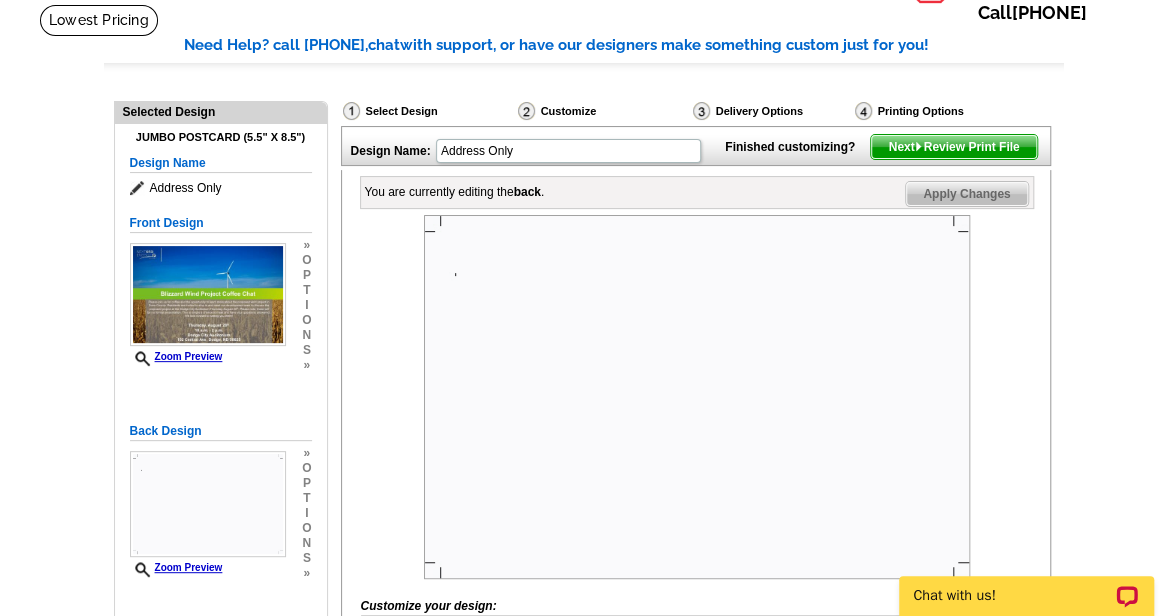 click on "Next   Review Print File" at bounding box center (953, 147) 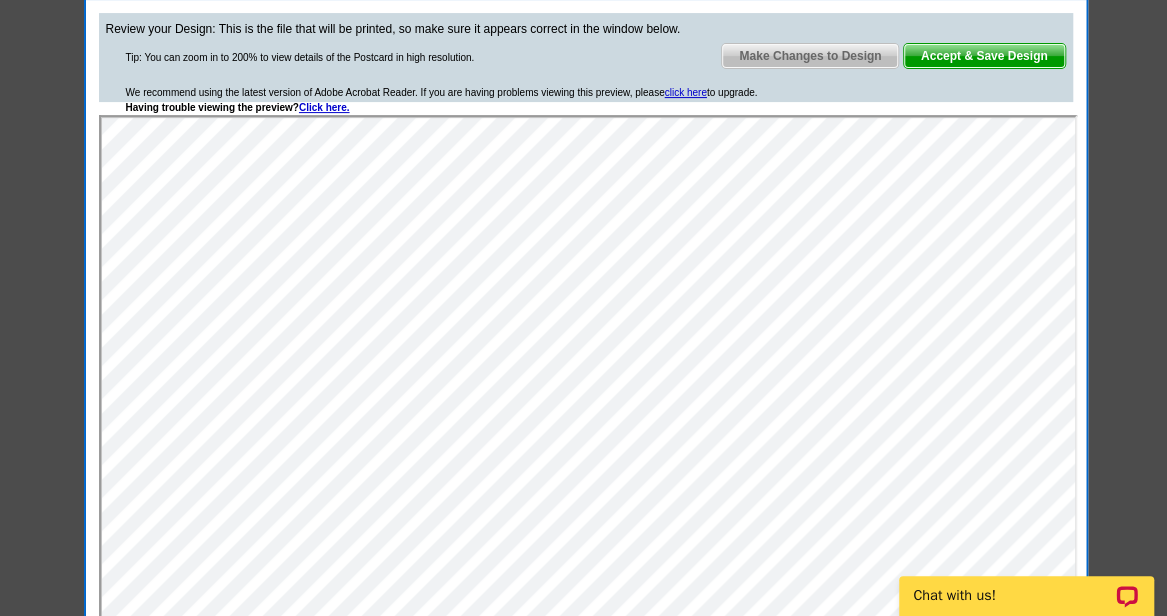 scroll, scrollTop: 232, scrollLeft: 0, axis: vertical 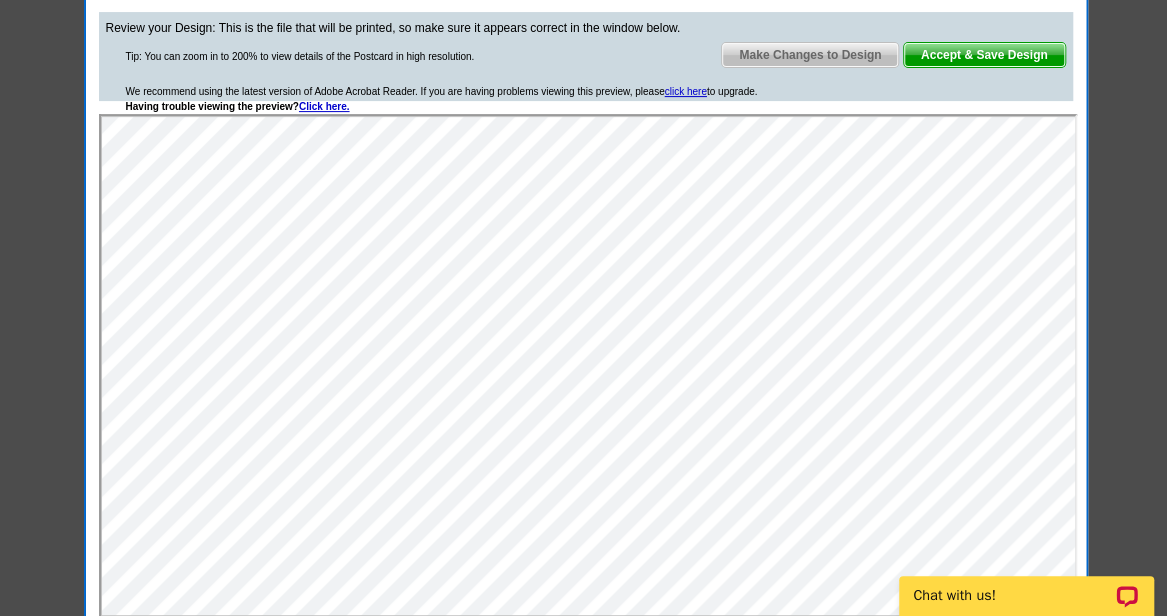 click on "Accept & Save Design" at bounding box center [984, 55] 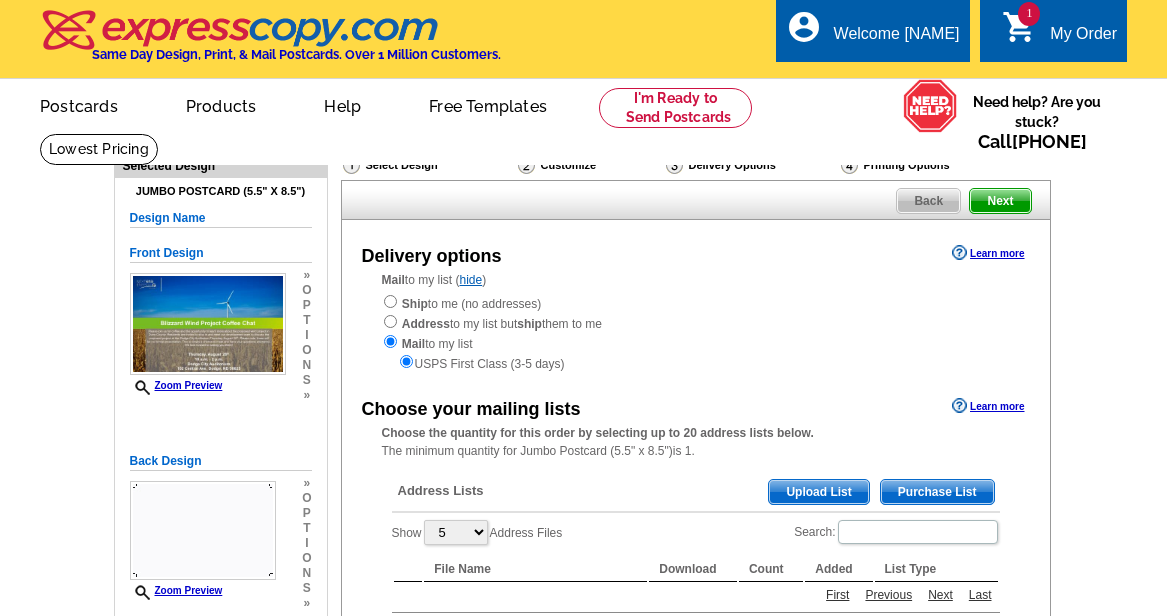scroll, scrollTop: 0, scrollLeft: 0, axis: both 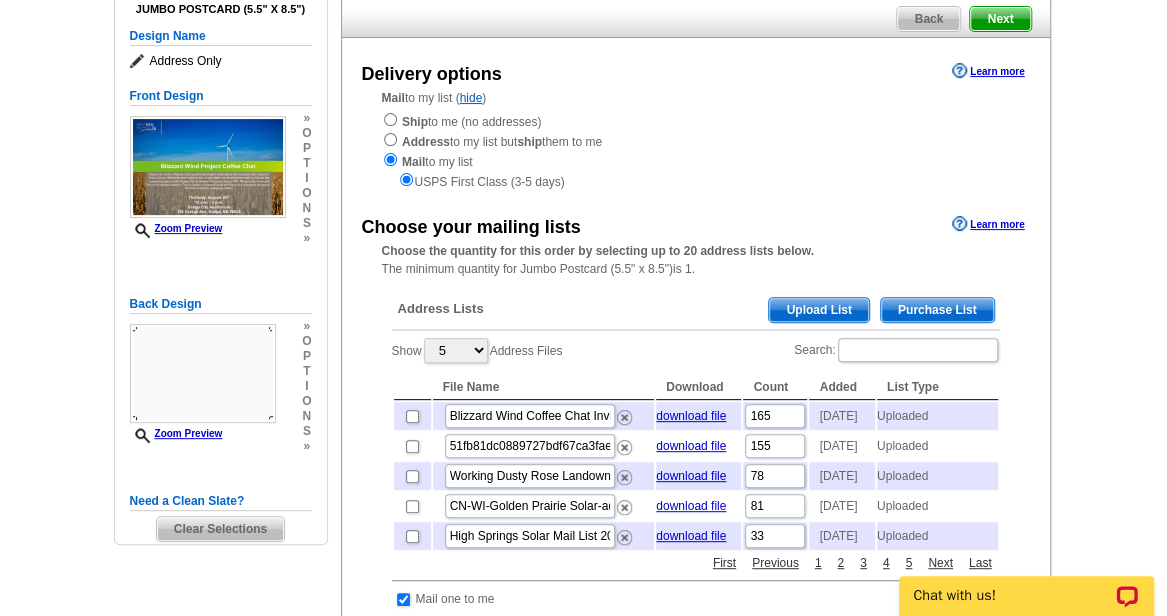 click on "Upload List" at bounding box center [818, 310] 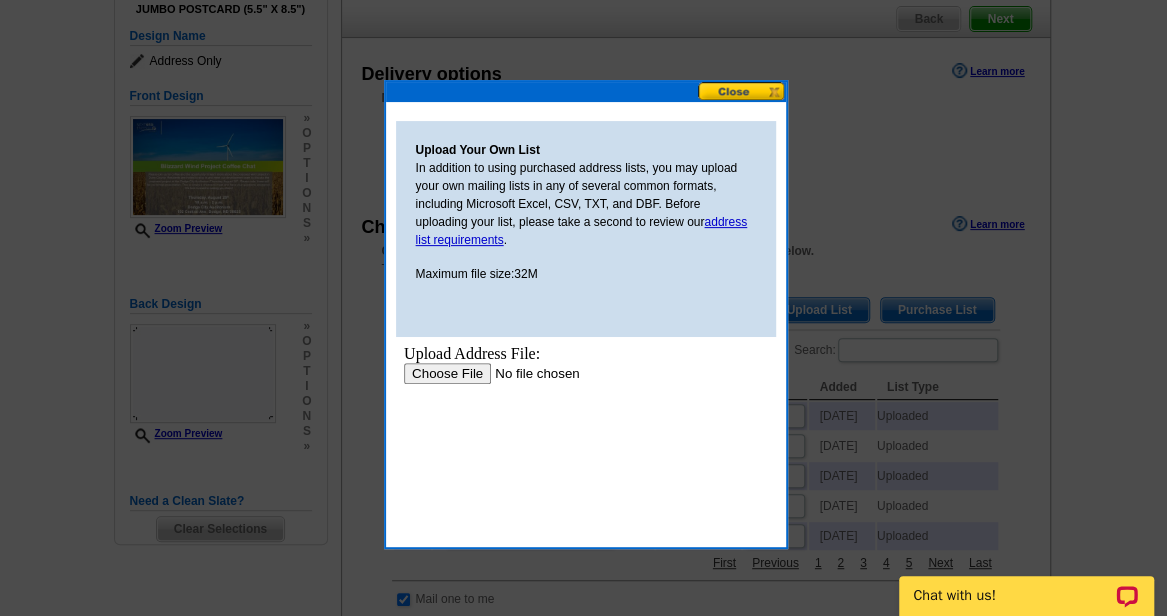 scroll, scrollTop: 0, scrollLeft: 0, axis: both 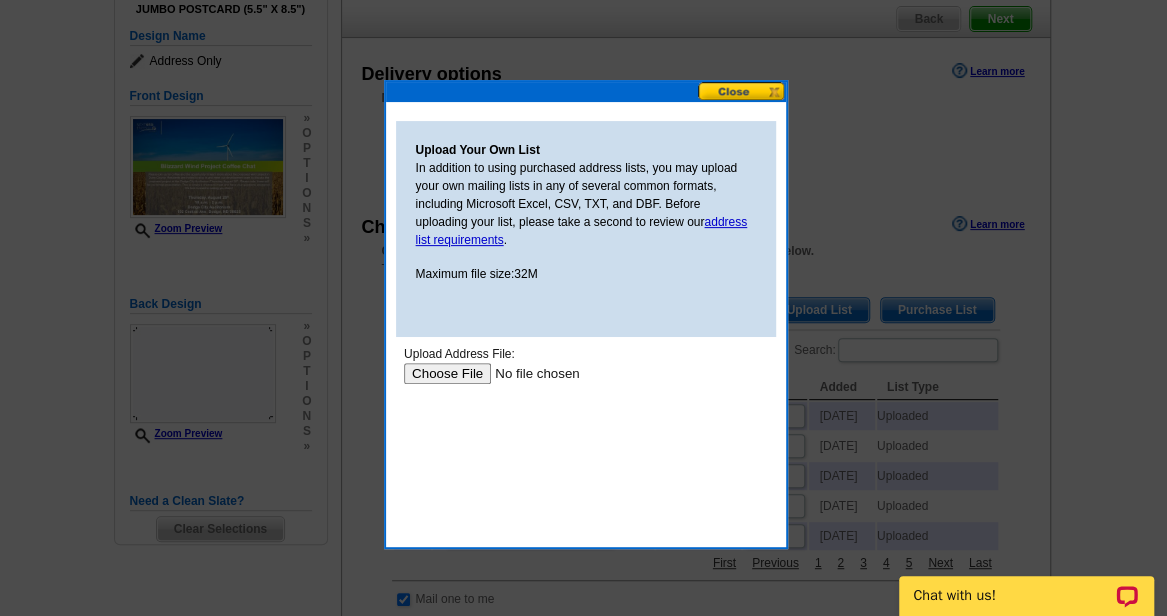 click at bounding box center [529, 373] 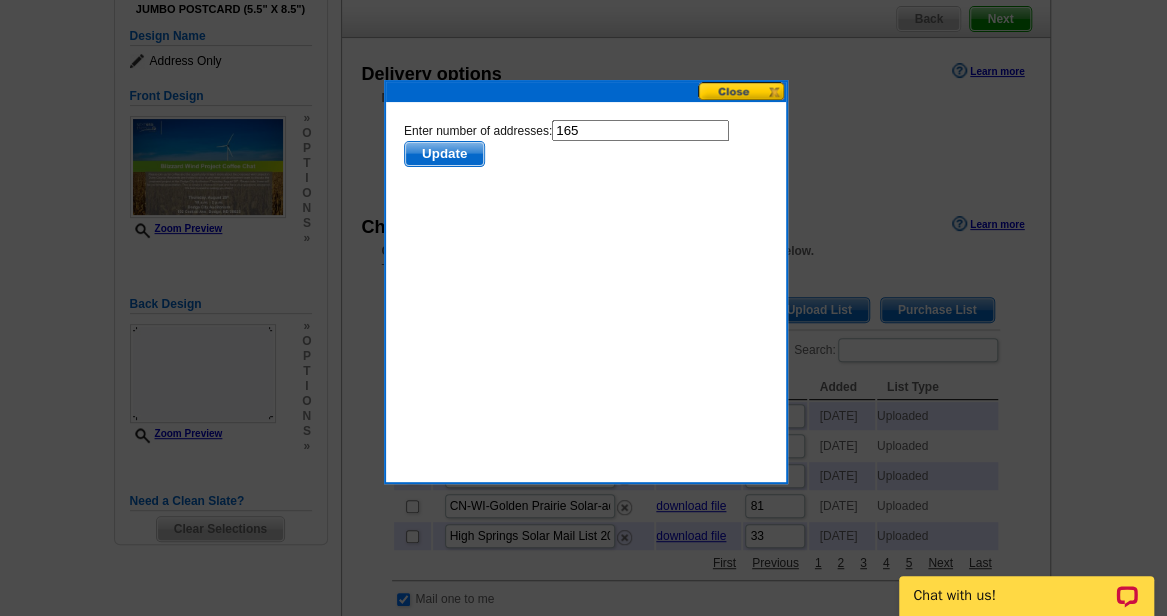 scroll, scrollTop: 0, scrollLeft: 0, axis: both 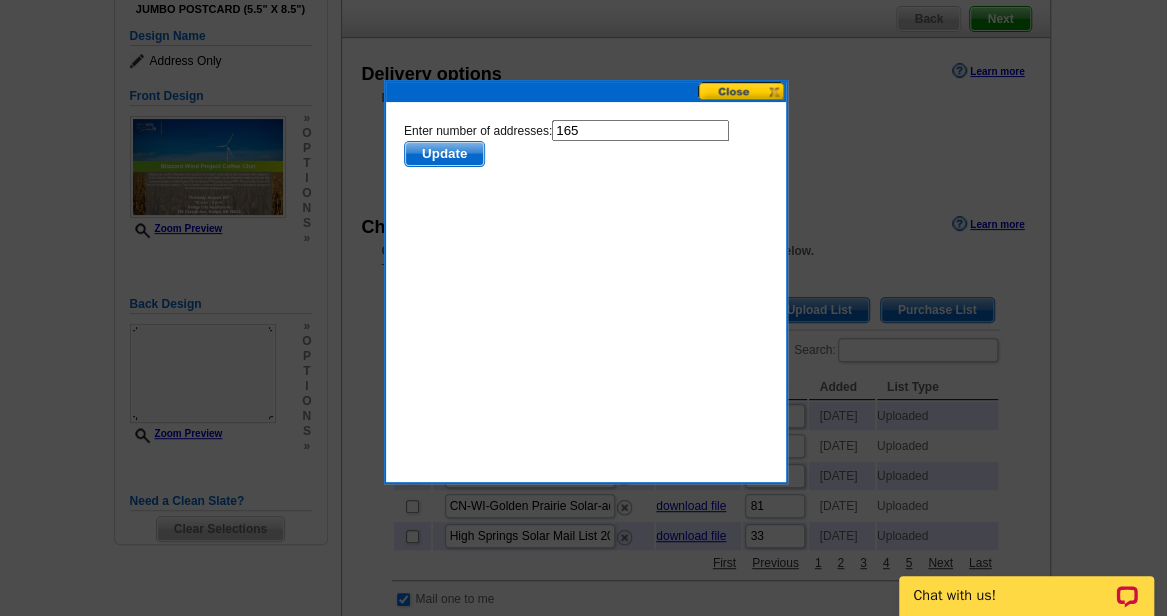 click on "Enter number of addresses:
165
Update" at bounding box center [585, 143] 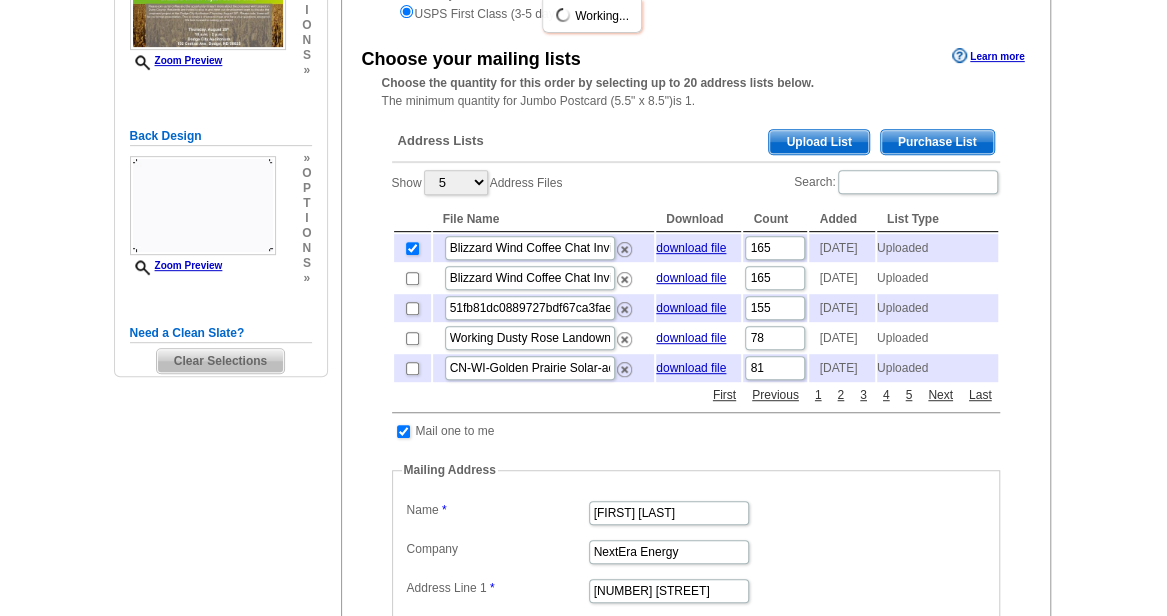 scroll, scrollTop: 388, scrollLeft: 0, axis: vertical 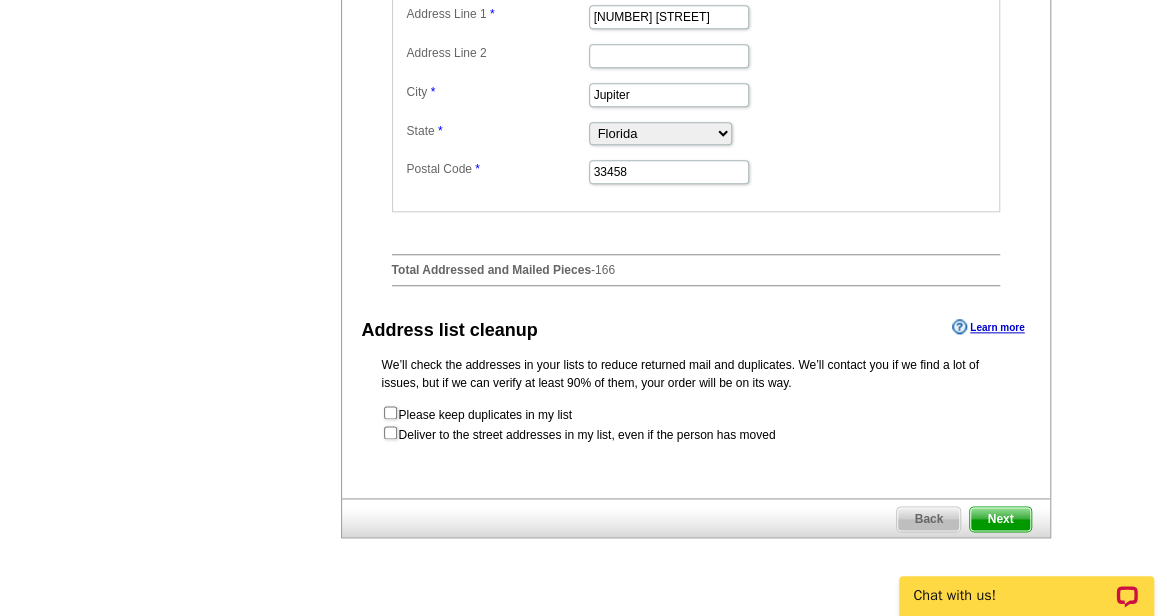 click on "Next" at bounding box center (1000, 519) 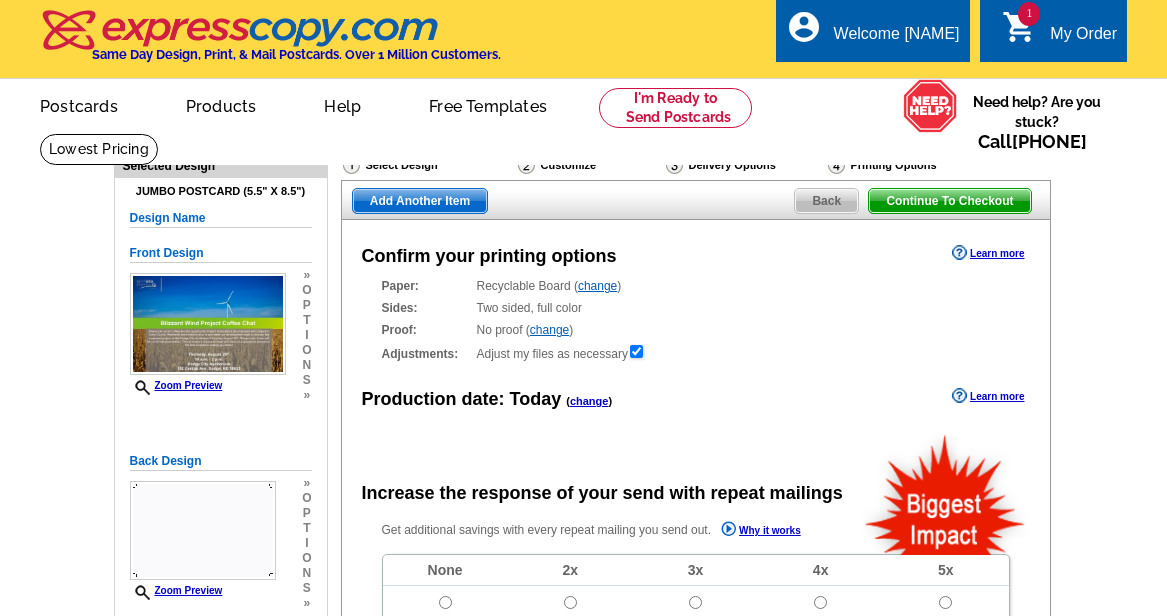 scroll, scrollTop: 0, scrollLeft: 0, axis: both 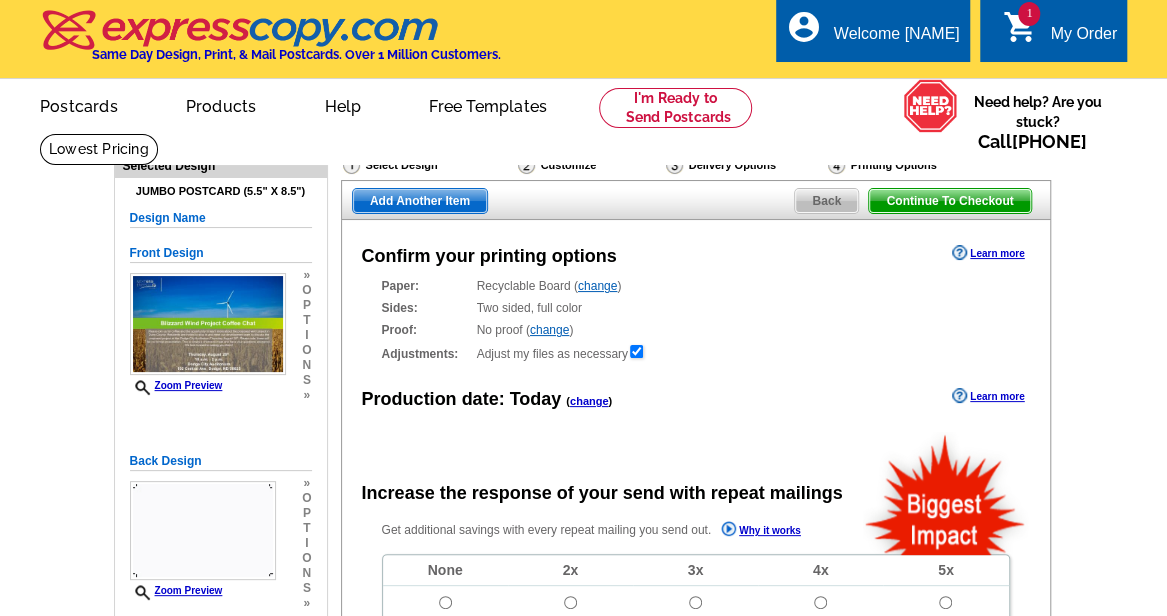 radio on "false" 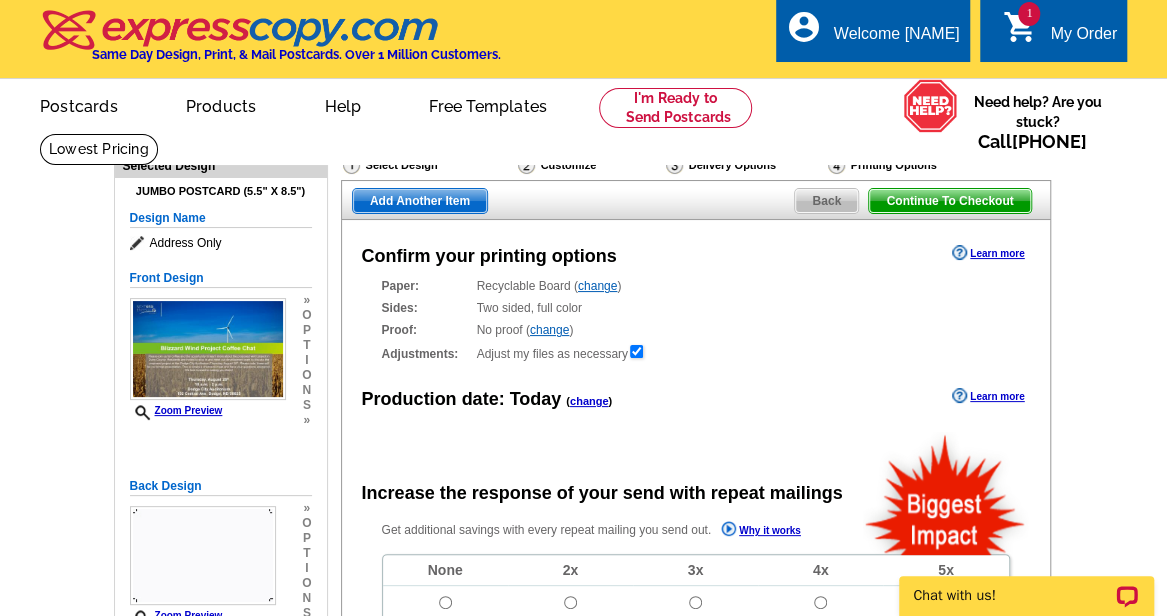 scroll, scrollTop: 0, scrollLeft: 0, axis: both 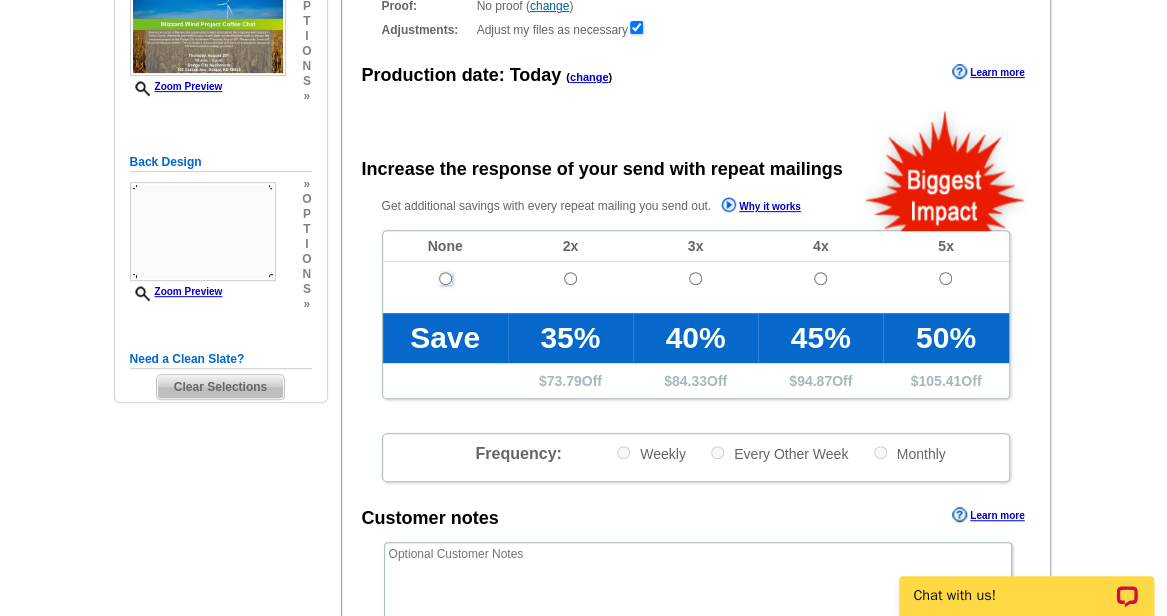 click at bounding box center (445, 278) 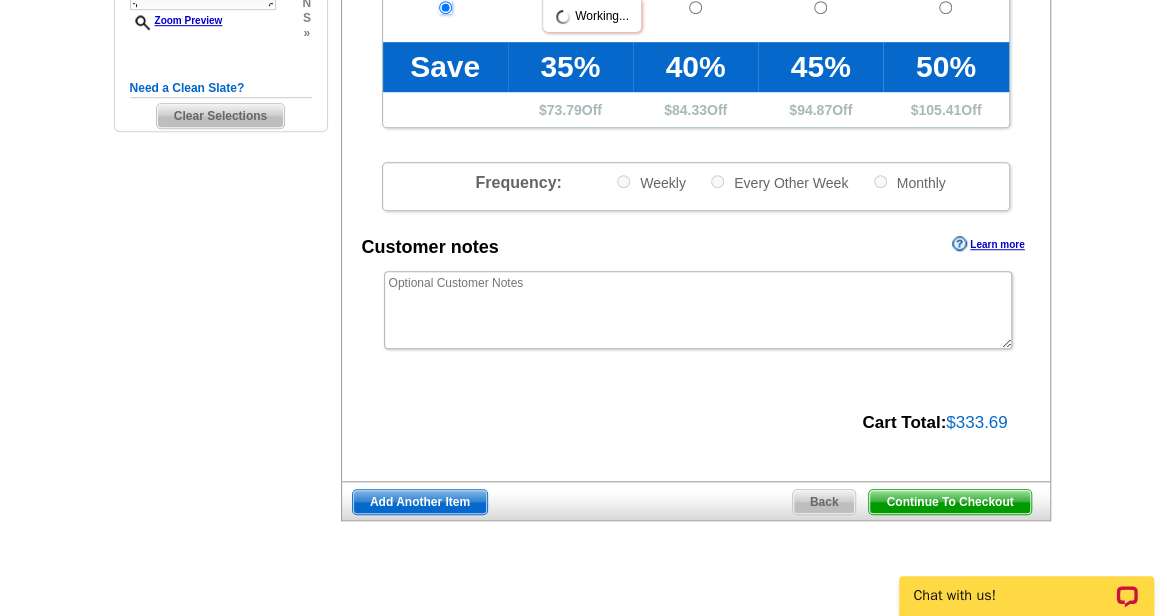 scroll, scrollTop: 613, scrollLeft: 0, axis: vertical 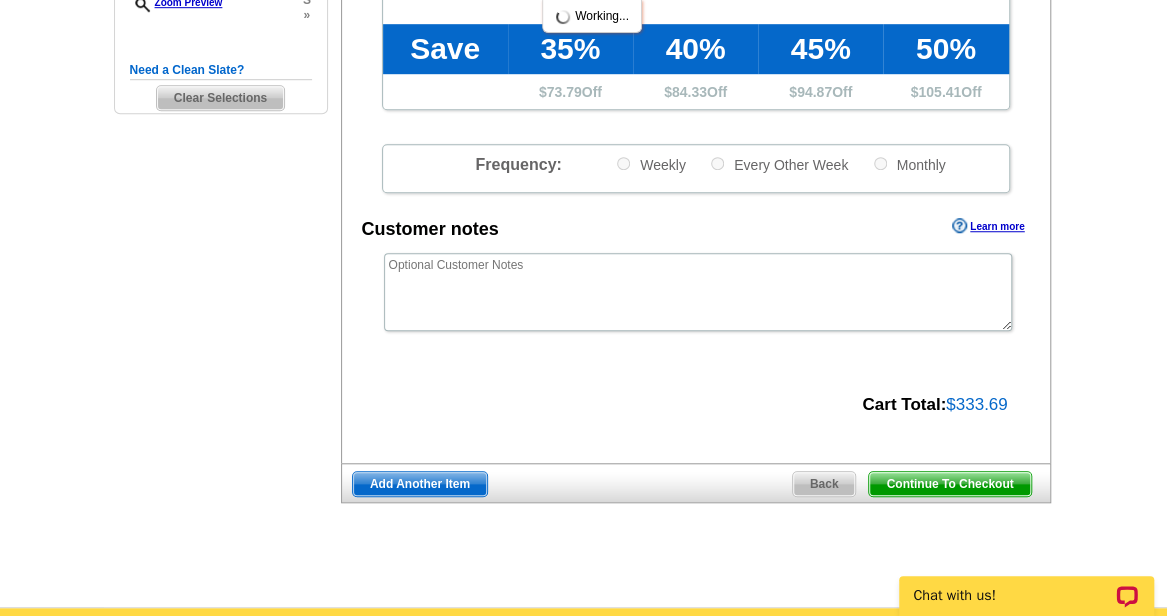click on "Continue To Checkout
Back
Add Another Item" at bounding box center [696, 483] 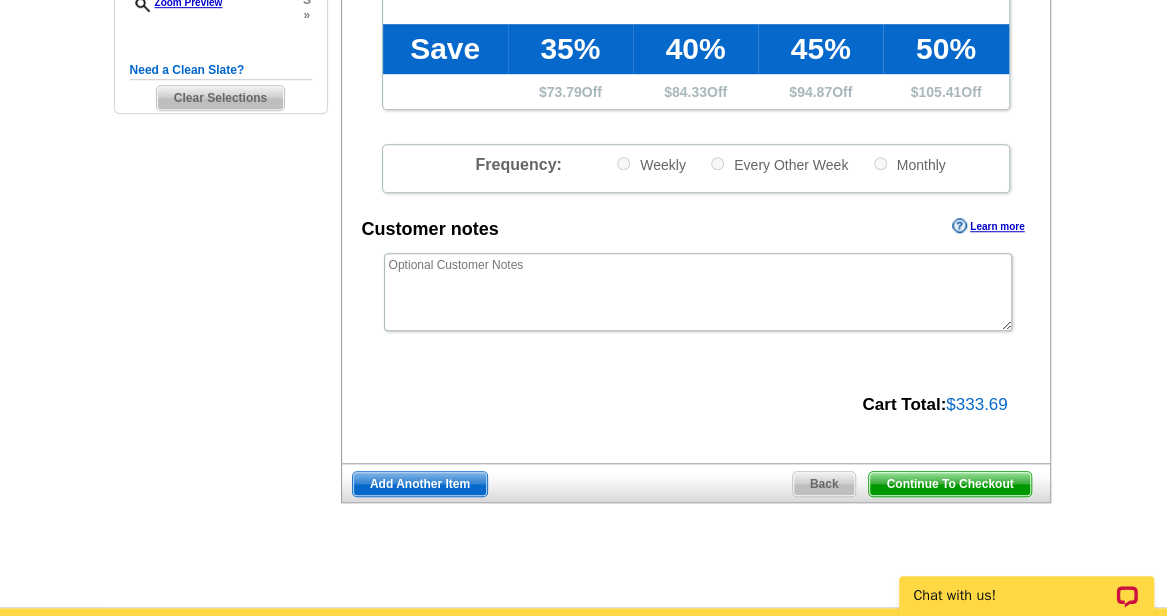 click on "Continue To Checkout" at bounding box center [949, 484] 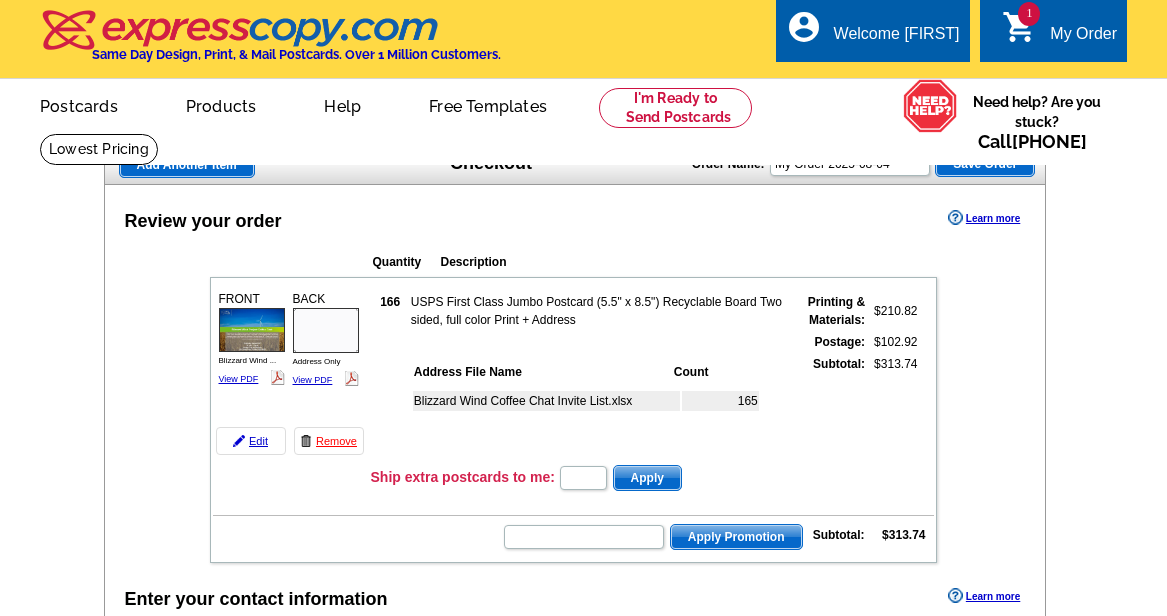 scroll, scrollTop: 0, scrollLeft: 0, axis: both 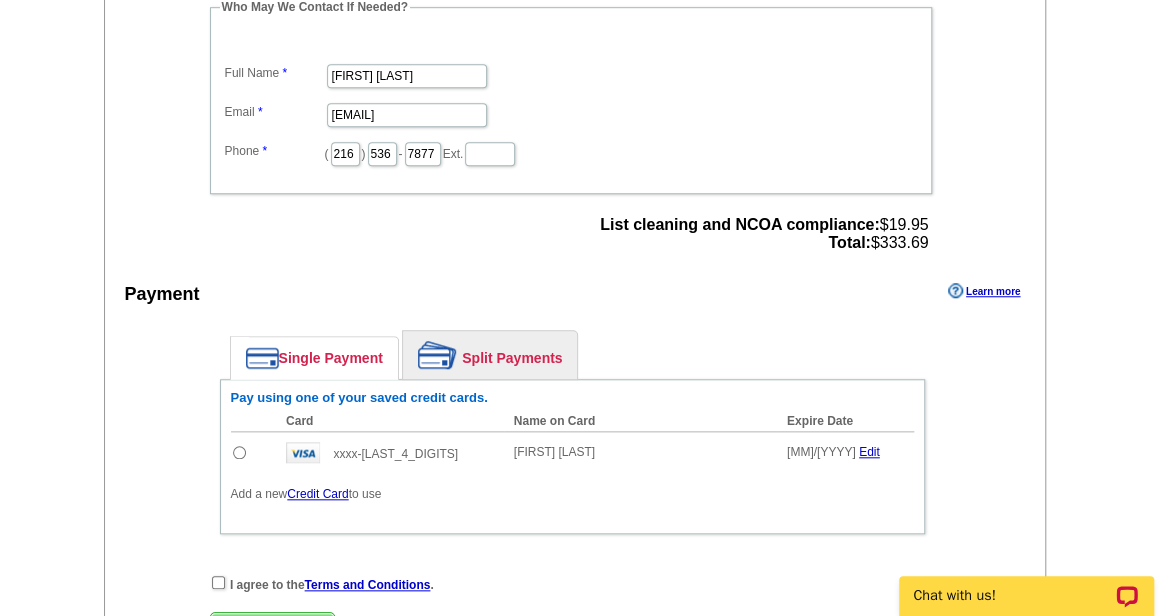 click at bounding box center [239, 452] 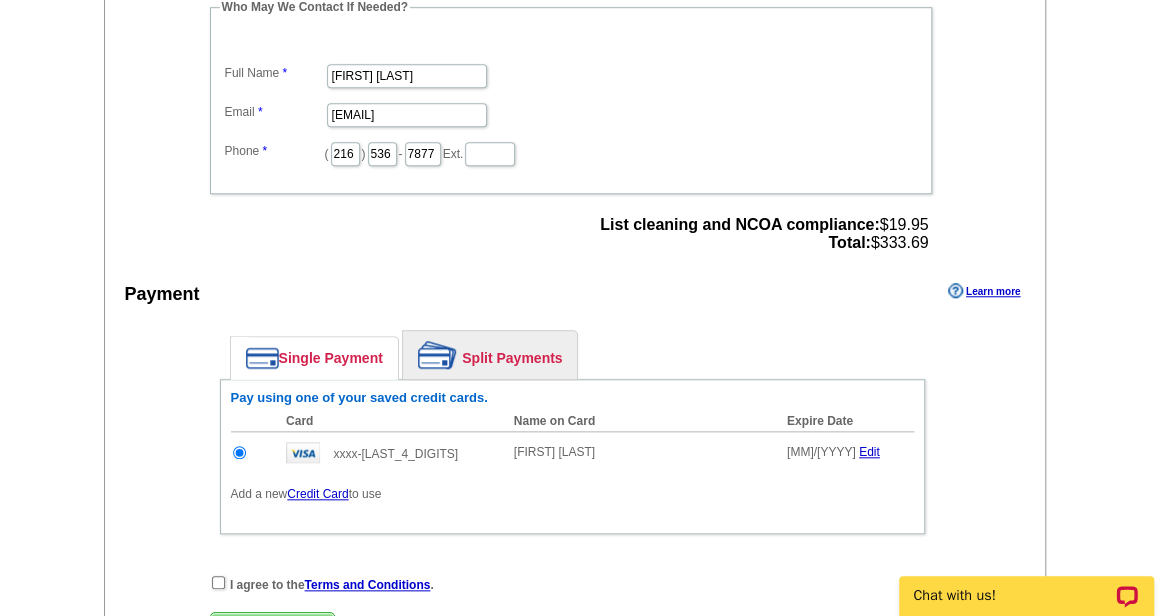 scroll, scrollTop: 0, scrollLeft: 0, axis: both 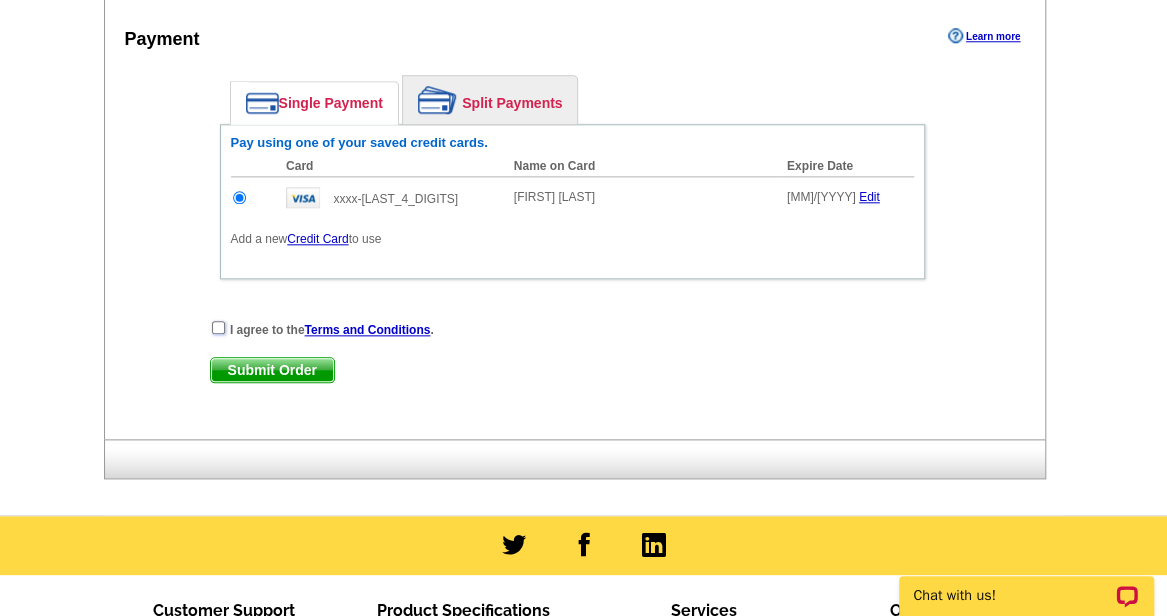 click at bounding box center (218, 327) 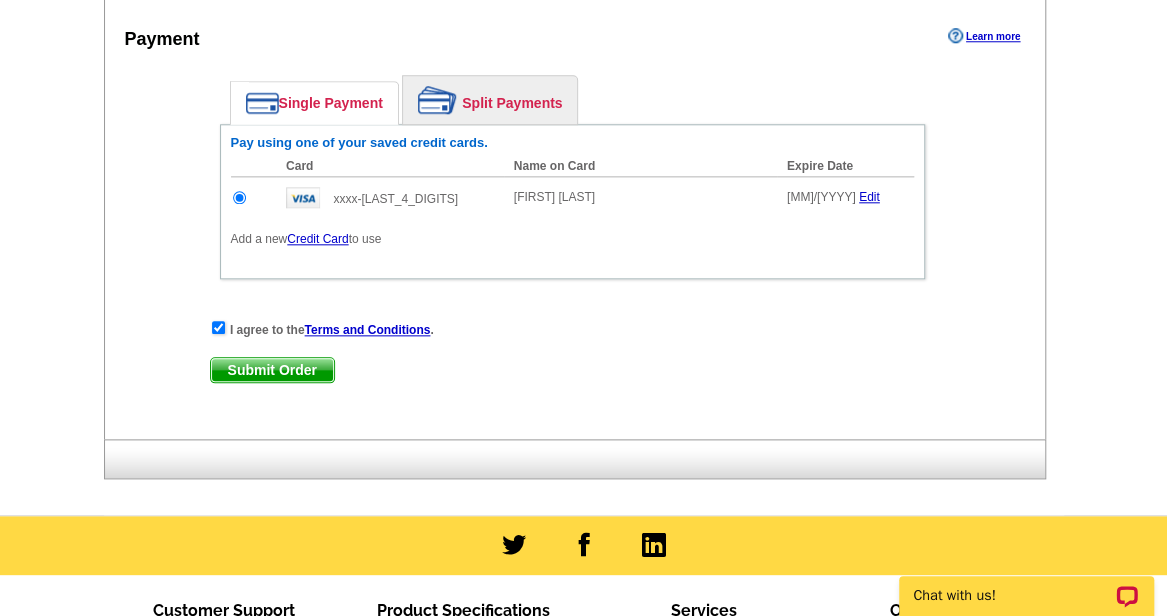 click on "Submit Order" at bounding box center (272, 370) 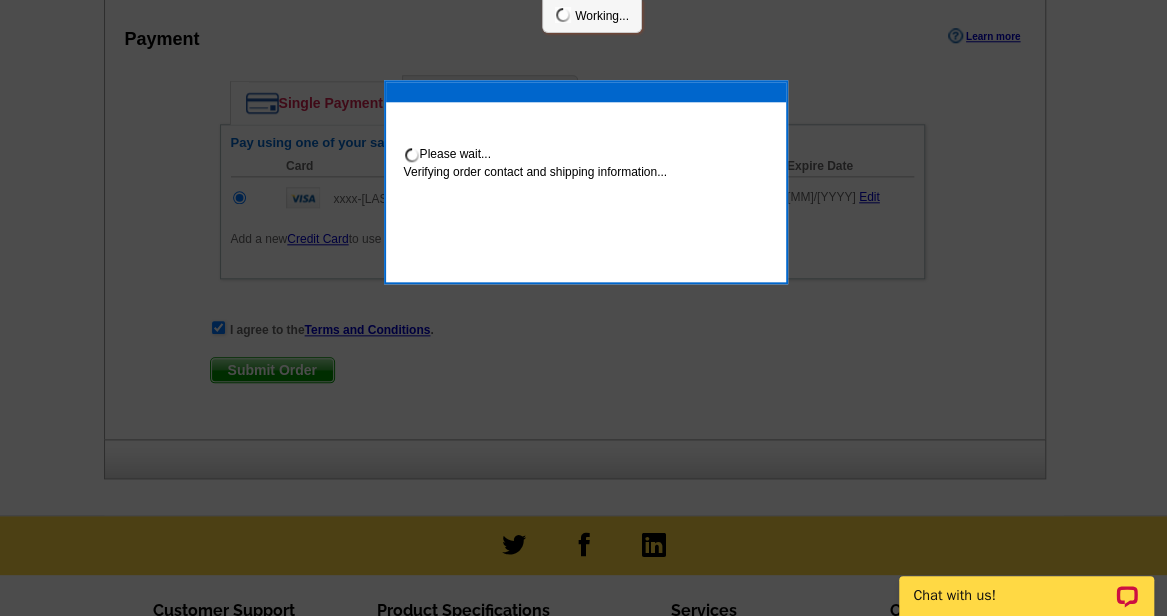 scroll, scrollTop: 1004, scrollLeft: 0, axis: vertical 